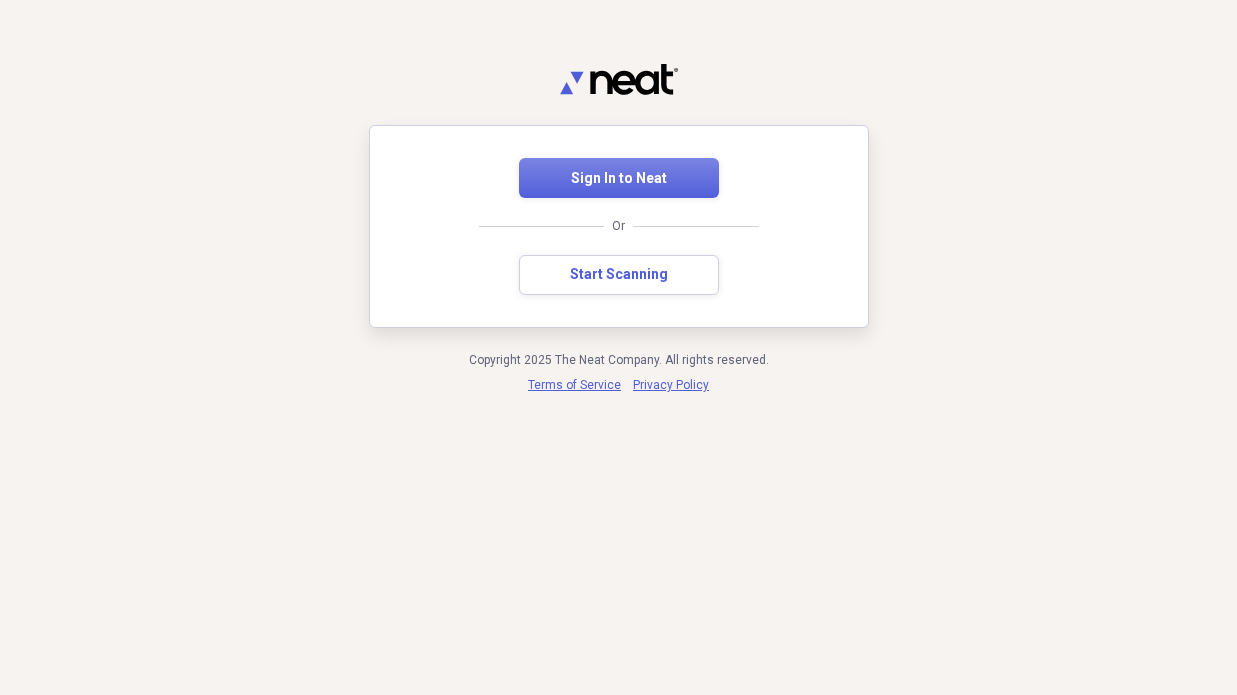 scroll, scrollTop: 0, scrollLeft: 0, axis: both 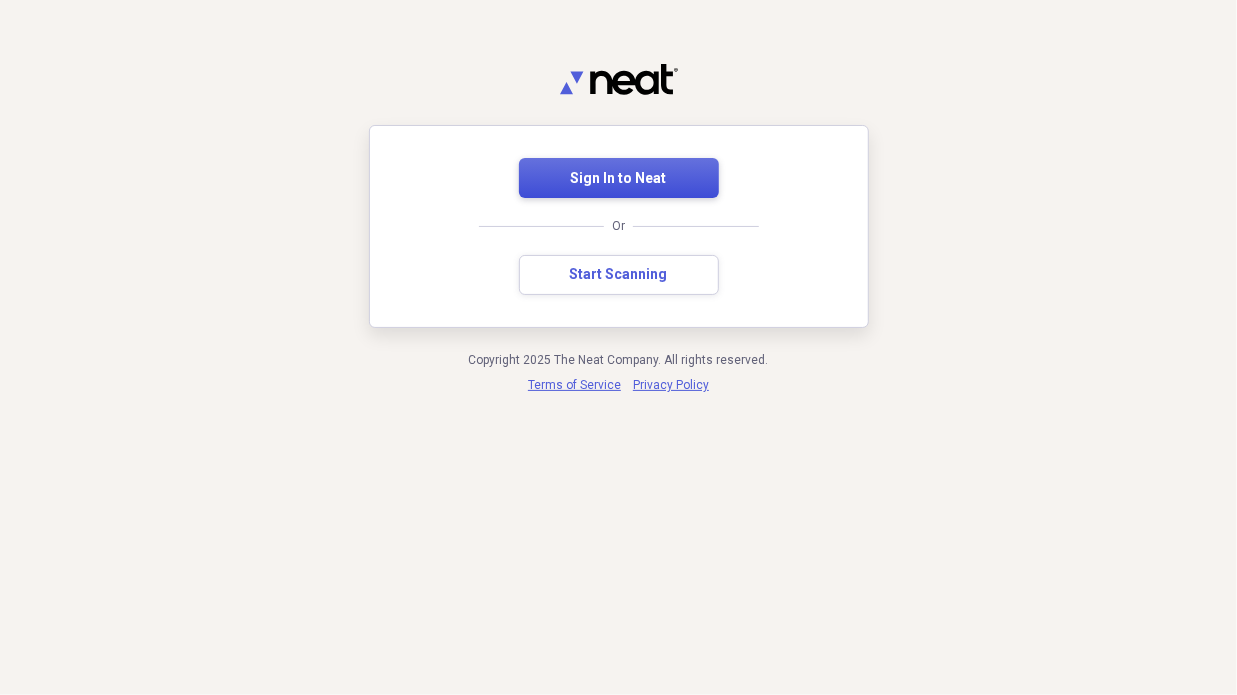 click on "Sign In to Neat" at bounding box center (619, 178) 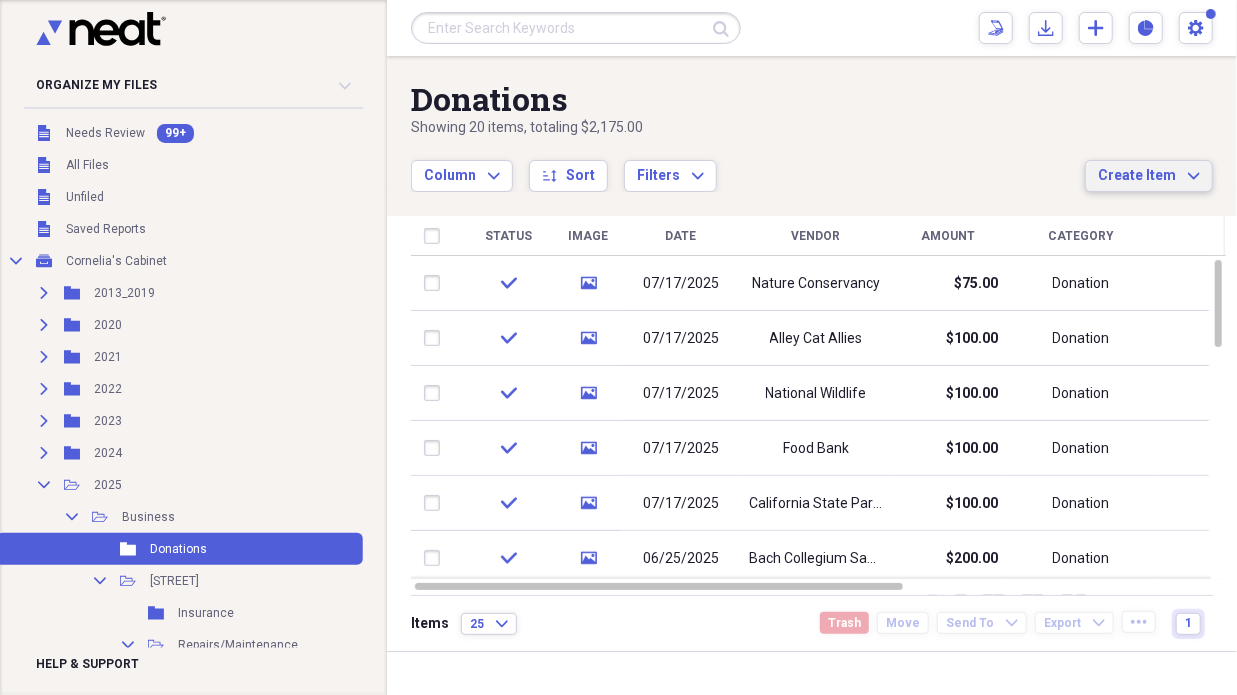 click on "Expand" 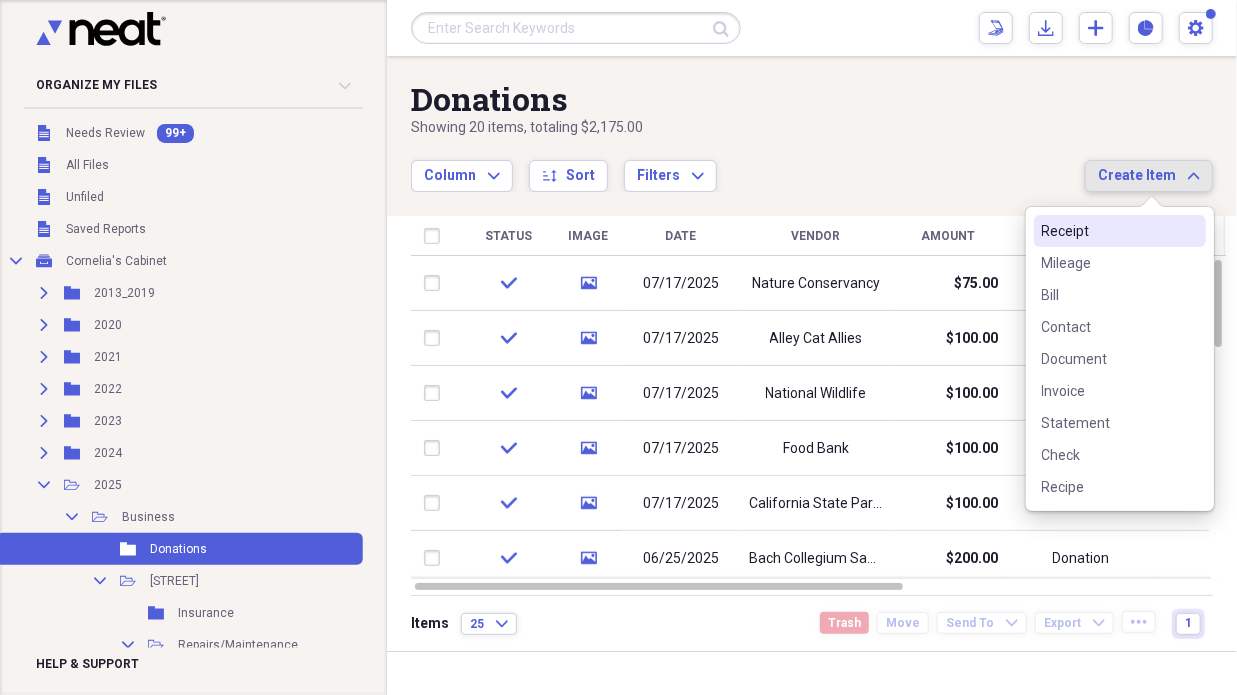 click on "Receipt" at bounding box center [1108, 231] 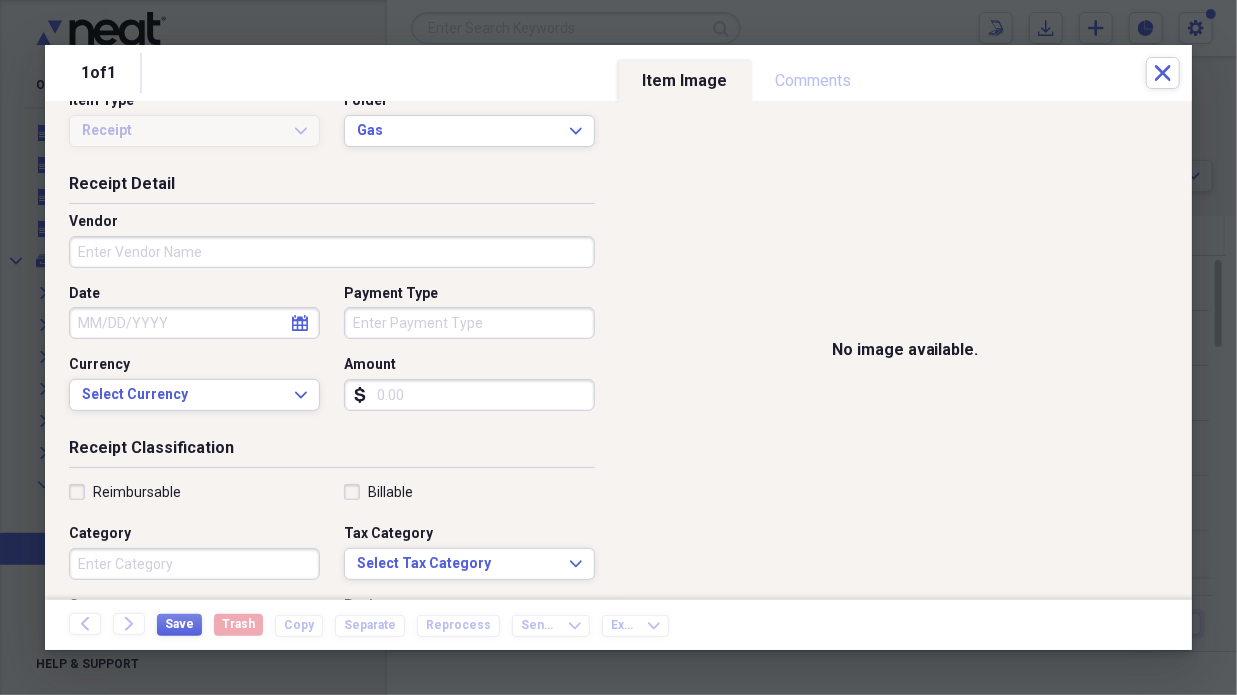 scroll, scrollTop: 0, scrollLeft: 0, axis: both 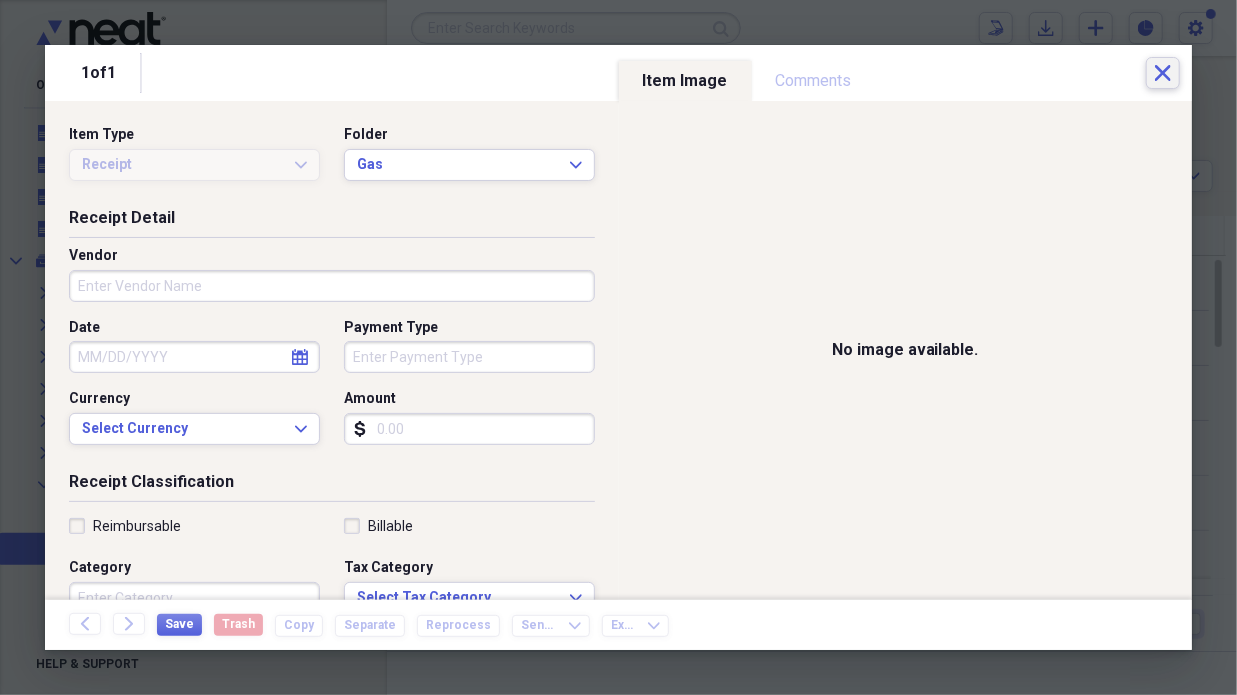 click on "Close" 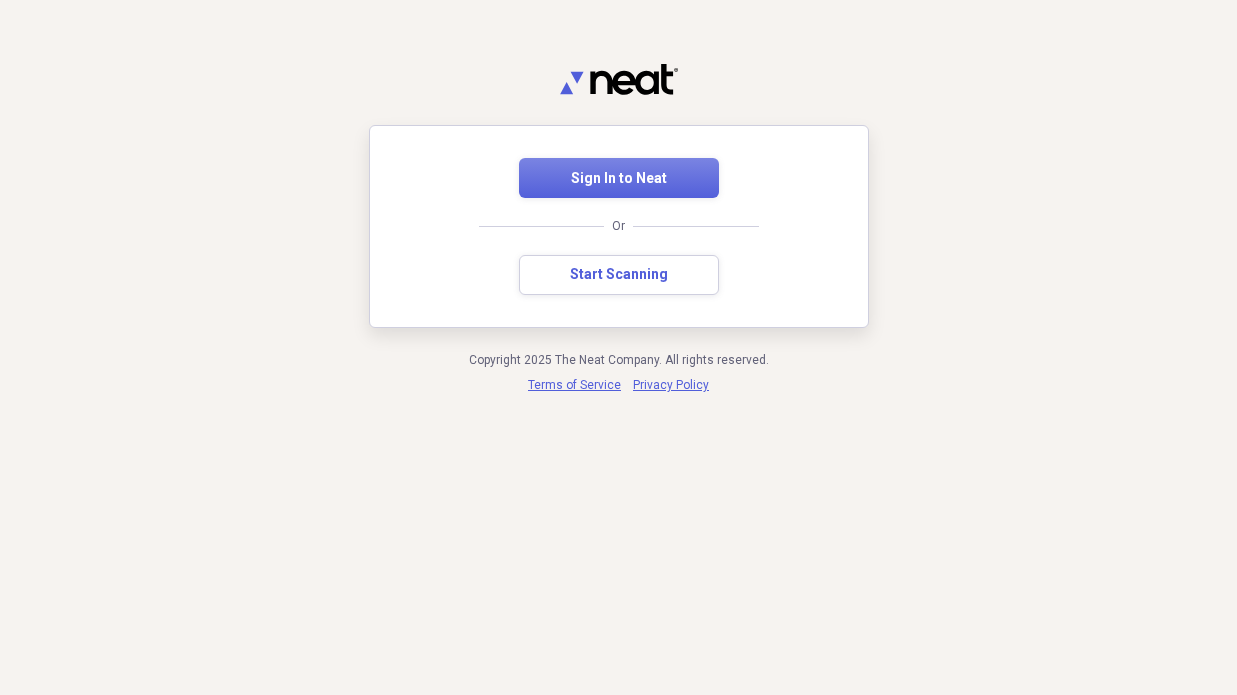 scroll, scrollTop: 0, scrollLeft: 0, axis: both 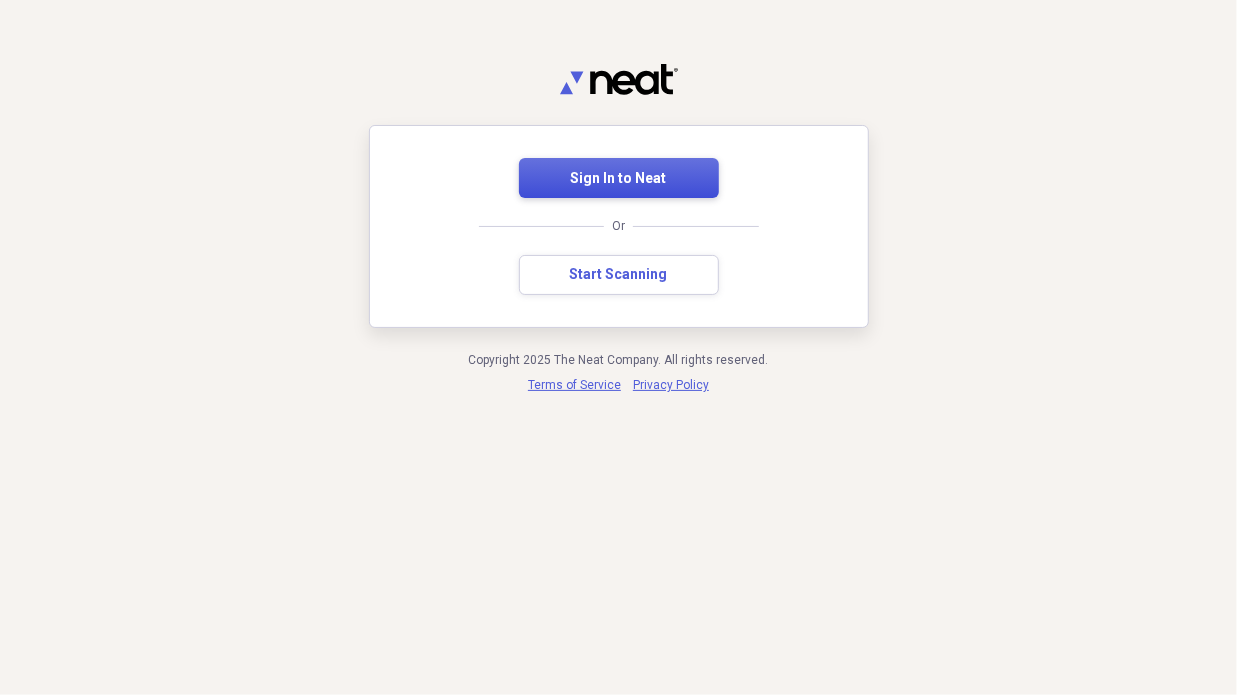 click on "Sign In to Neat" at bounding box center (619, 179) 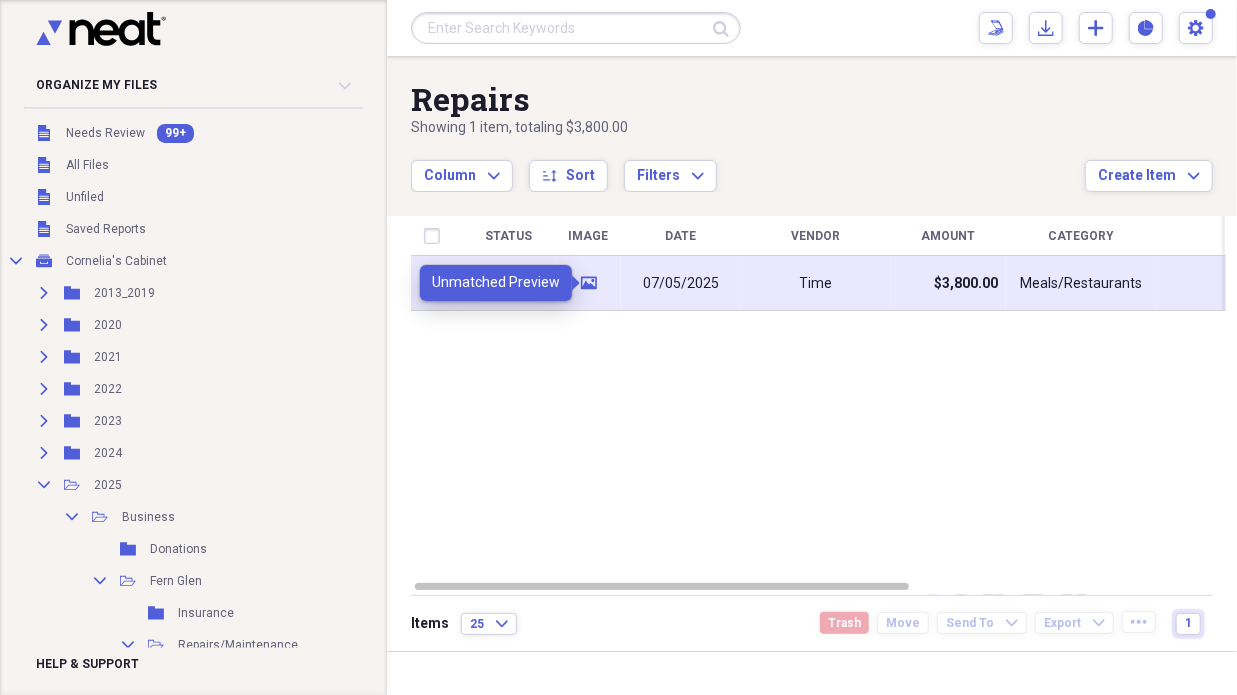 click 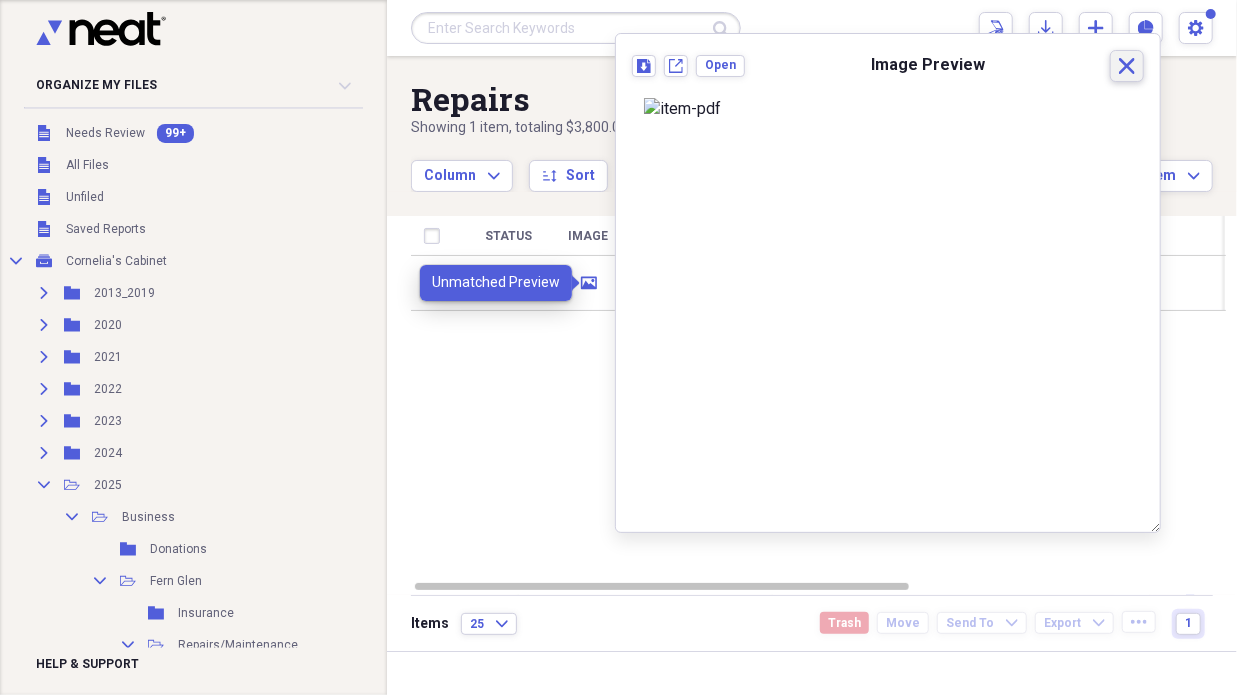 click on "Close" 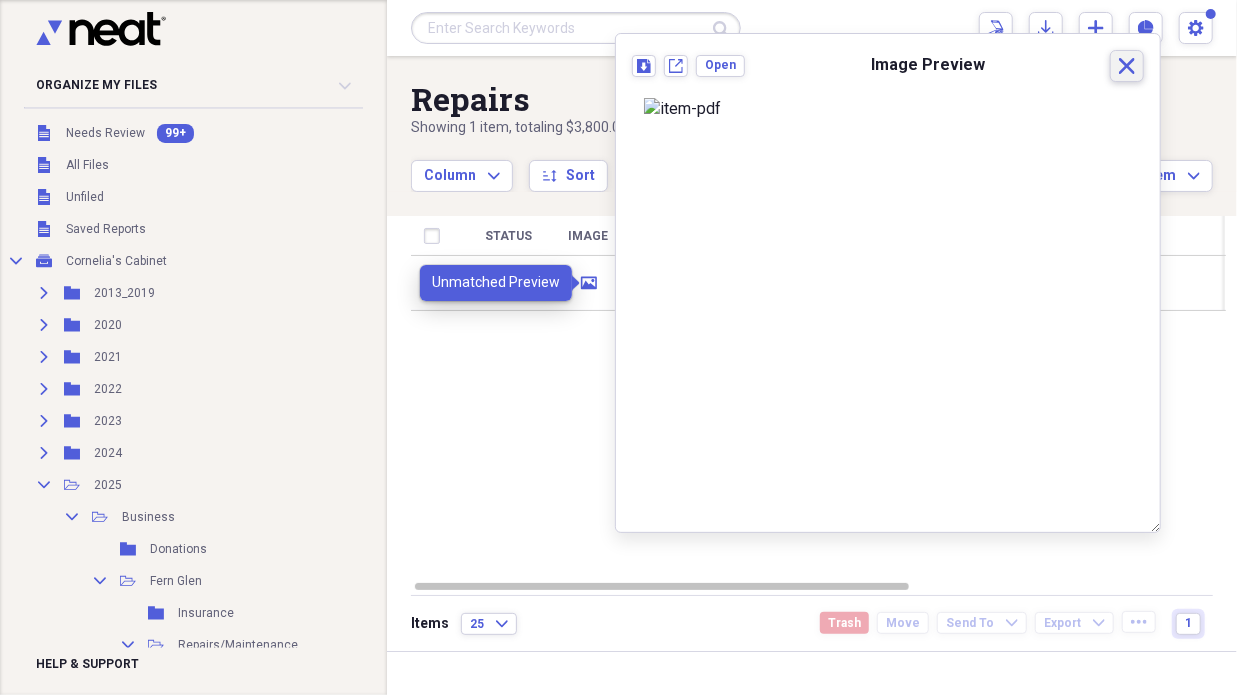 click on "Close" 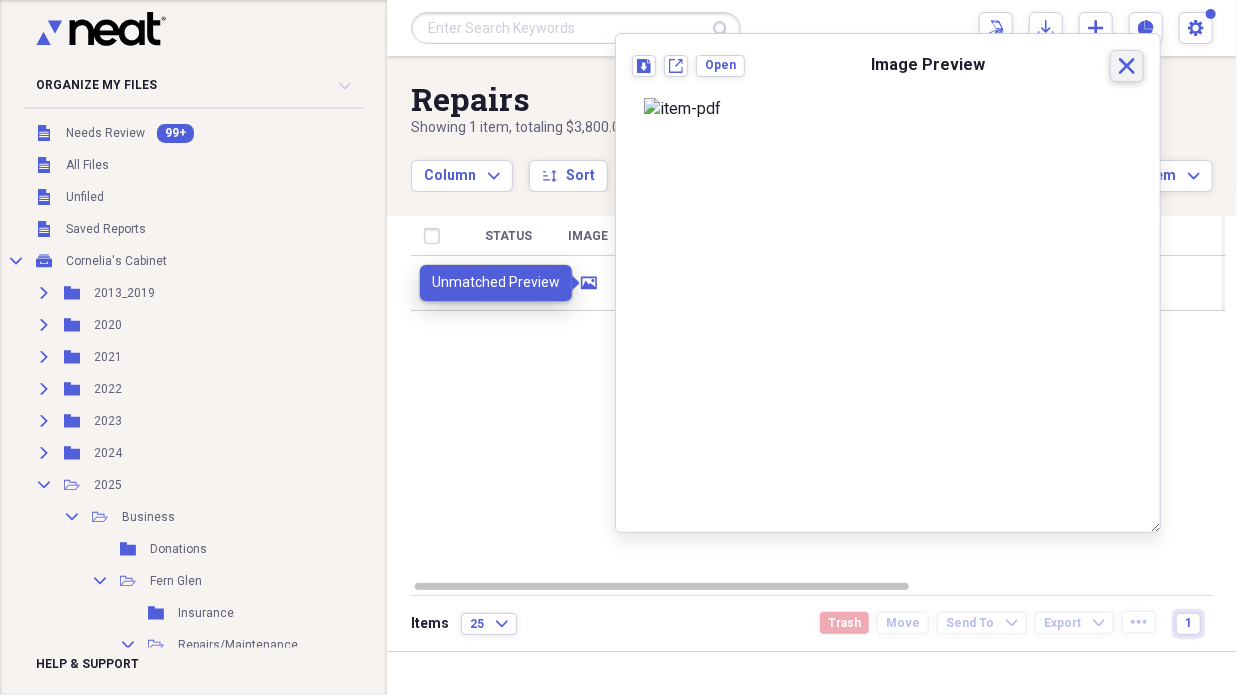 click on "Close" 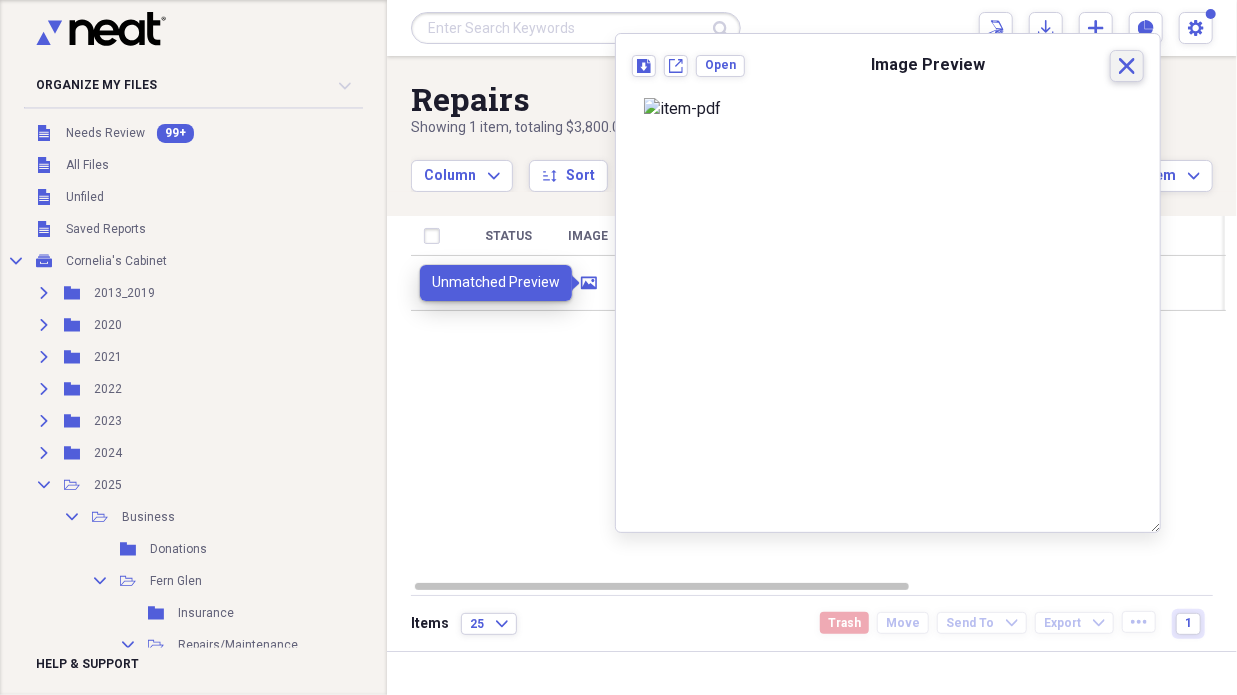 click on "Close" 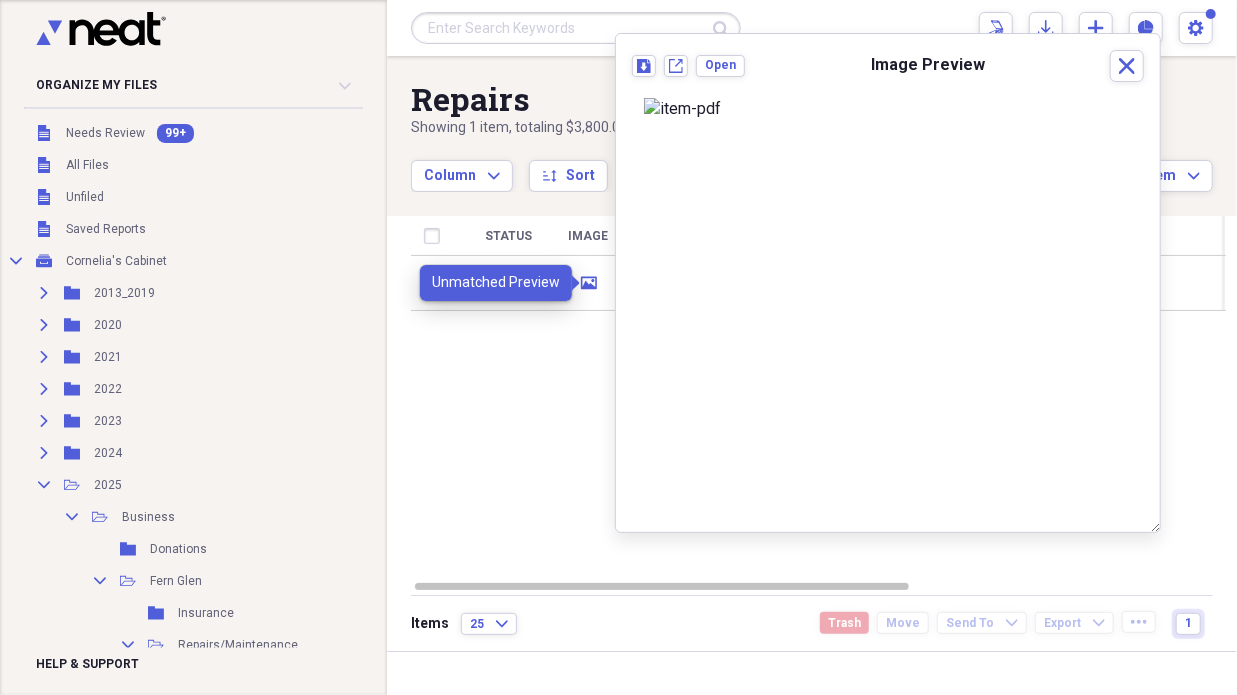 click on "Unmatched Preview" at bounding box center [496, 283] 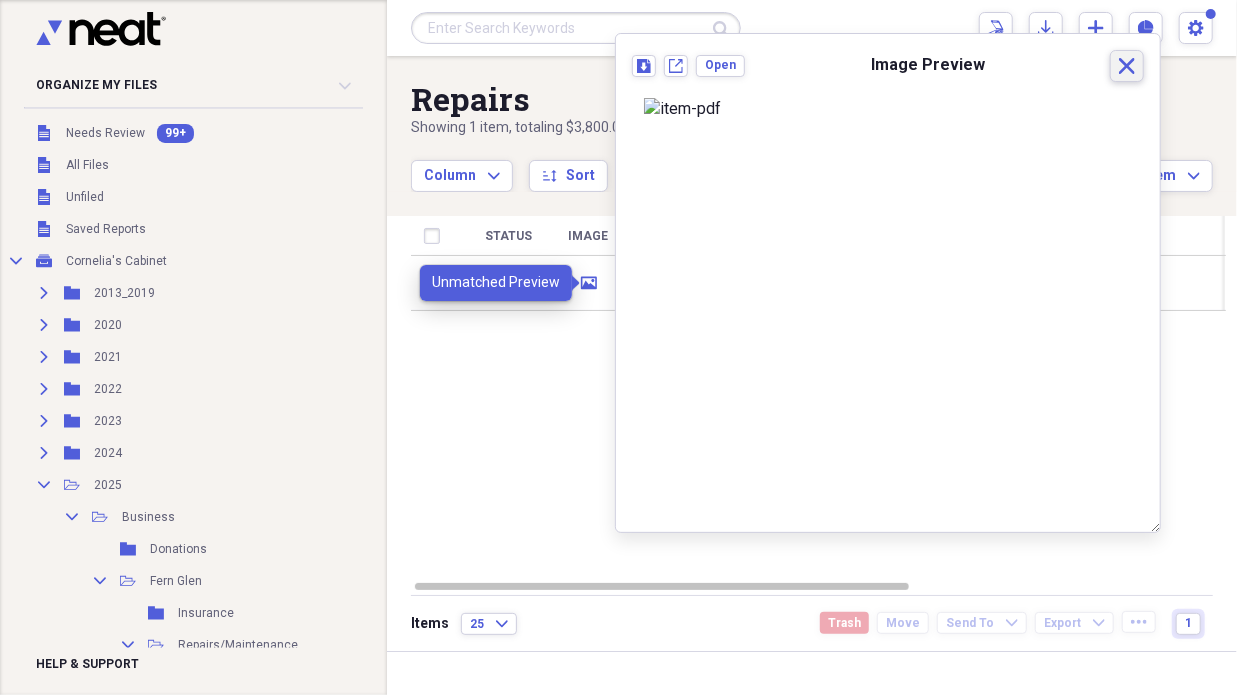 click on "Close" 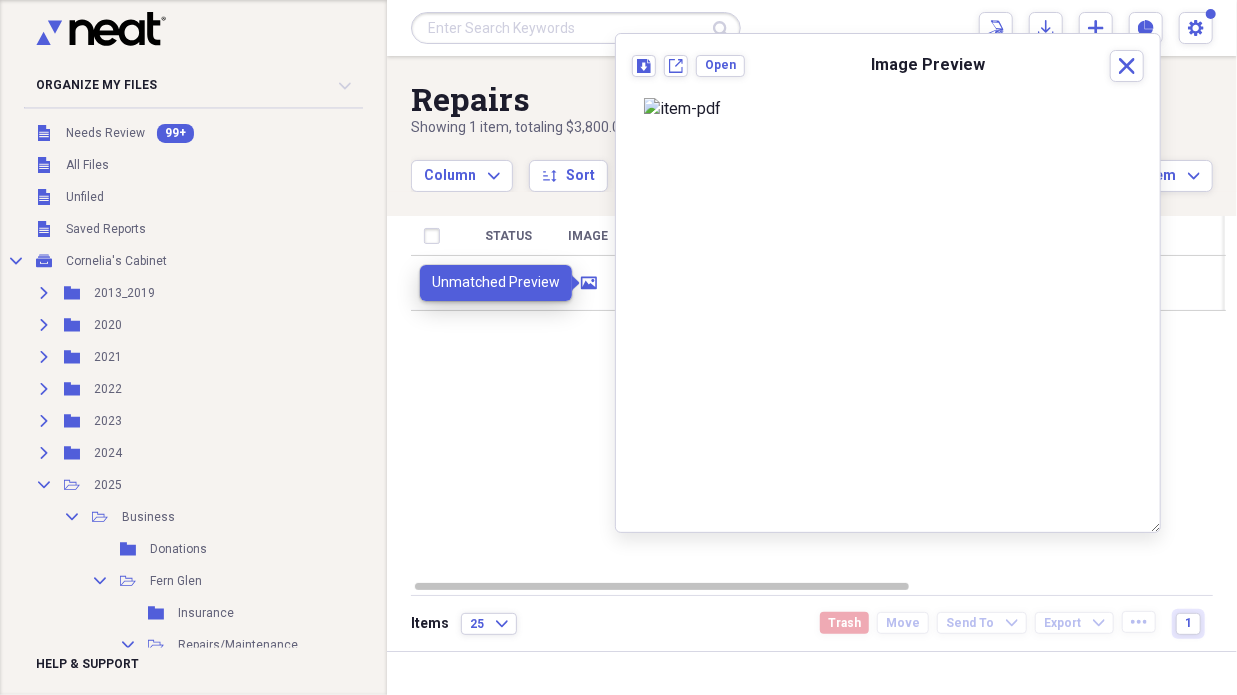 drag, startPoint x: 1094, startPoint y: 678, endPoint x: 1127, endPoint y: 678, distance: 33 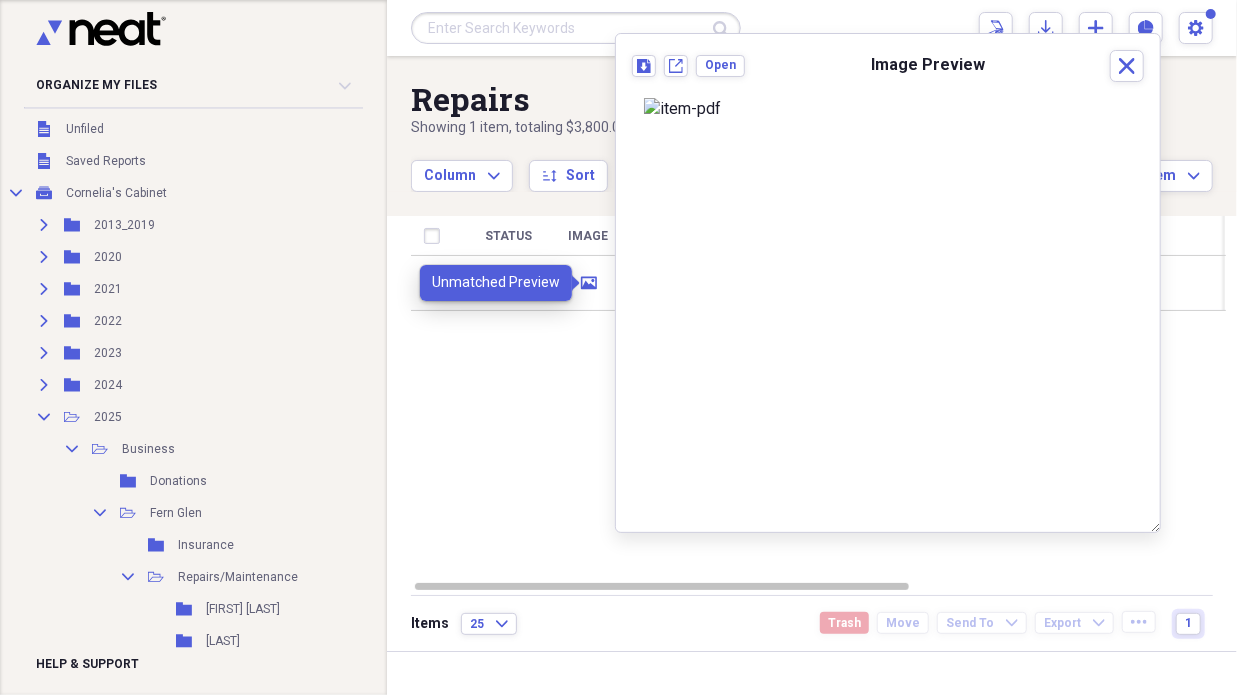 scroll, scrollTop: 100, scrollLeft: 0, axis: vertical 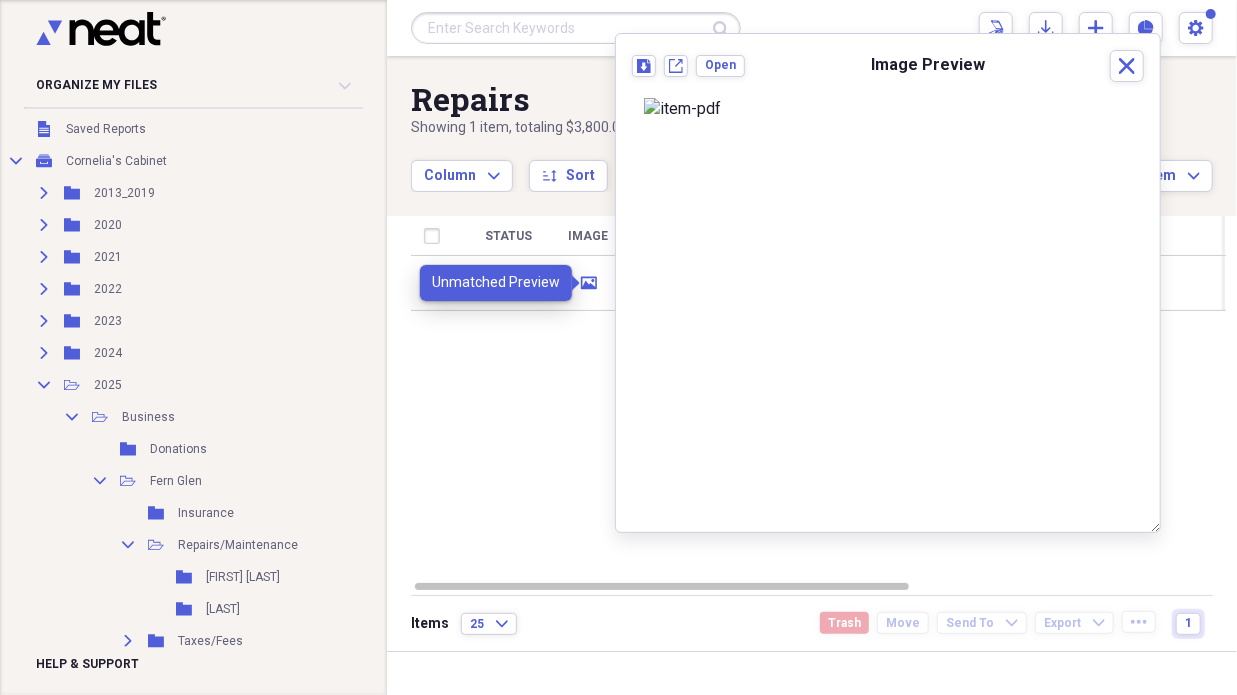 click on "more" at bounding box center [1139, 623] 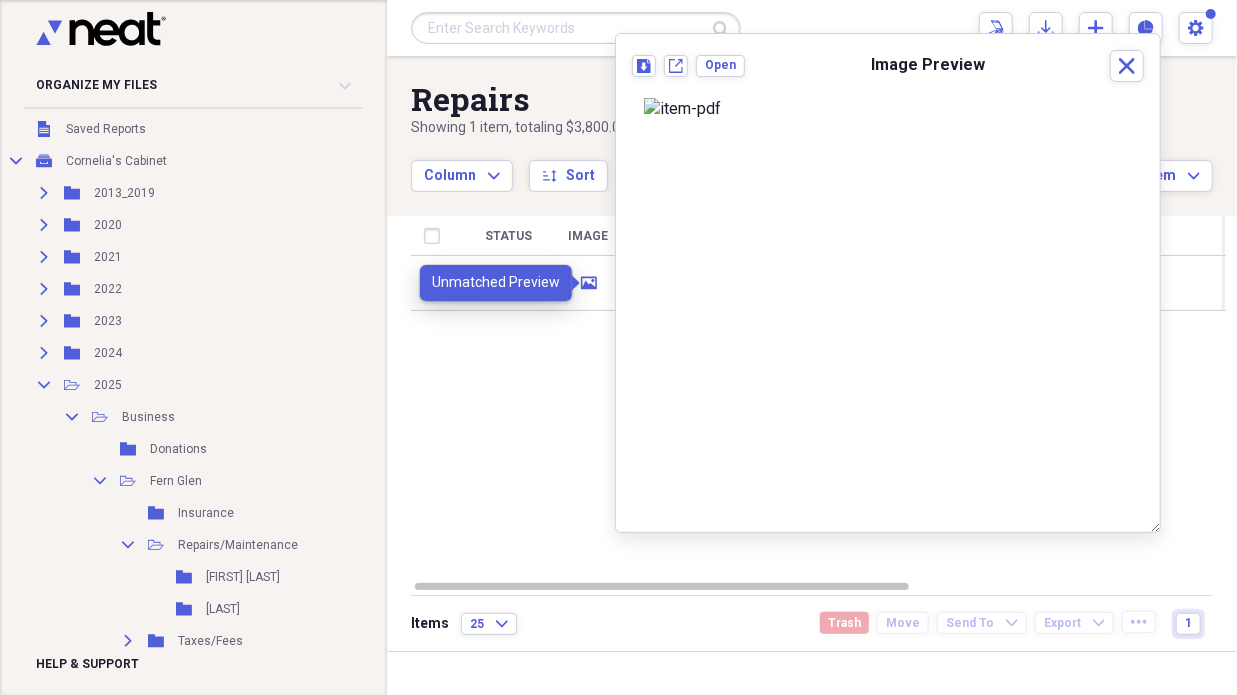 click on "Status Image Date Vendor Amount Category Product Source Billable Reimbursable Review media 07/05/2025 Time $3,800.00 Meals/Restaurants Scan" at bounding box center [818, 397] 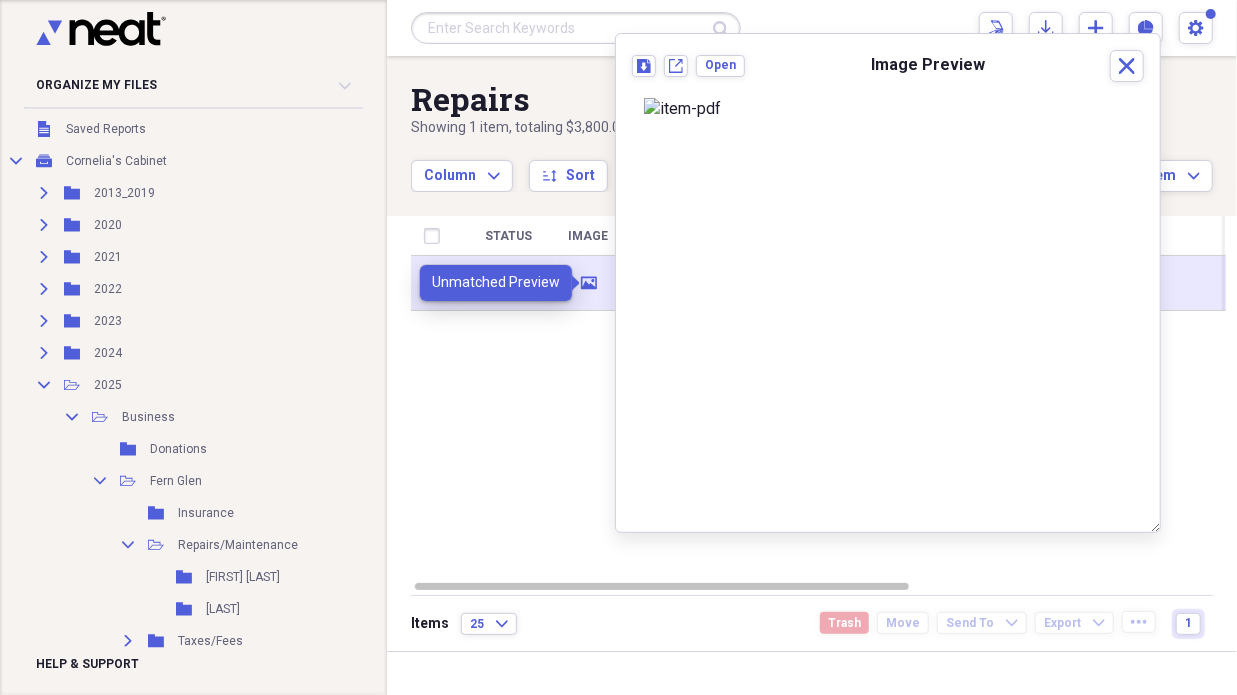 click on "media" 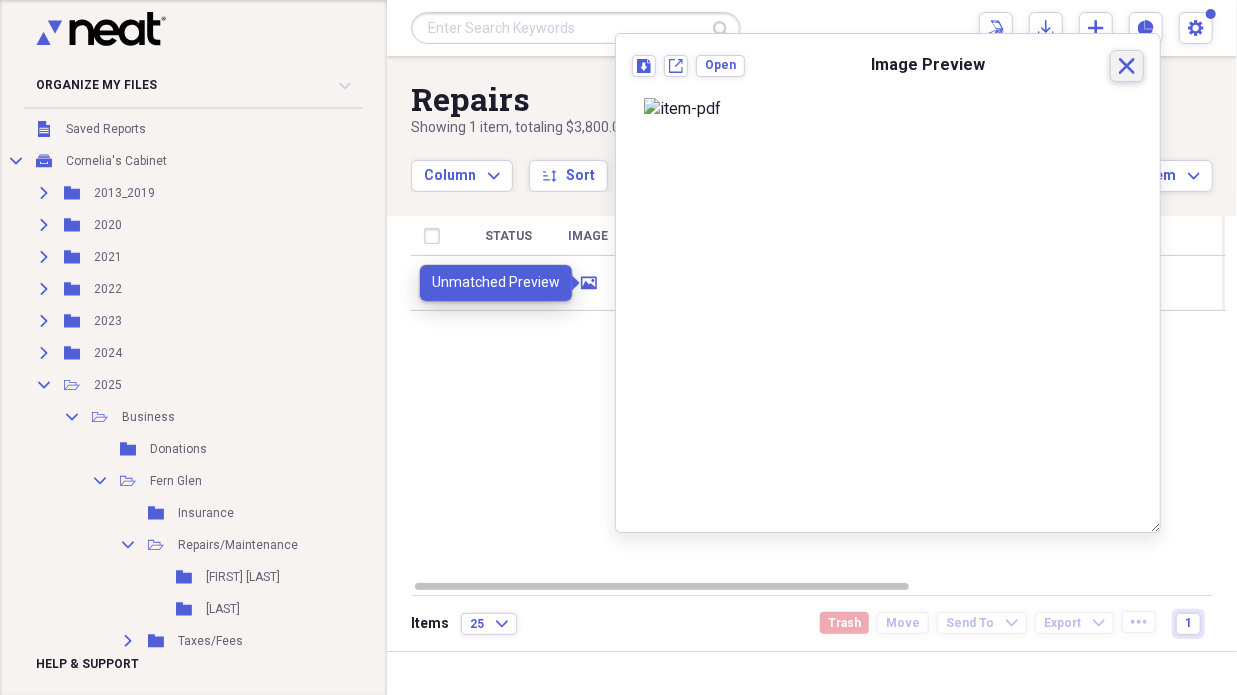 click 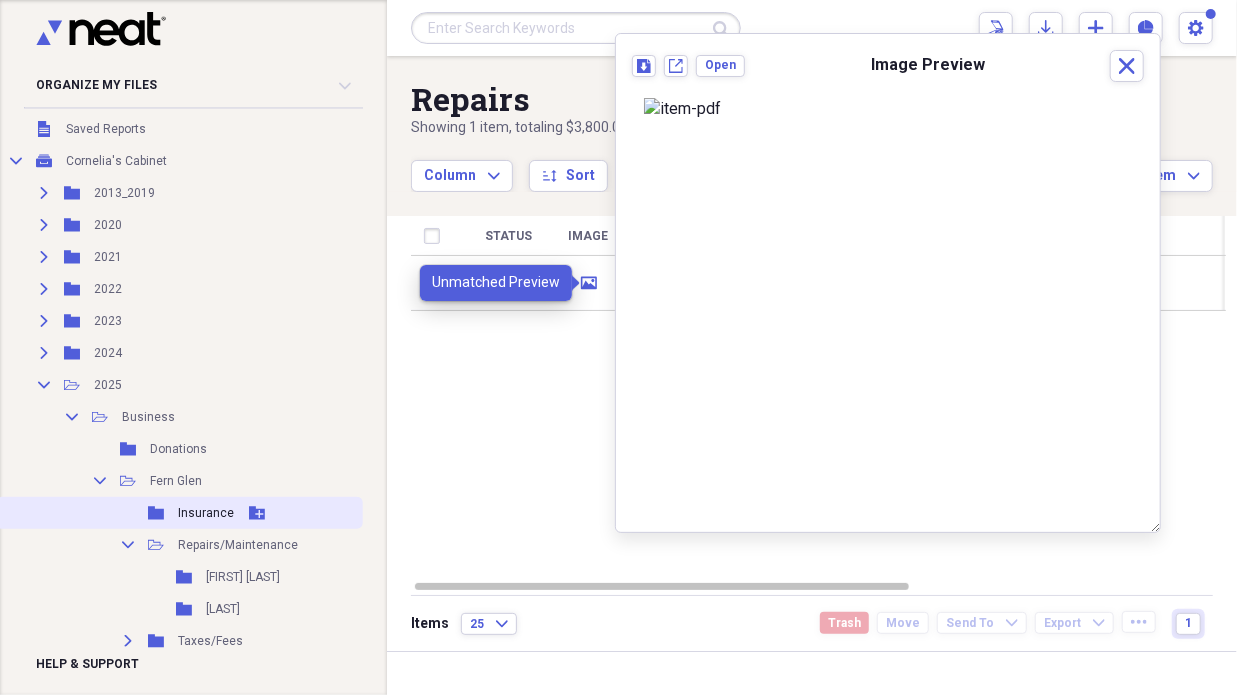 click on "Insurance" at bounding box center (206, 513) 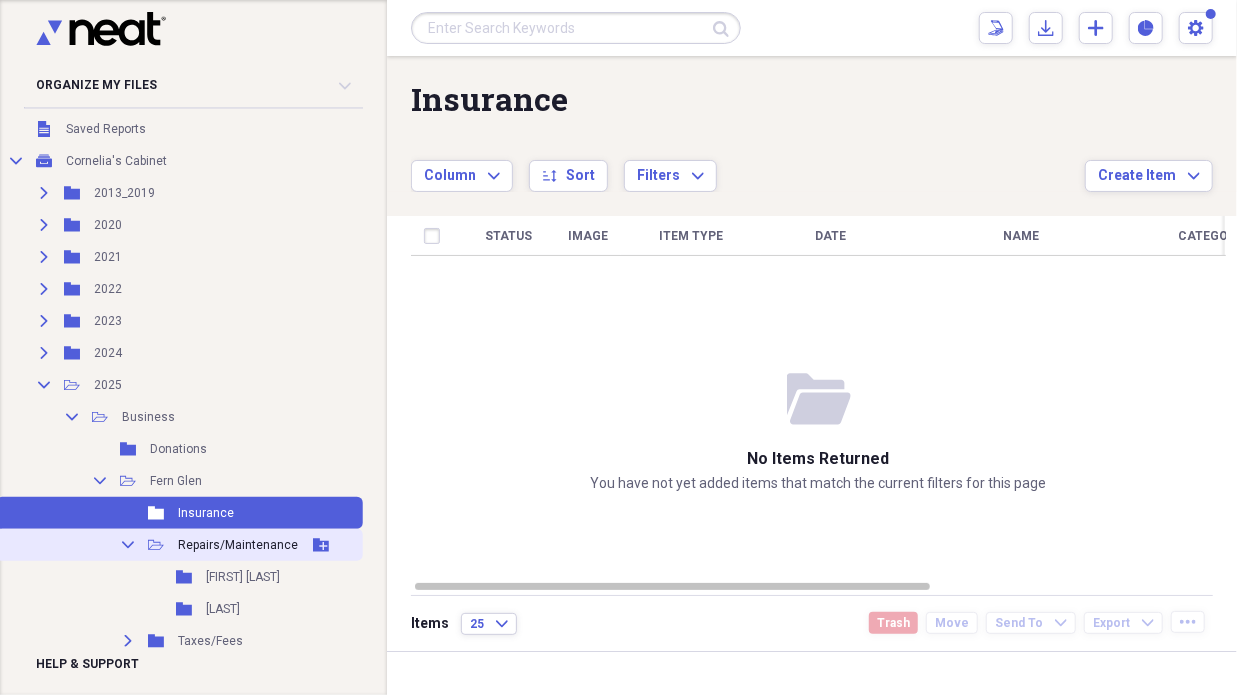 click on "Repairs/Maintenance" at bounding box center (238, 545) 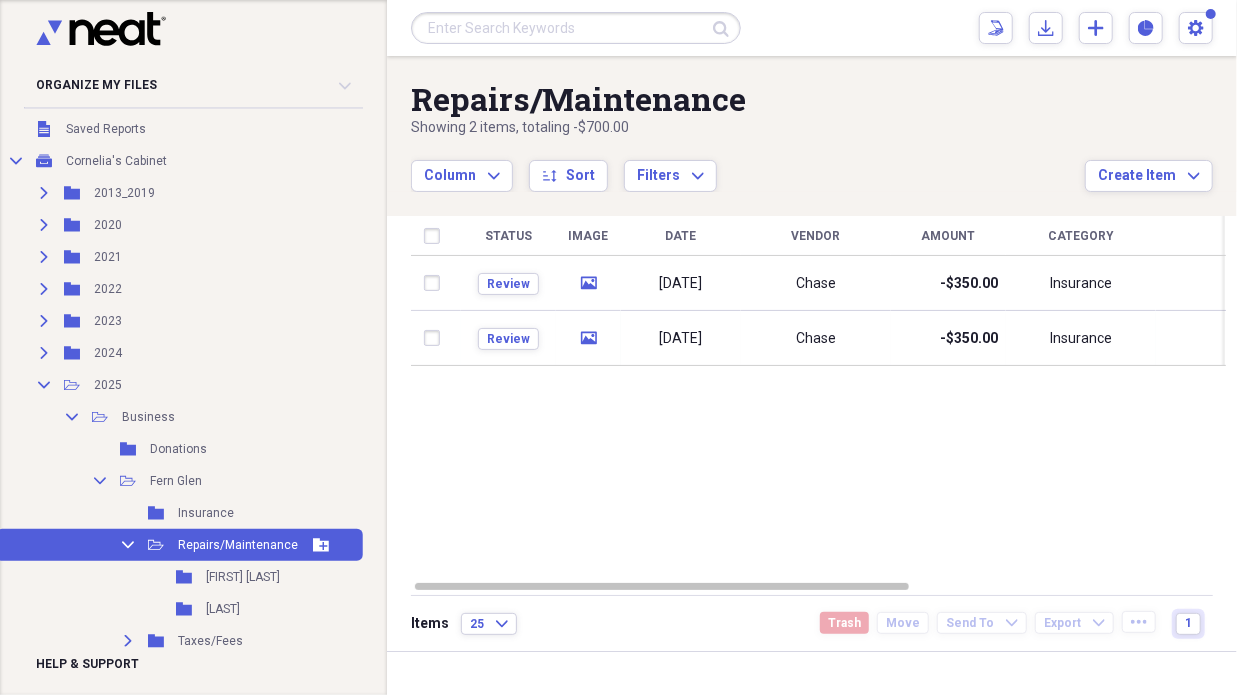 click on "Collapse Open Folder Repairs/Maintenance Add Folder" at bounding box center [179, 545] 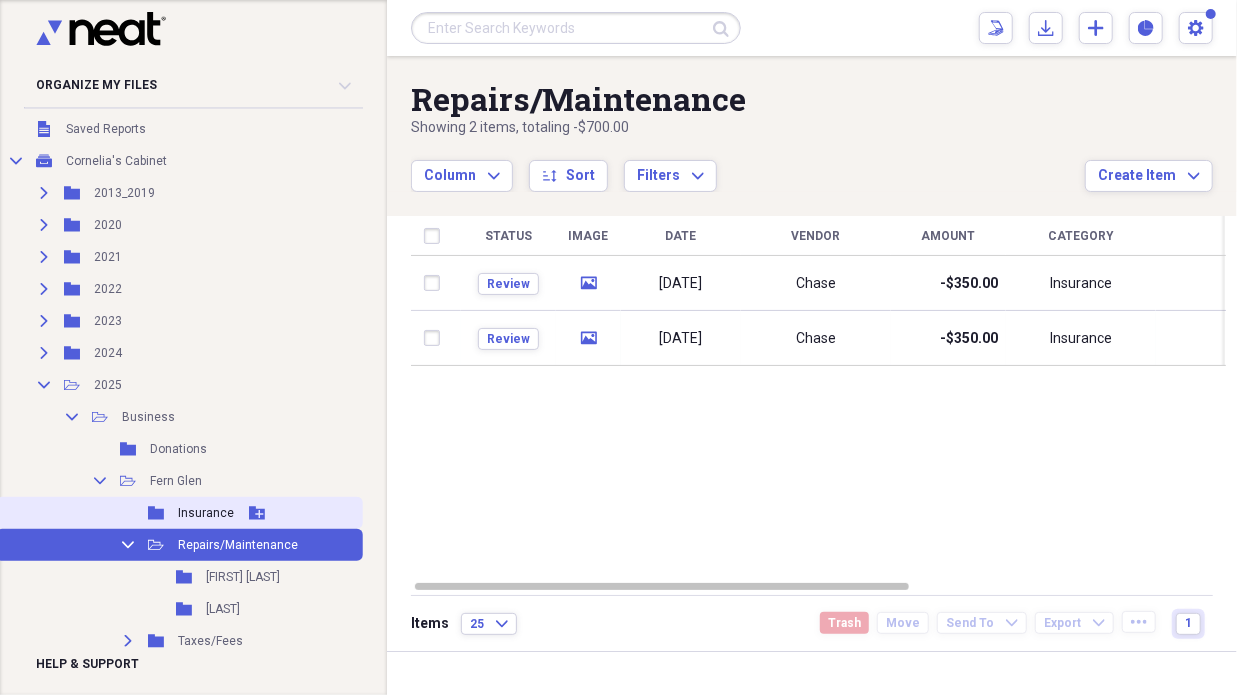 click on "Insurance" at bounding box center (206, 513) 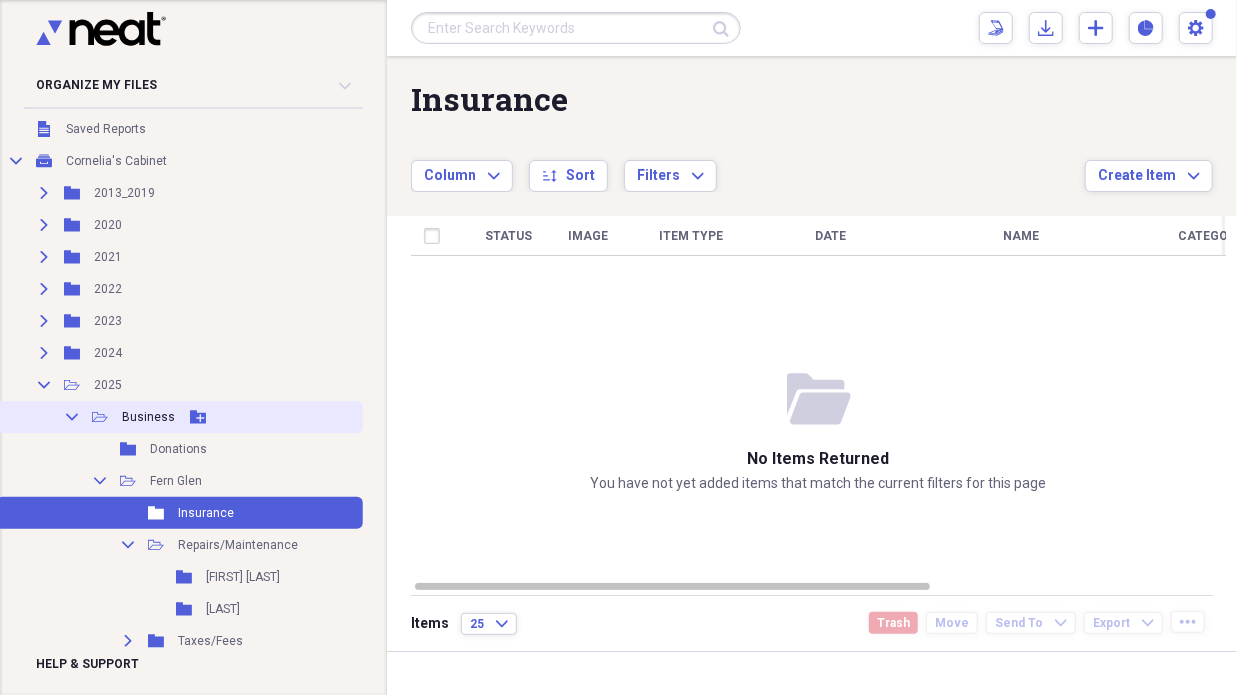 click on "Business" at bounding box center (148, 417) 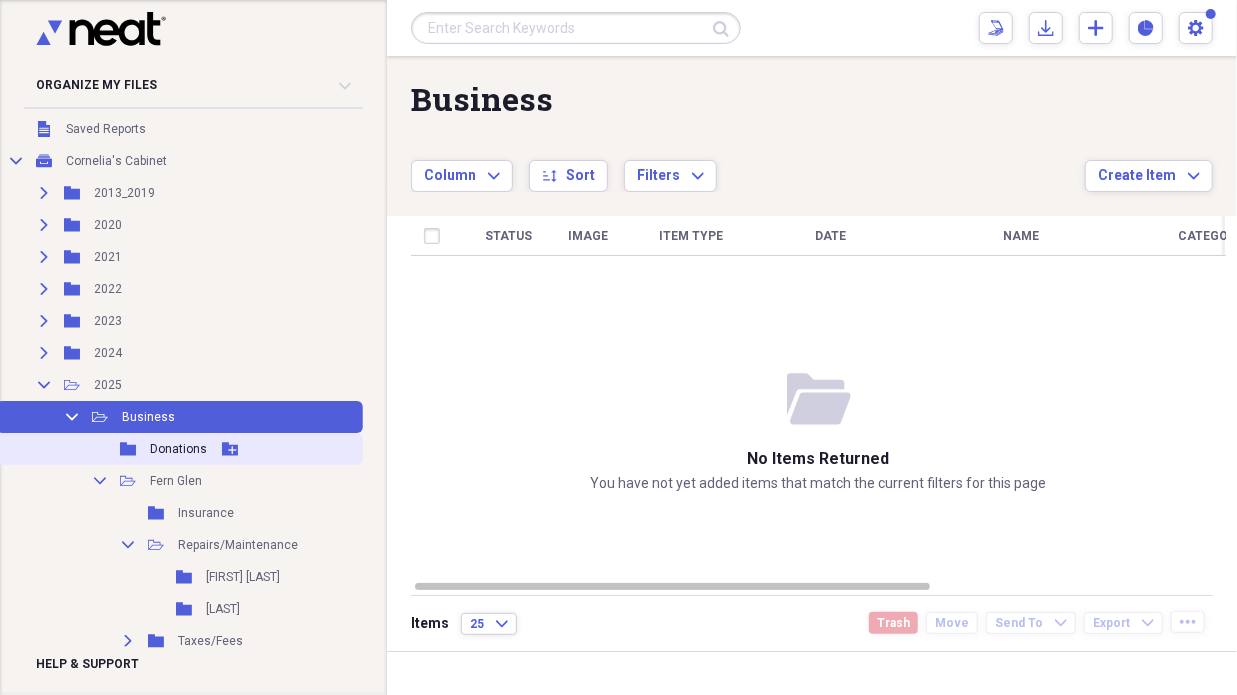 click on "Donations" at bounding box center (178, 449) 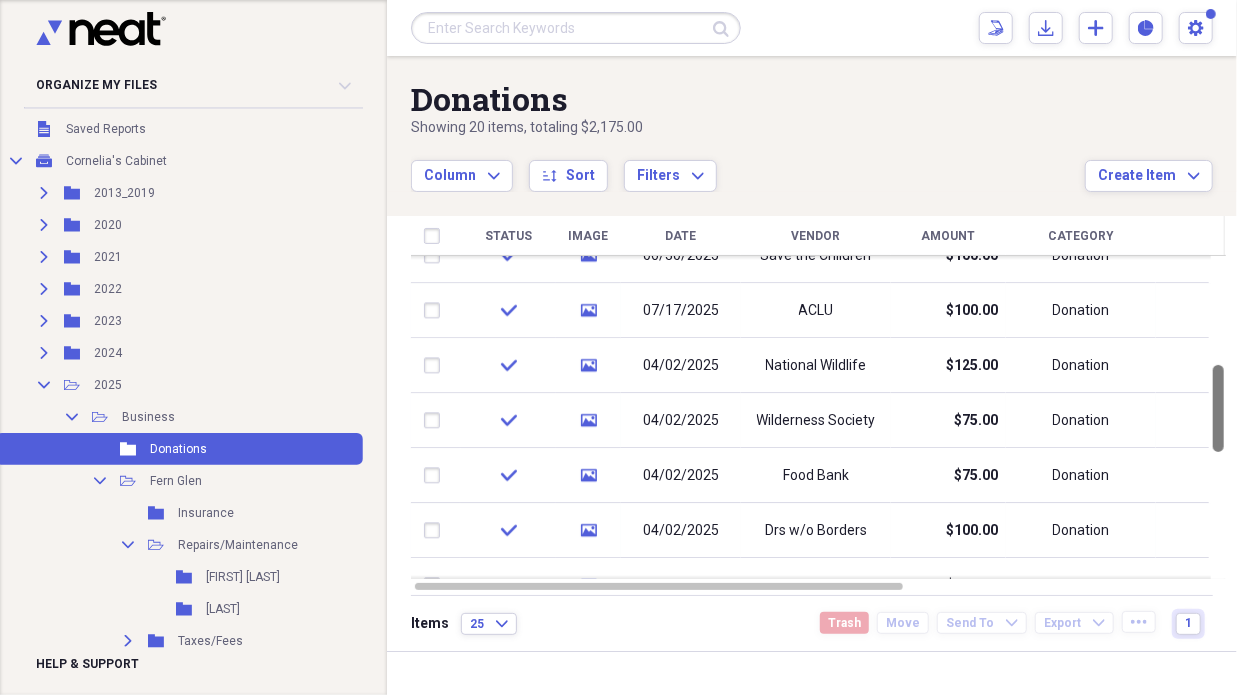 drag, startPoint x: 1228, startPoint y: 328, endPoint x: 1184, endPoint y: 248, distance: 91.3017 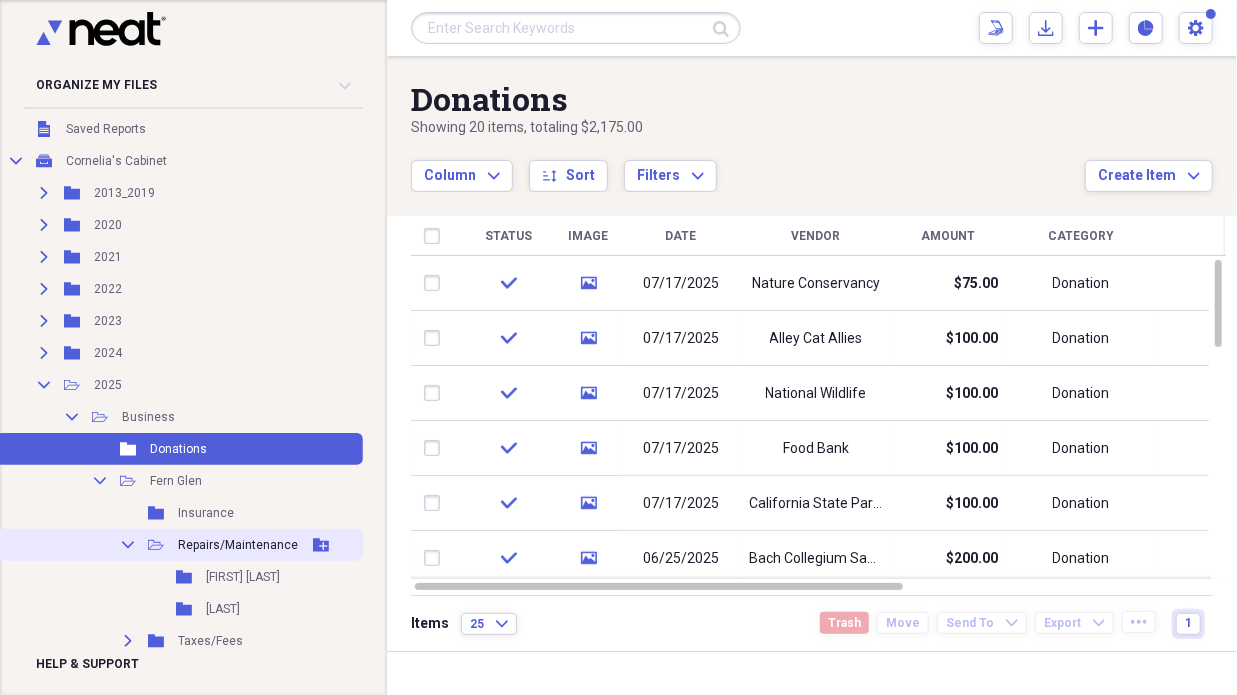 click on "Repairs/Maintenance" at bounding box center (238, 545) 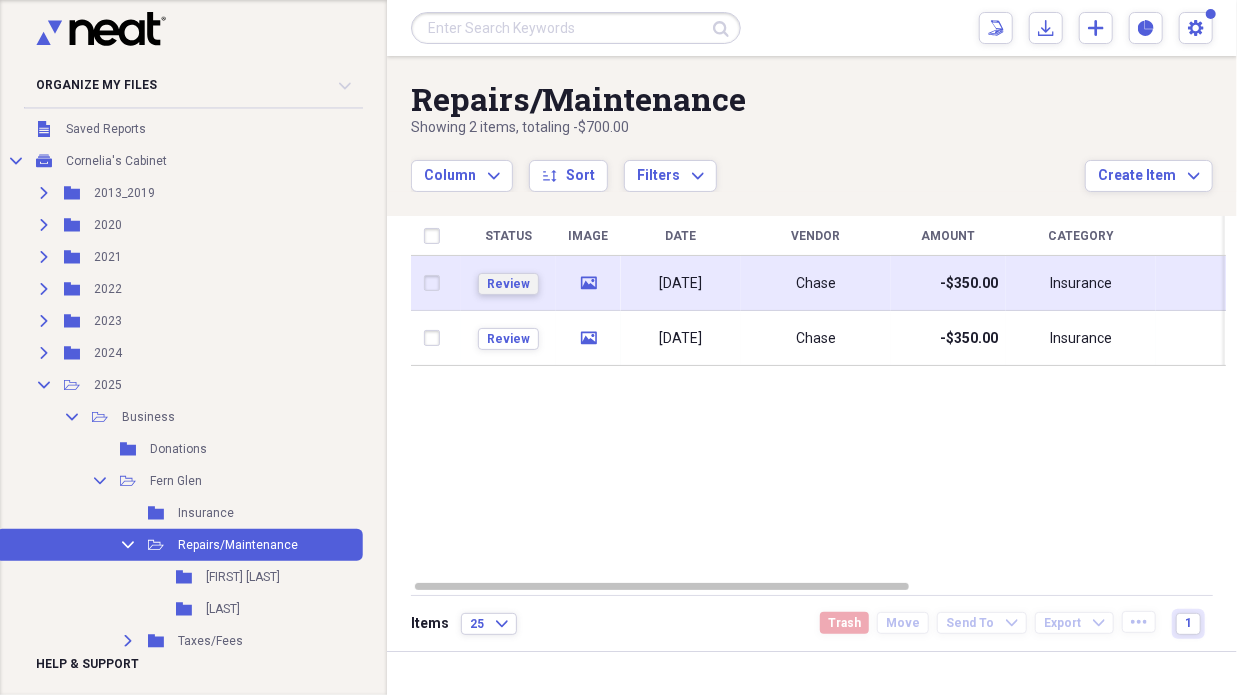 click on "Review" at bounding box center (508, 284) 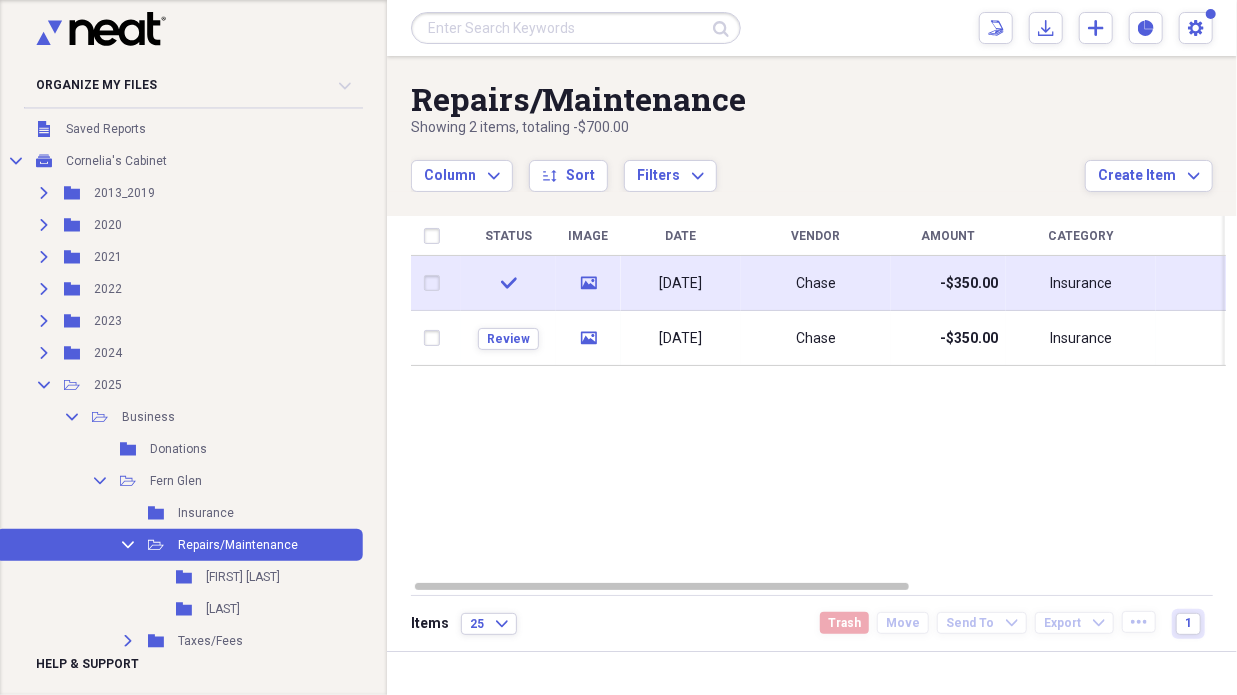click on "check" 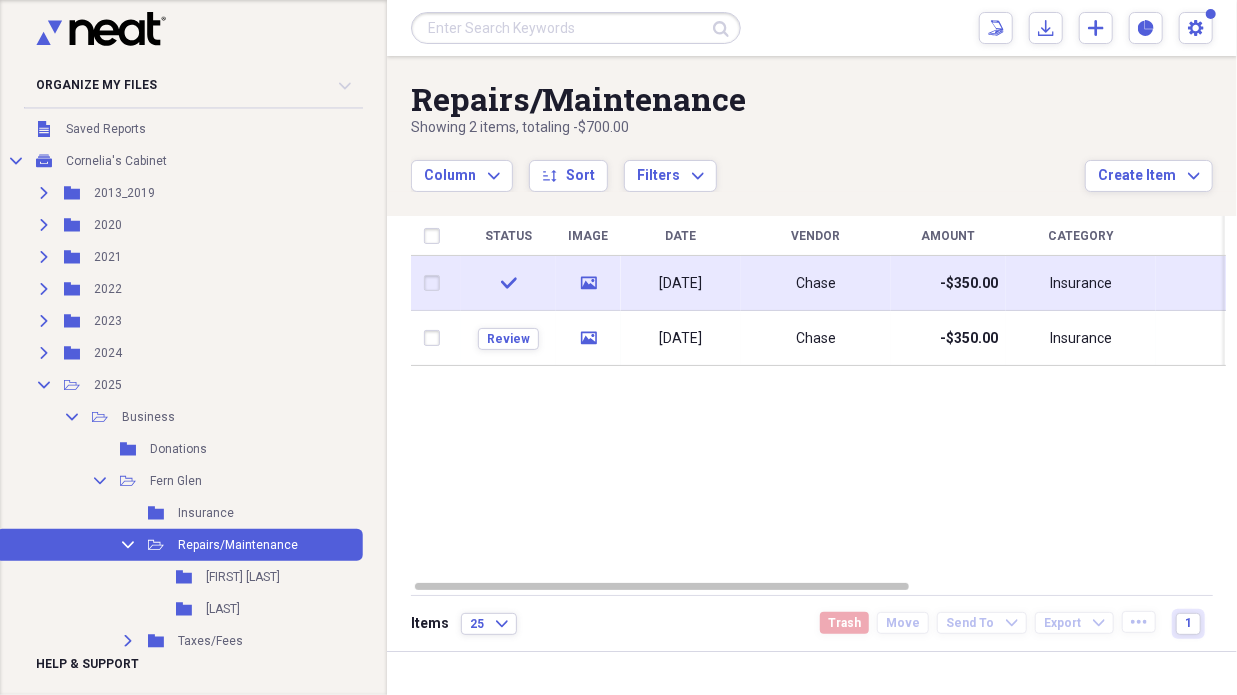 click on "check" 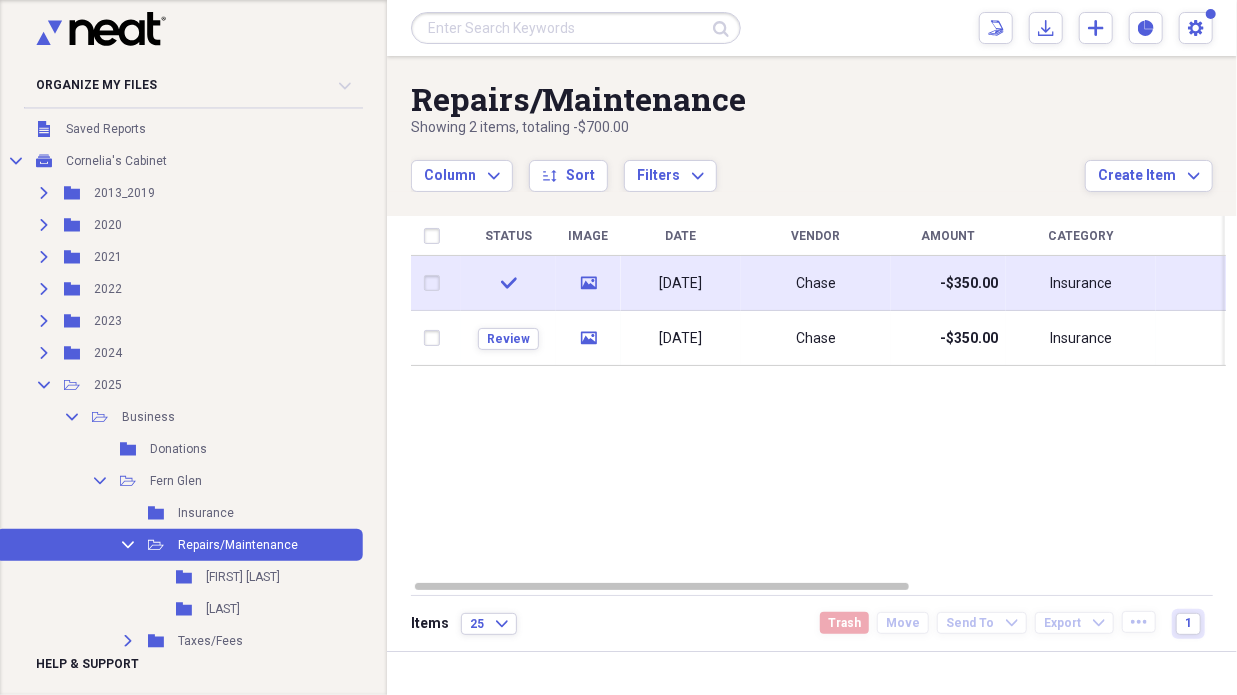 click 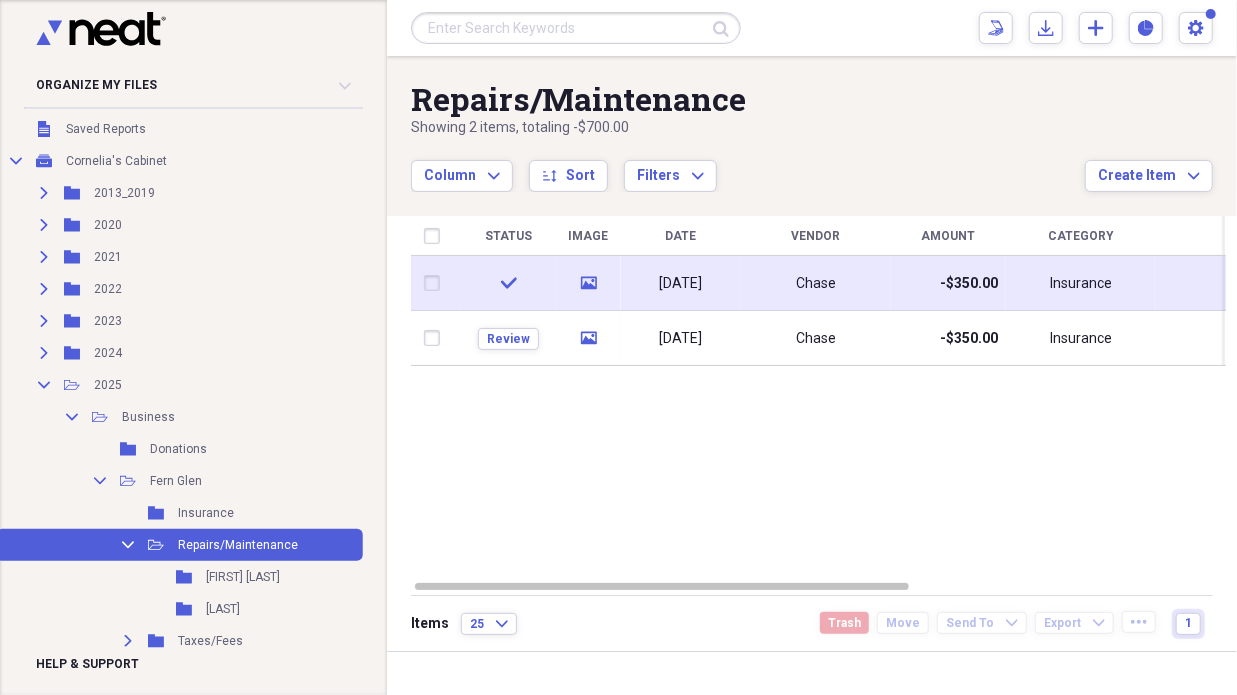click at bounding box center (436, 283) 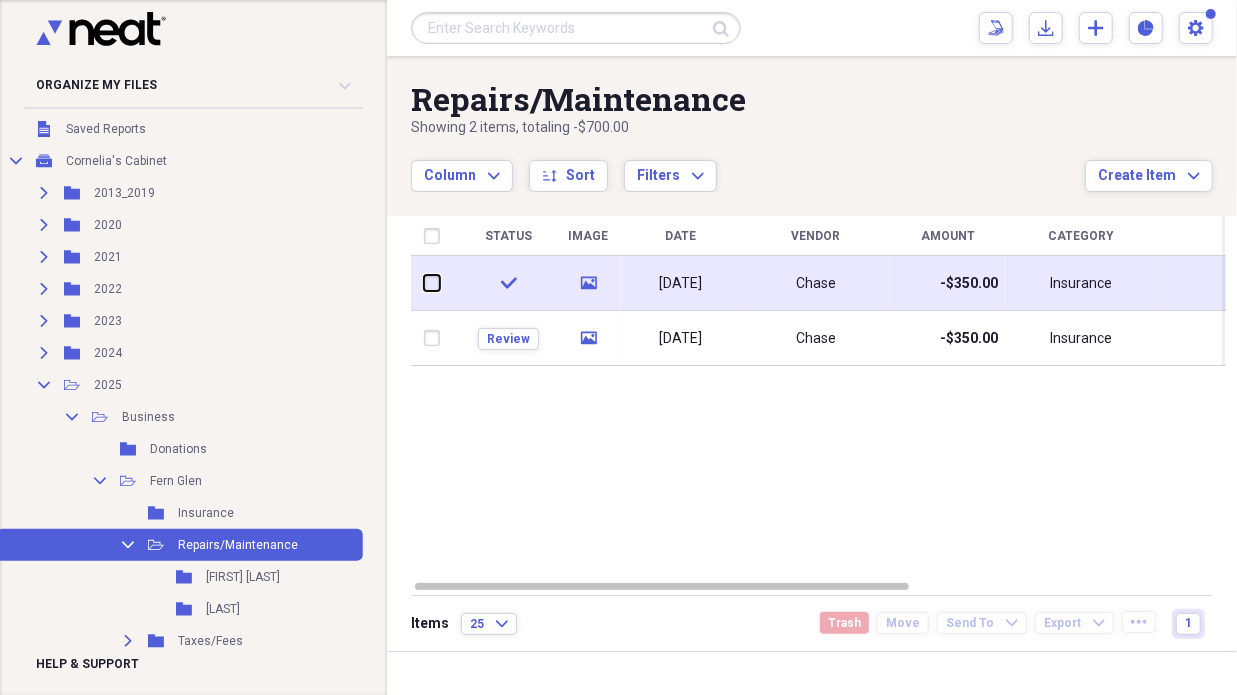 click at bounding box center (424, 283) 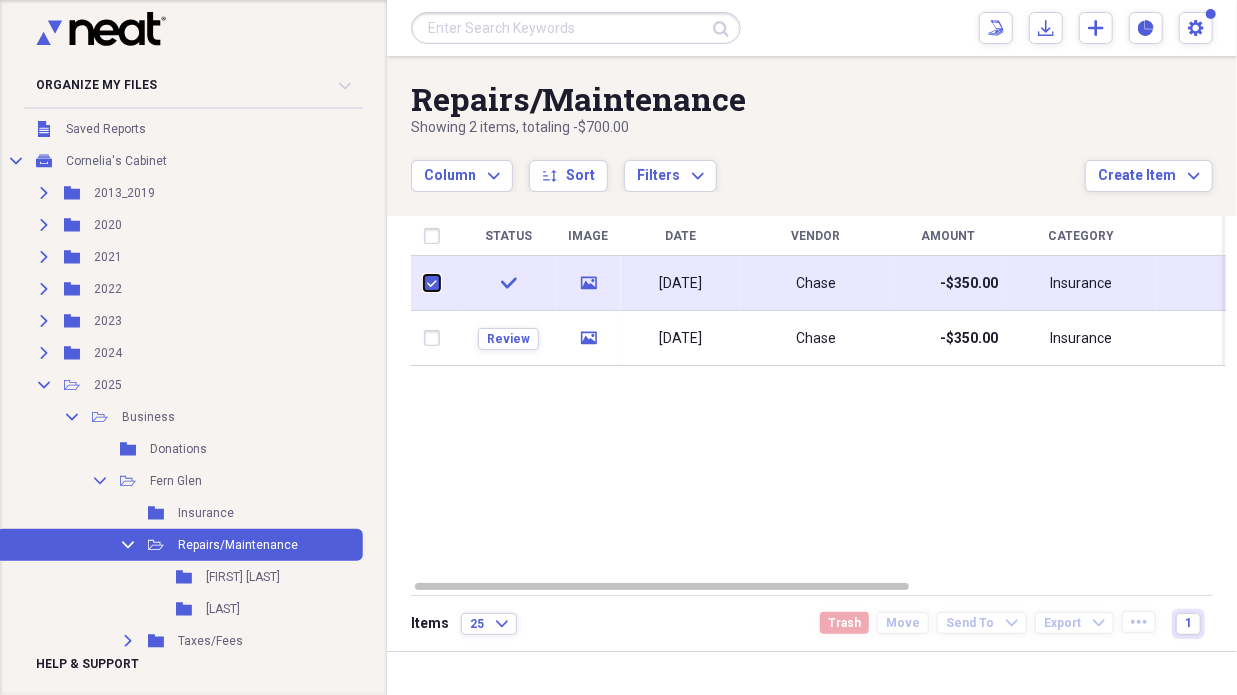 checkbox on "true" 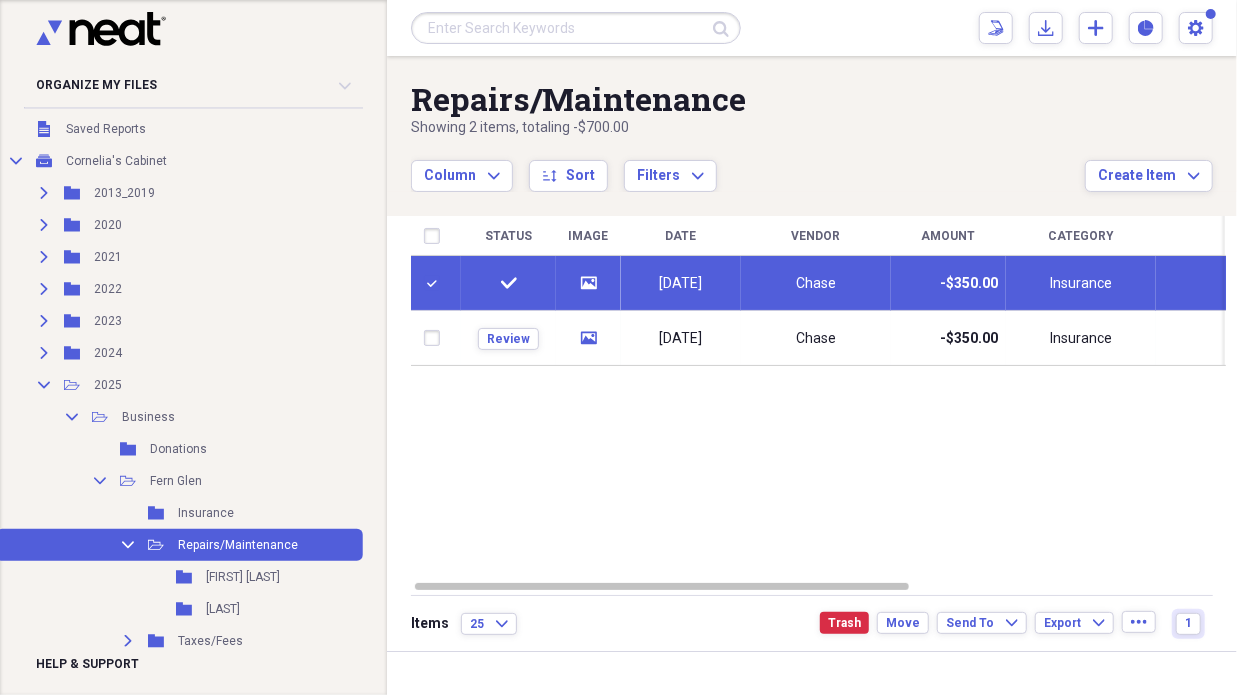 click 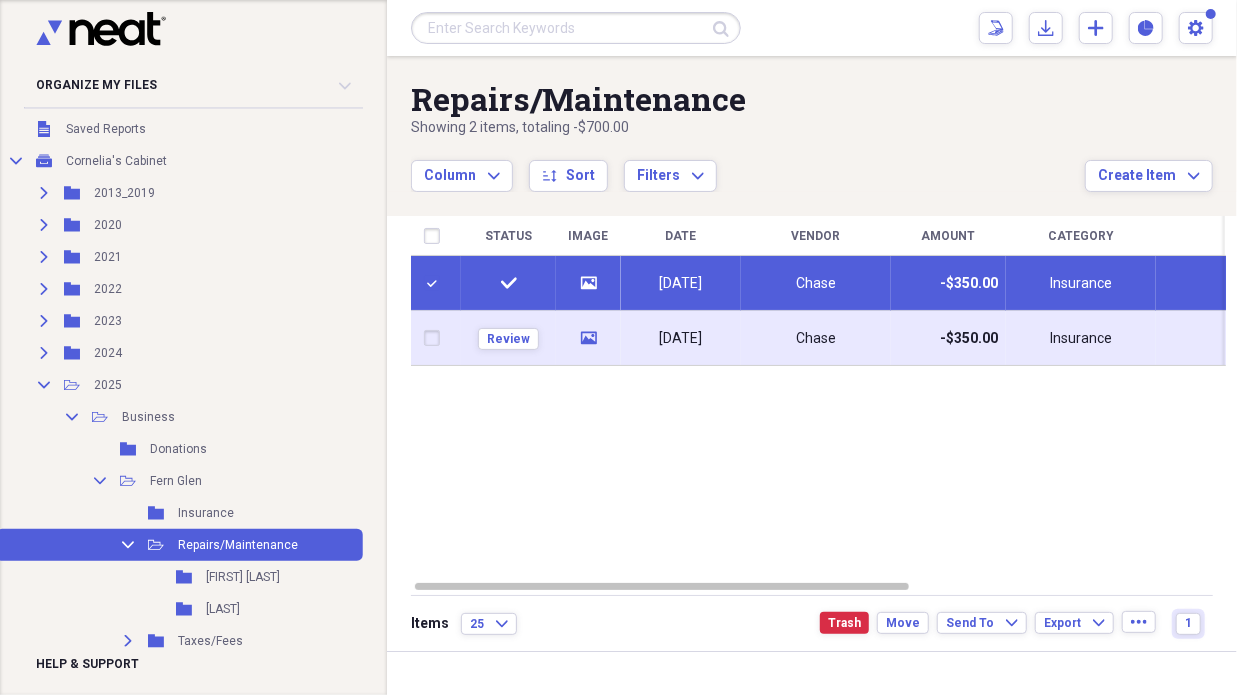 click at bounding box center [436, 338] 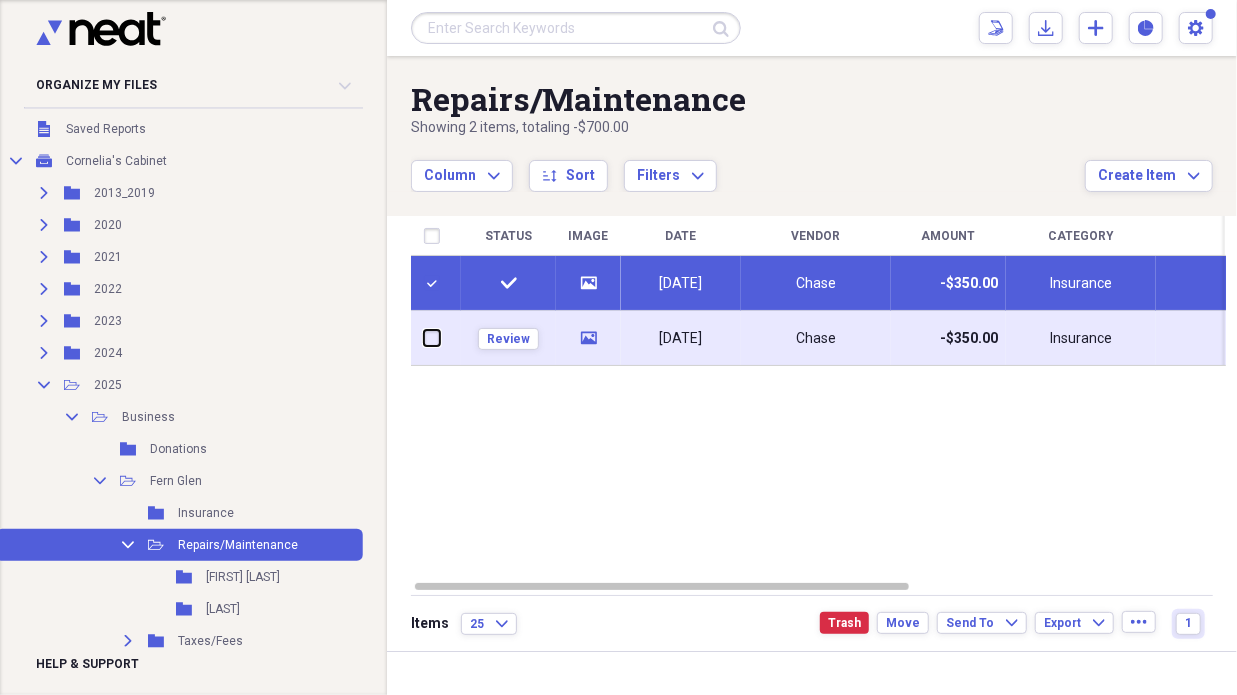 click at bounding box center [424, 338] 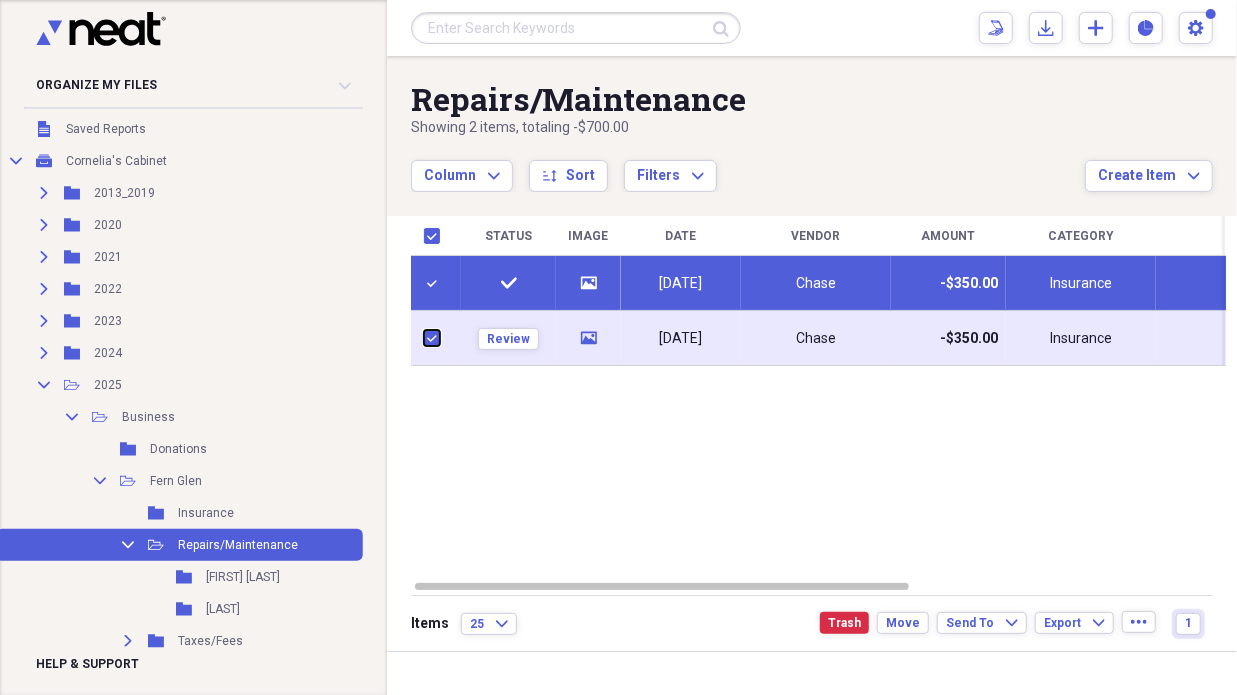 checkbox on "true" 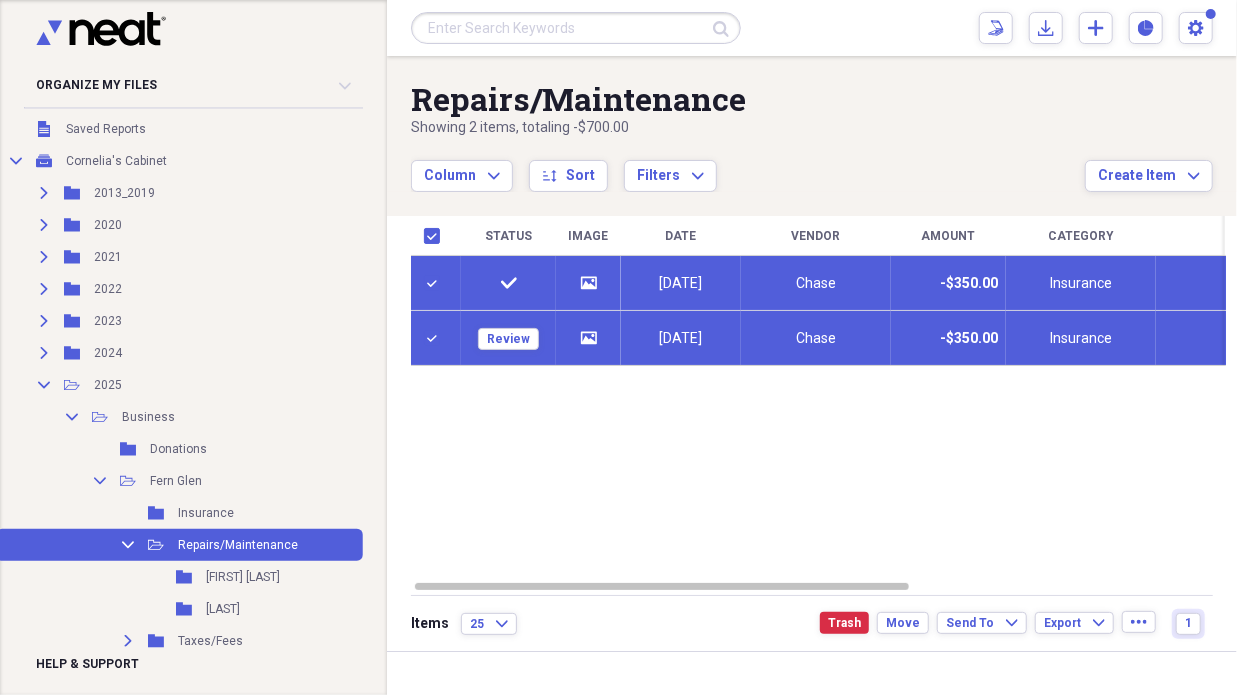 click at bounding box center [436, 283] 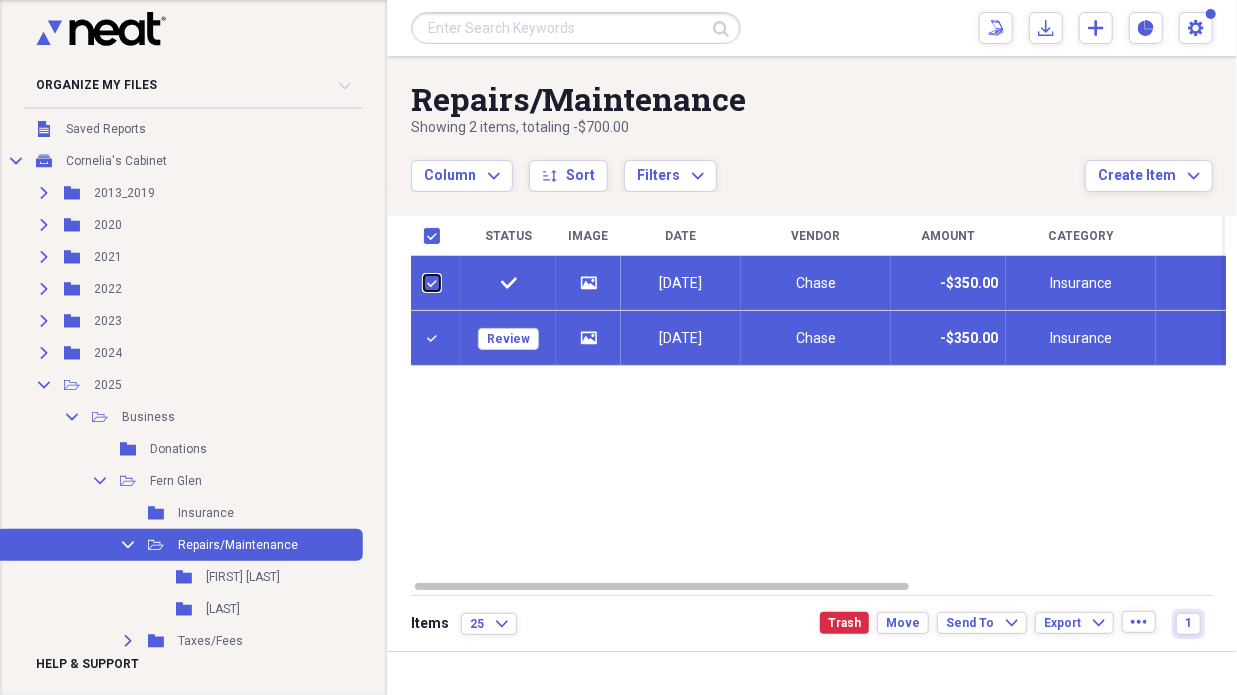 click at bounding box center (424, 283) 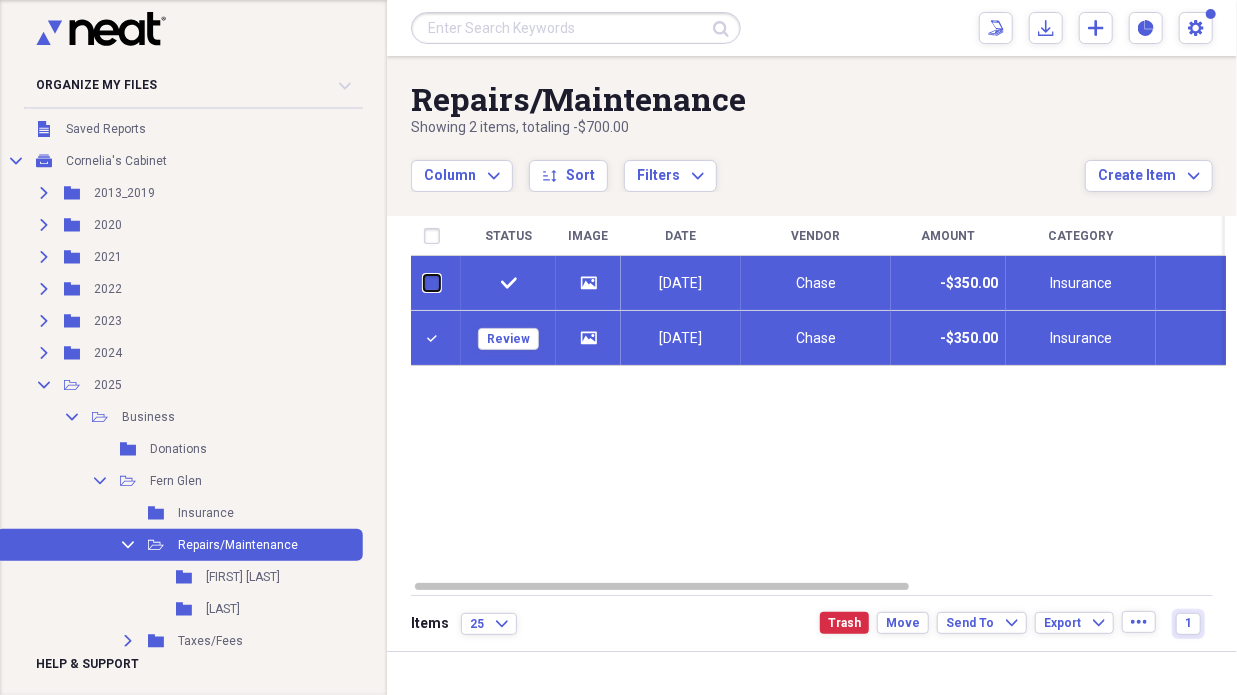 checkbox on "false" 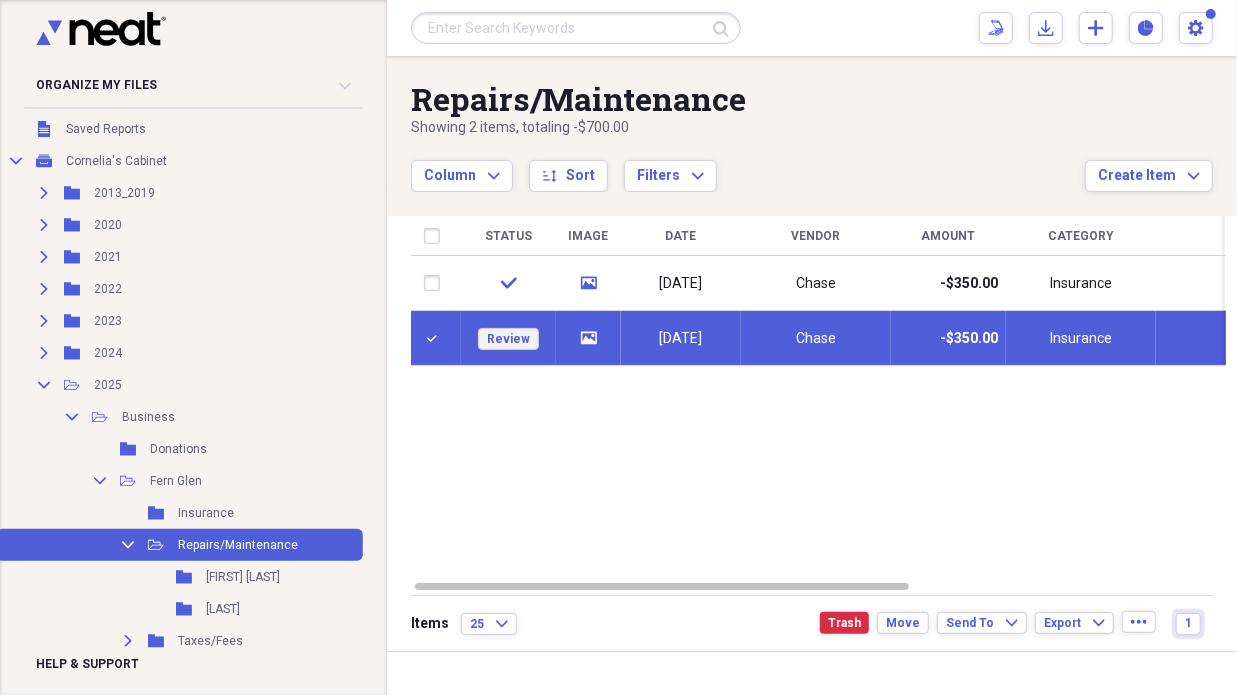 click on "Review" at bounding box center (508, 339) 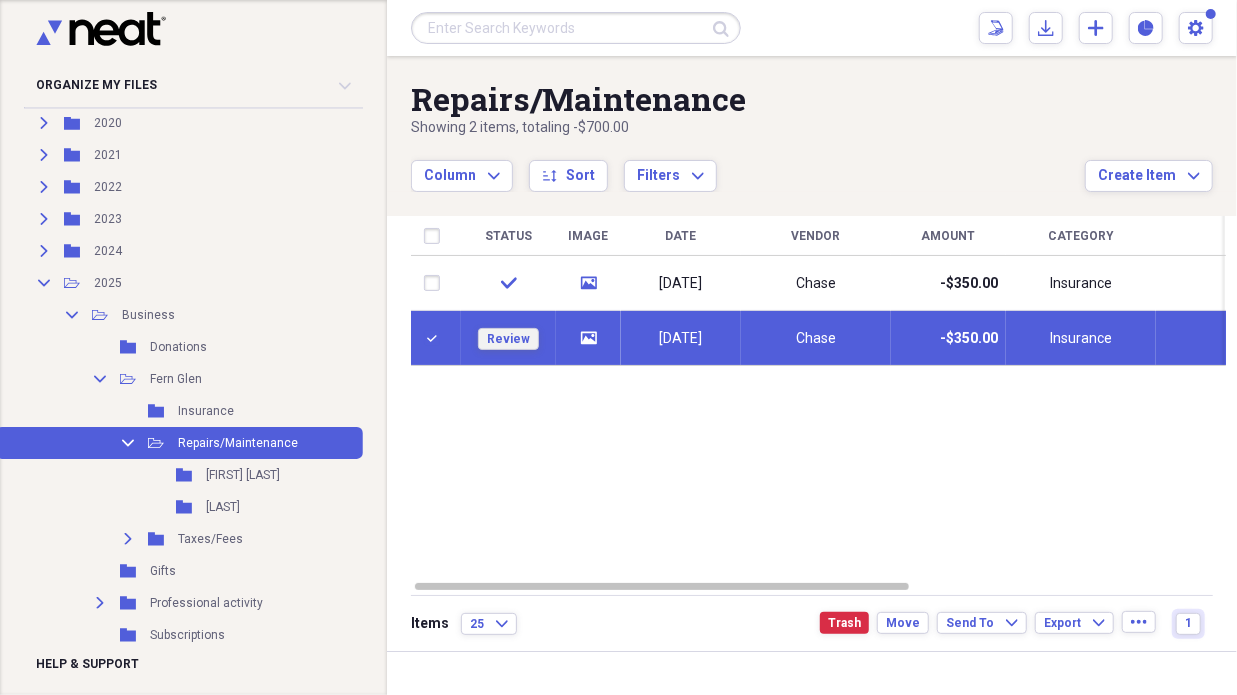scroll, scrollTop: 300, scrollLeft: 0, axis: vertical 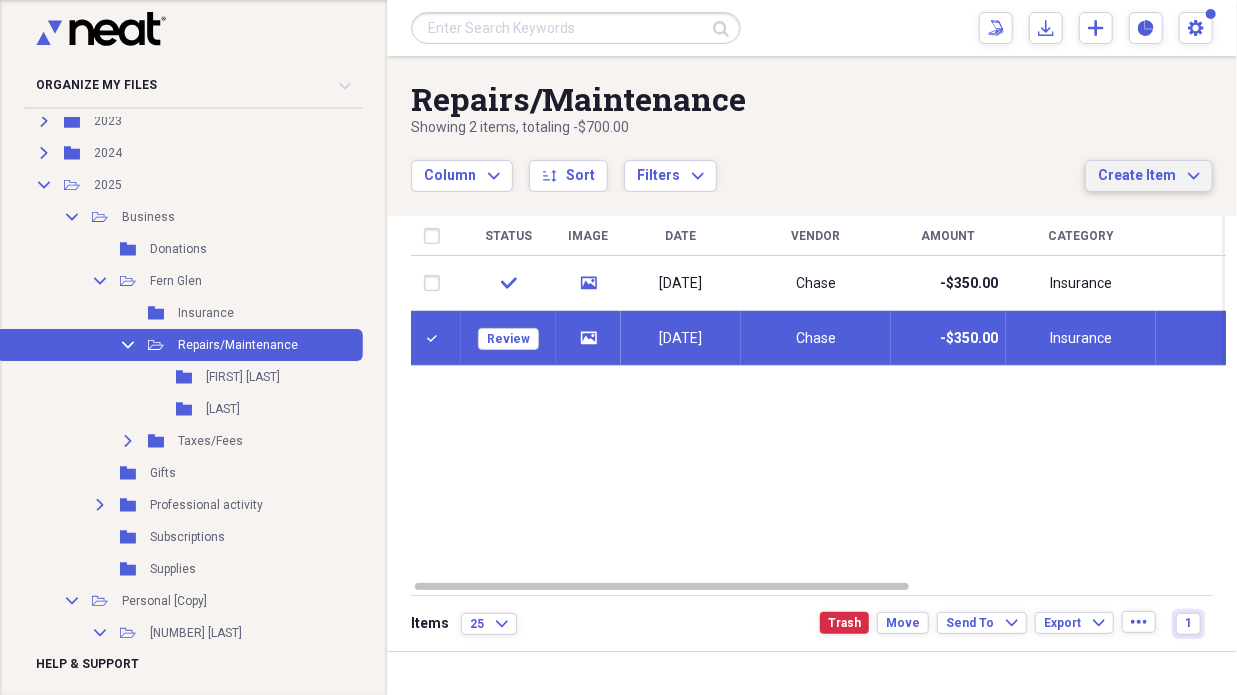 click on "Expand" 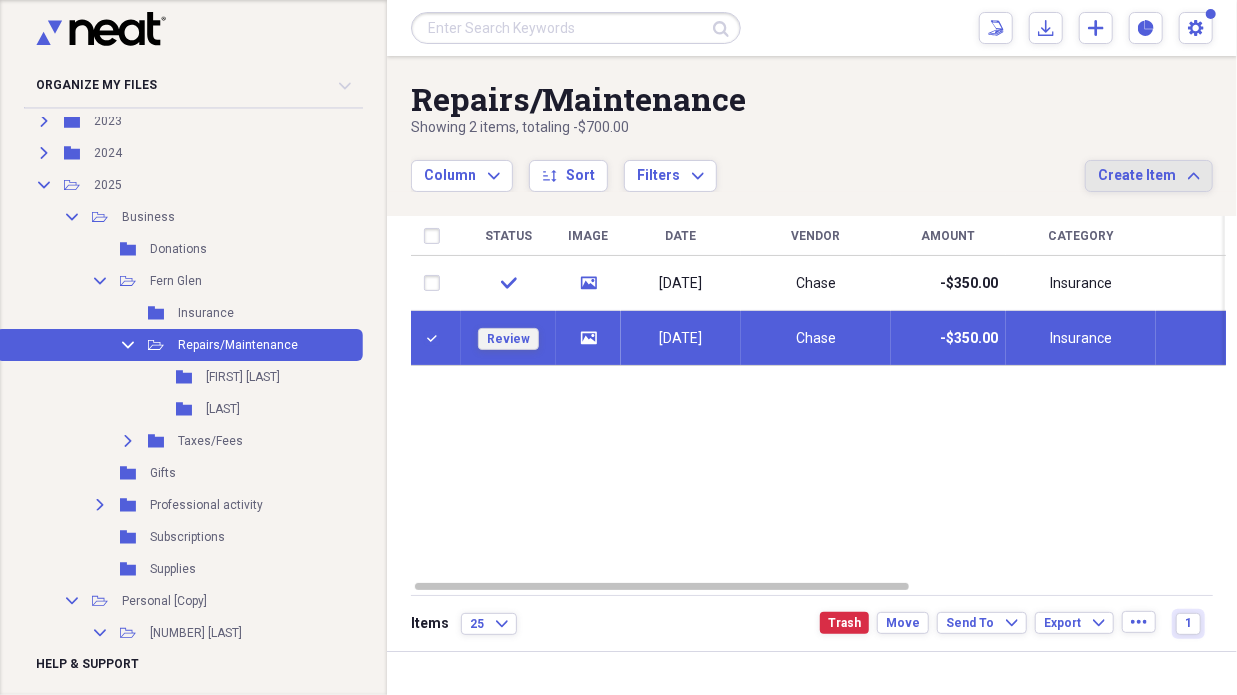 click on "Review" at bounding box center [508, 339] 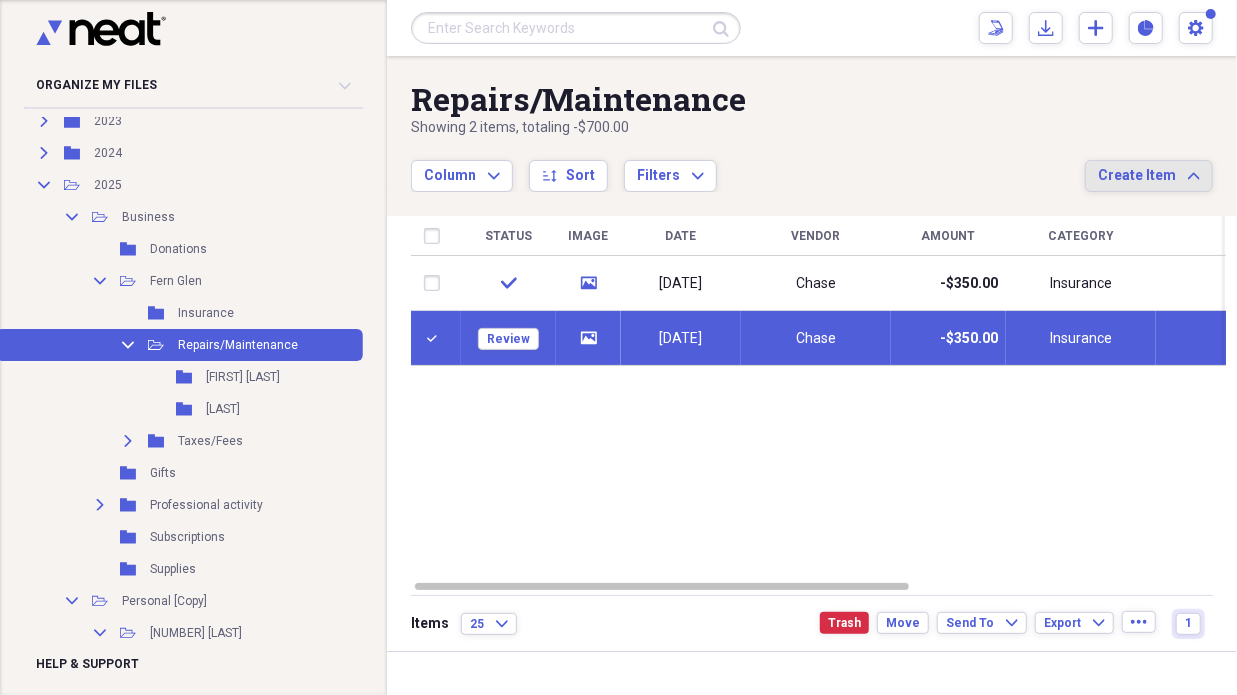 click at bounding box center [436, 338] 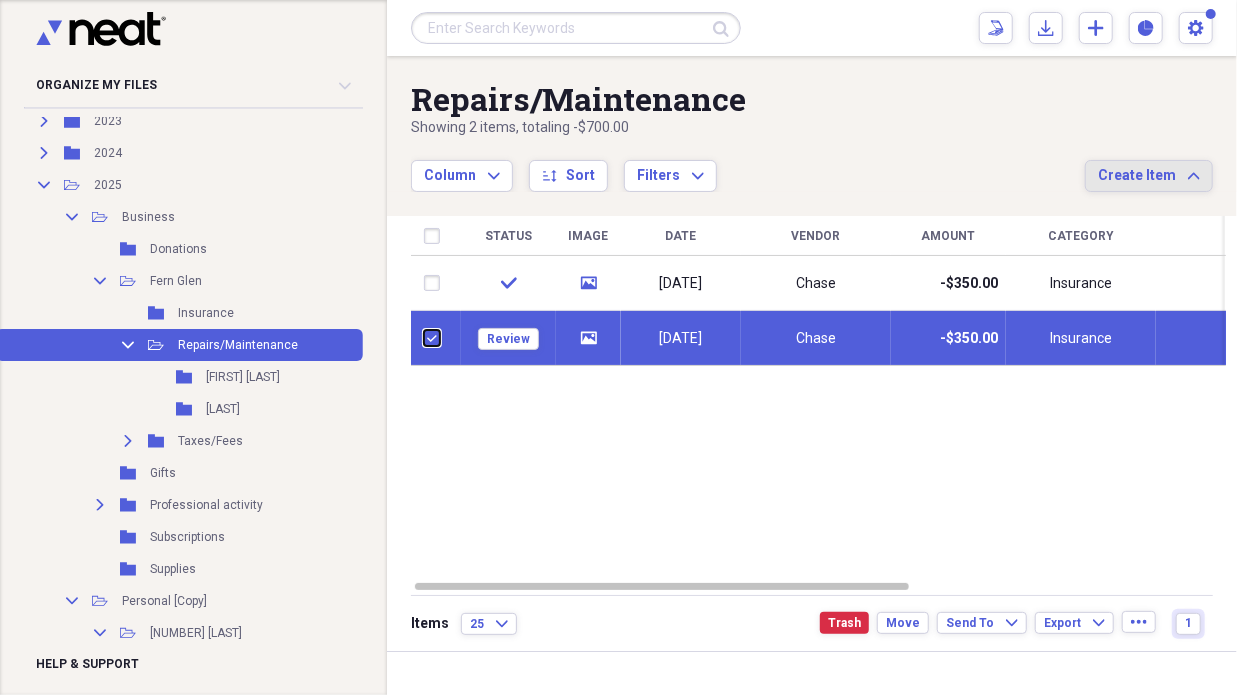 click at bounding box center [424, 338] 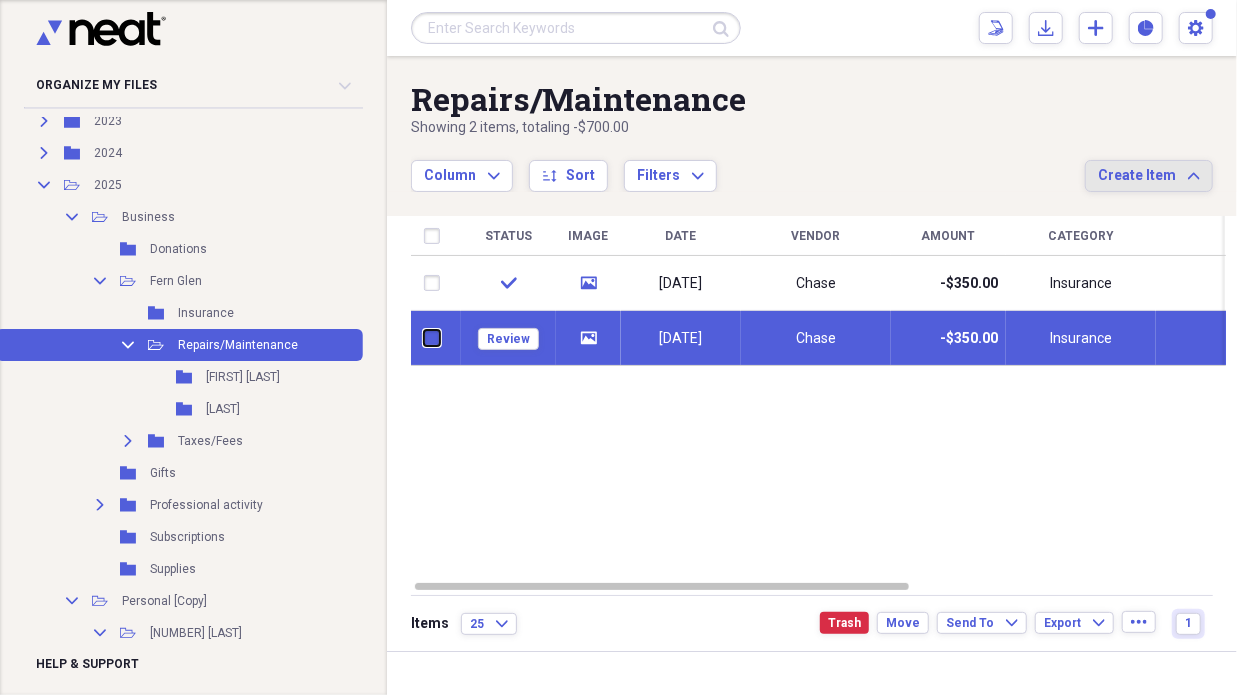 checkbox on "false" 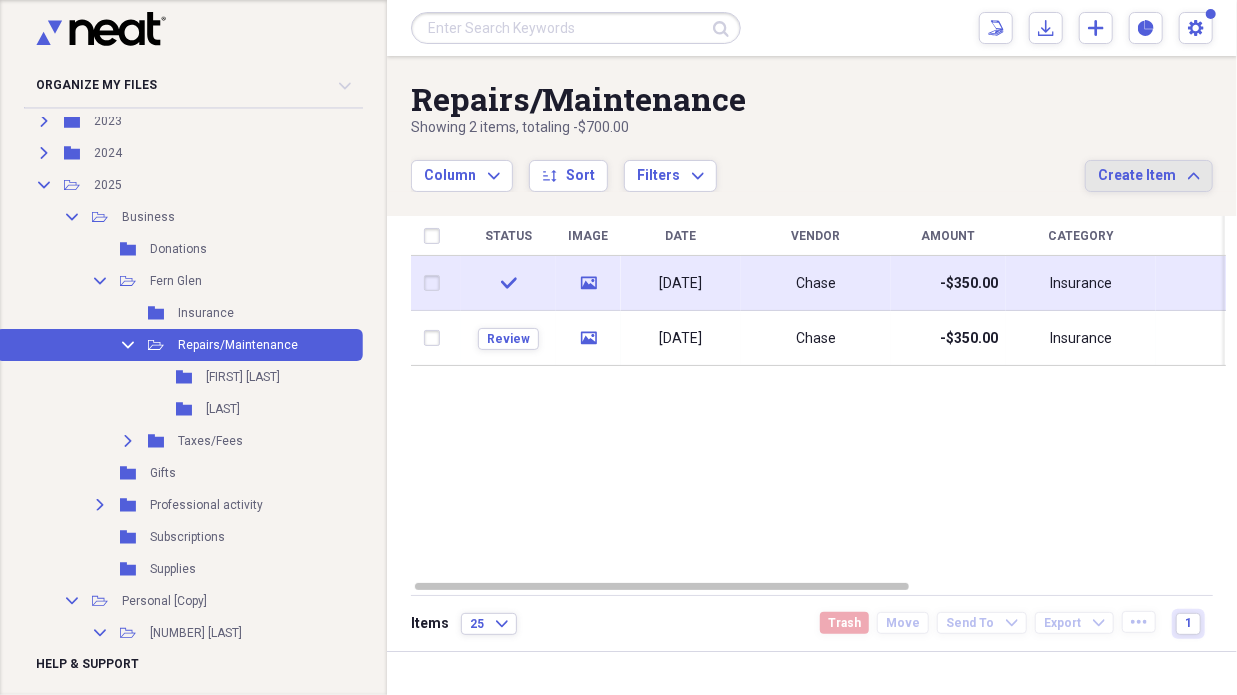 click at bounding box center (436, 283) 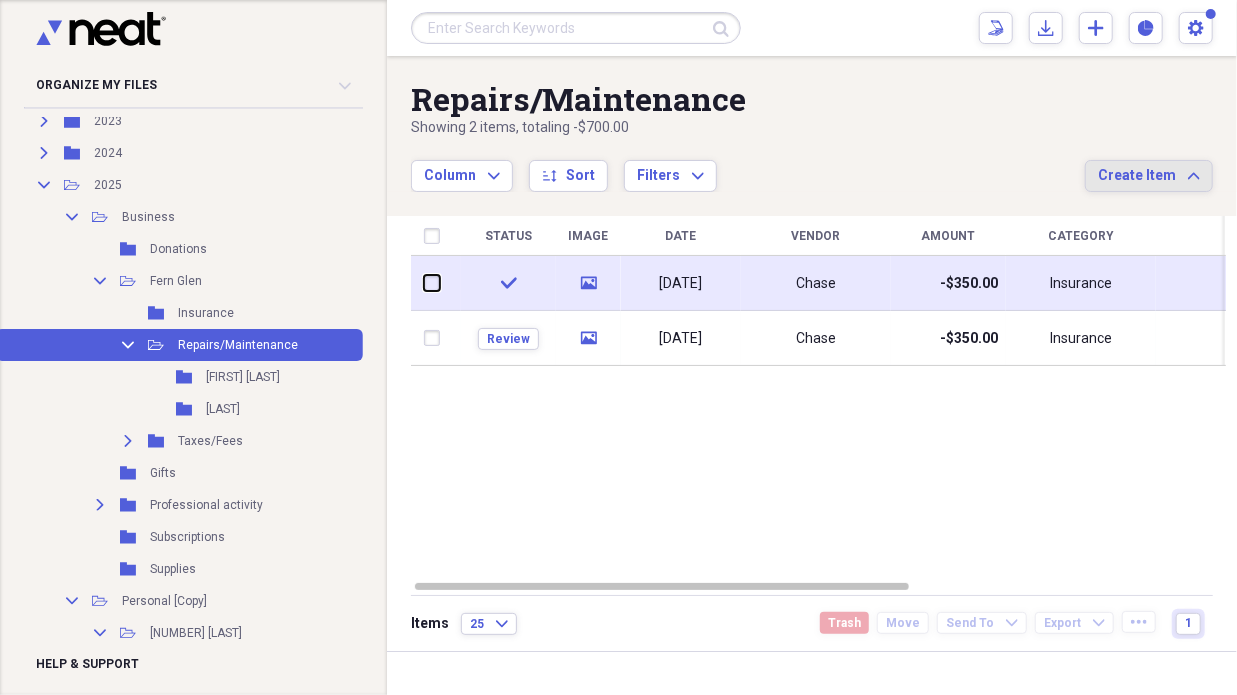 click at bounding box center (424, 283) 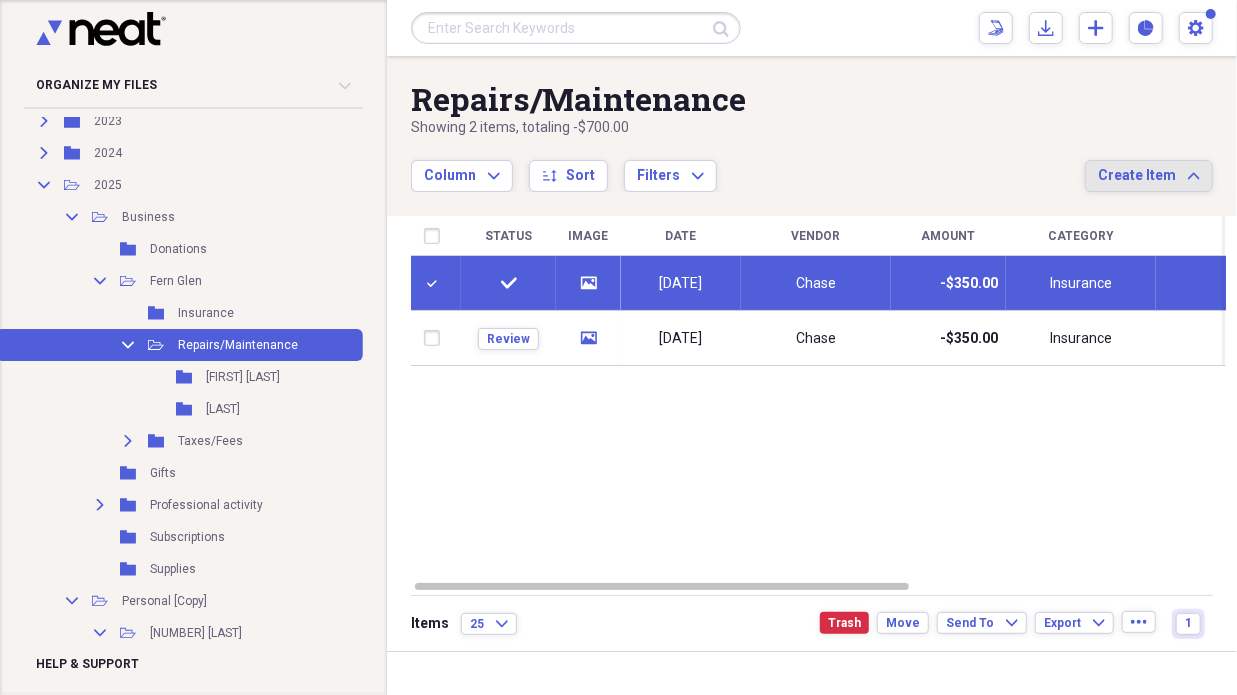 click at bounding box center [436, 283] 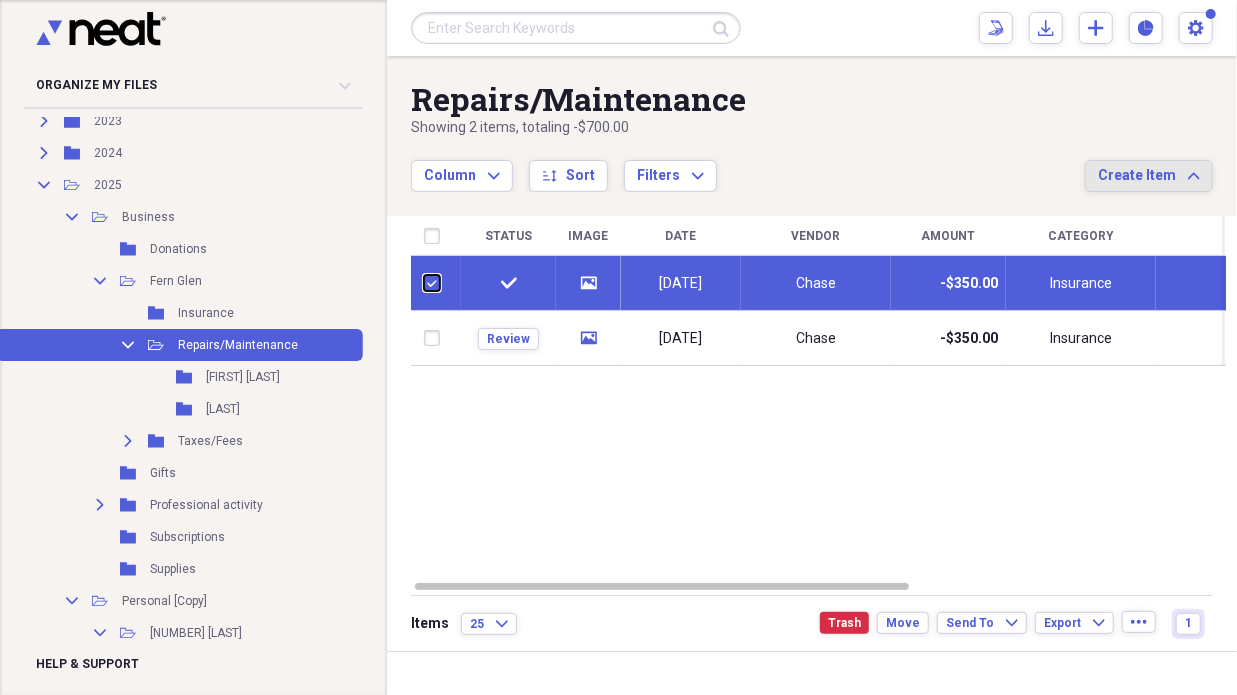 click at bounding box center [424, 283] 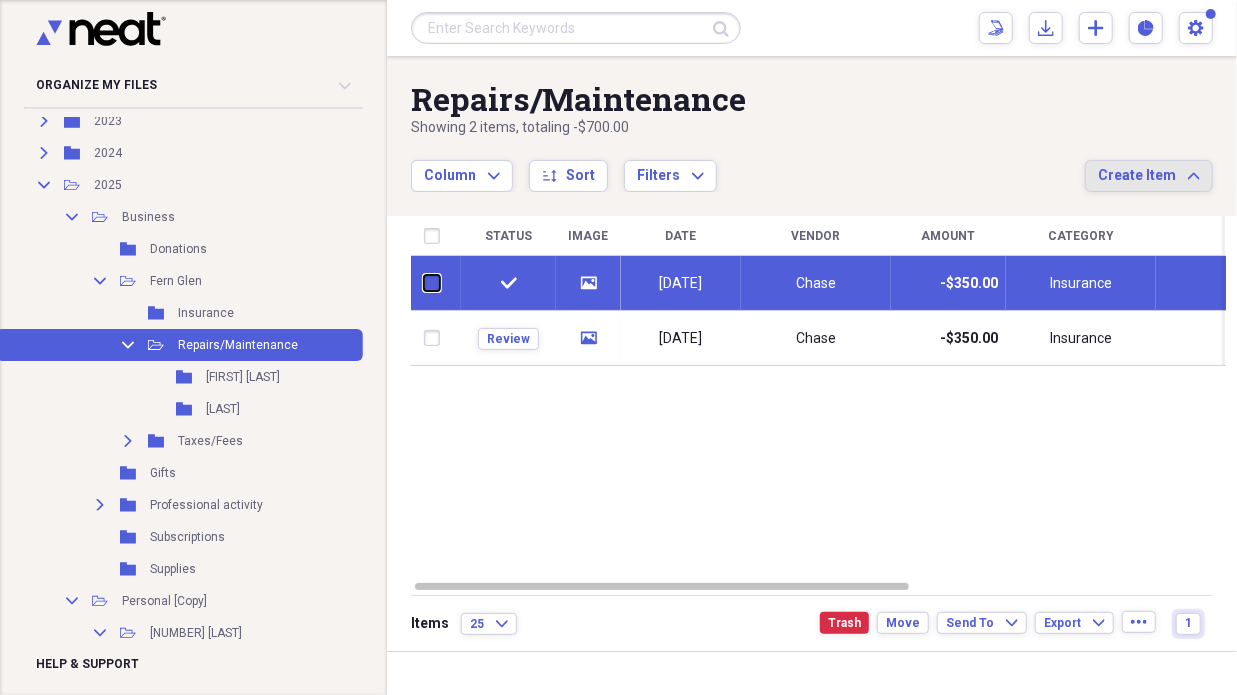 checkbox on "false" 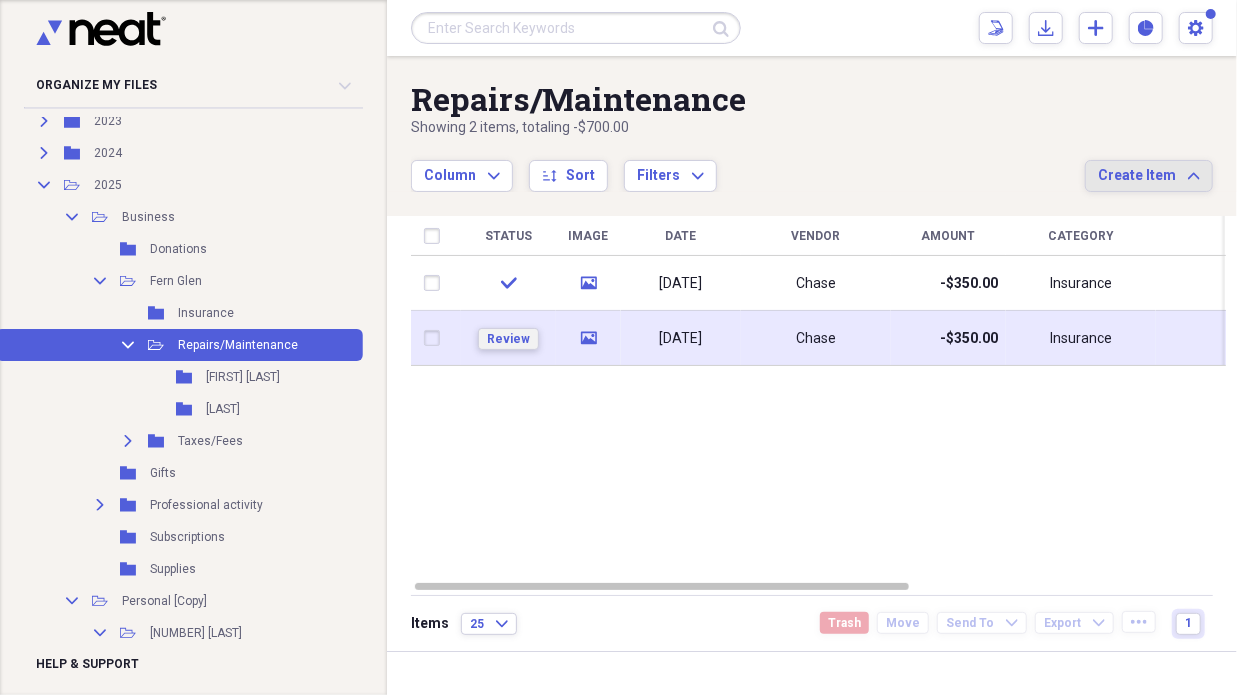 click on "Review" at bounding box center [508, 339] 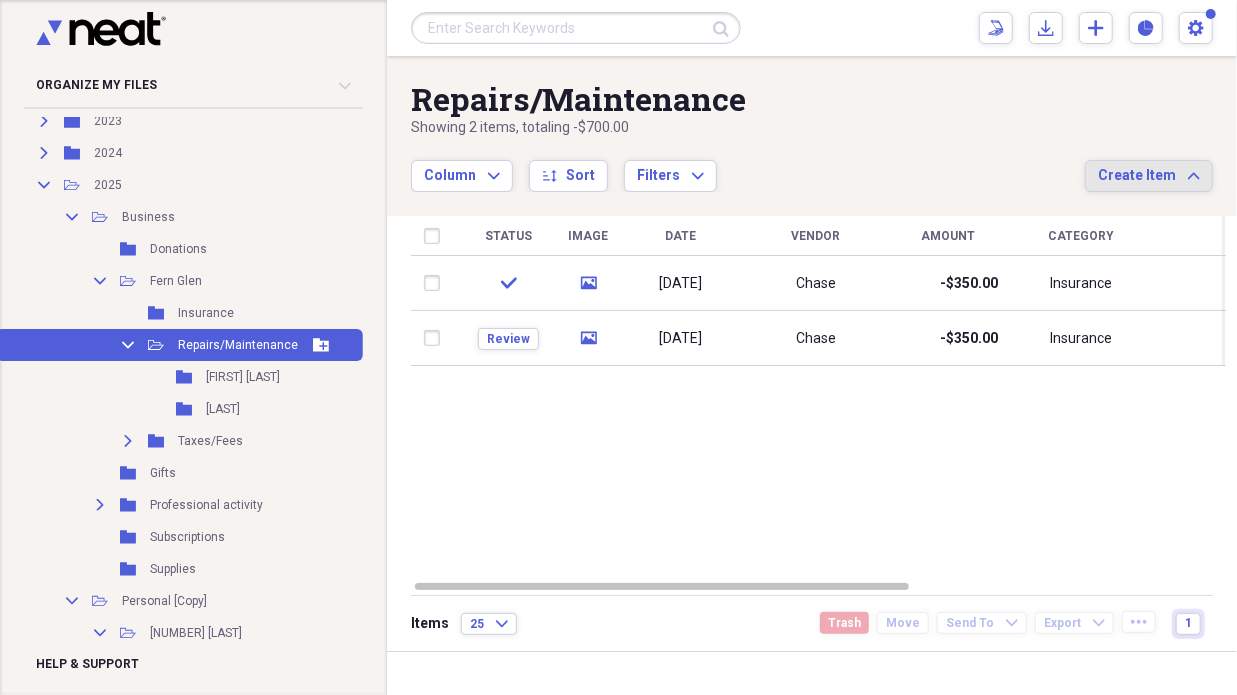 click on "Repairs/Maintenance" at bounding box center (238, 345) 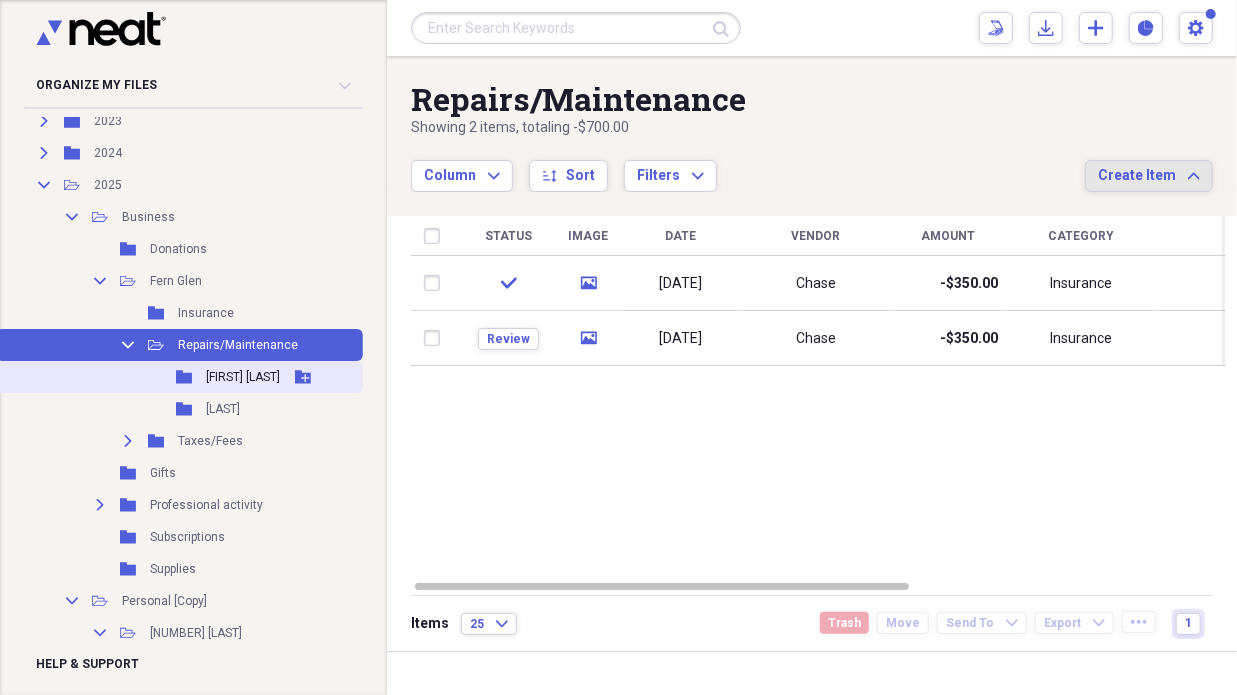 click on "I [LAST]" at bounding box center [243, 377] 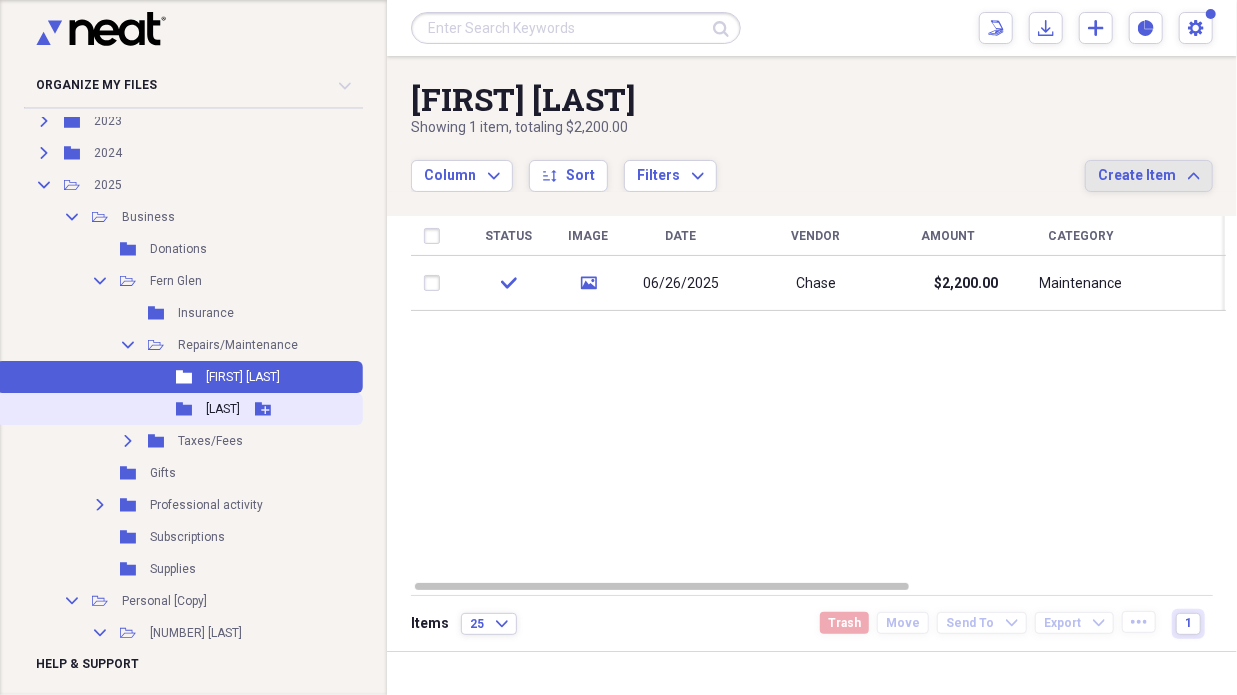 click on "[FIRST] [LAST]" at bounding box center [223, 409] 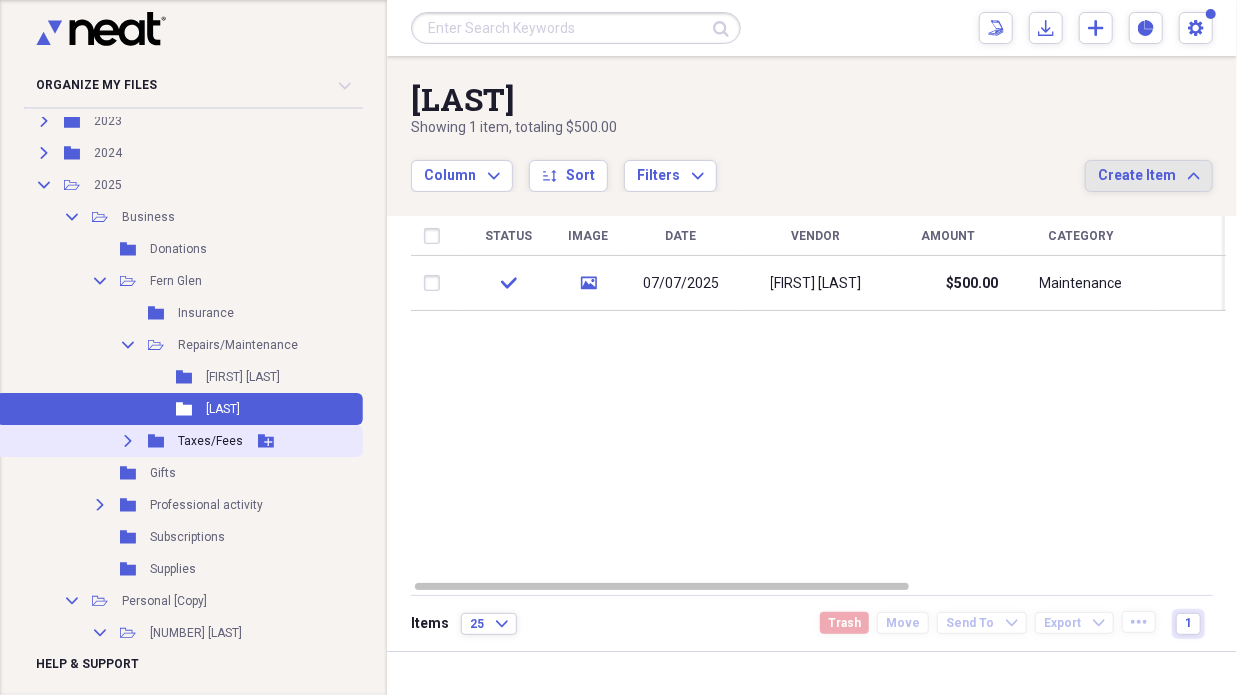 click on "Taxes/Fees" at bounding box center [210, 441] 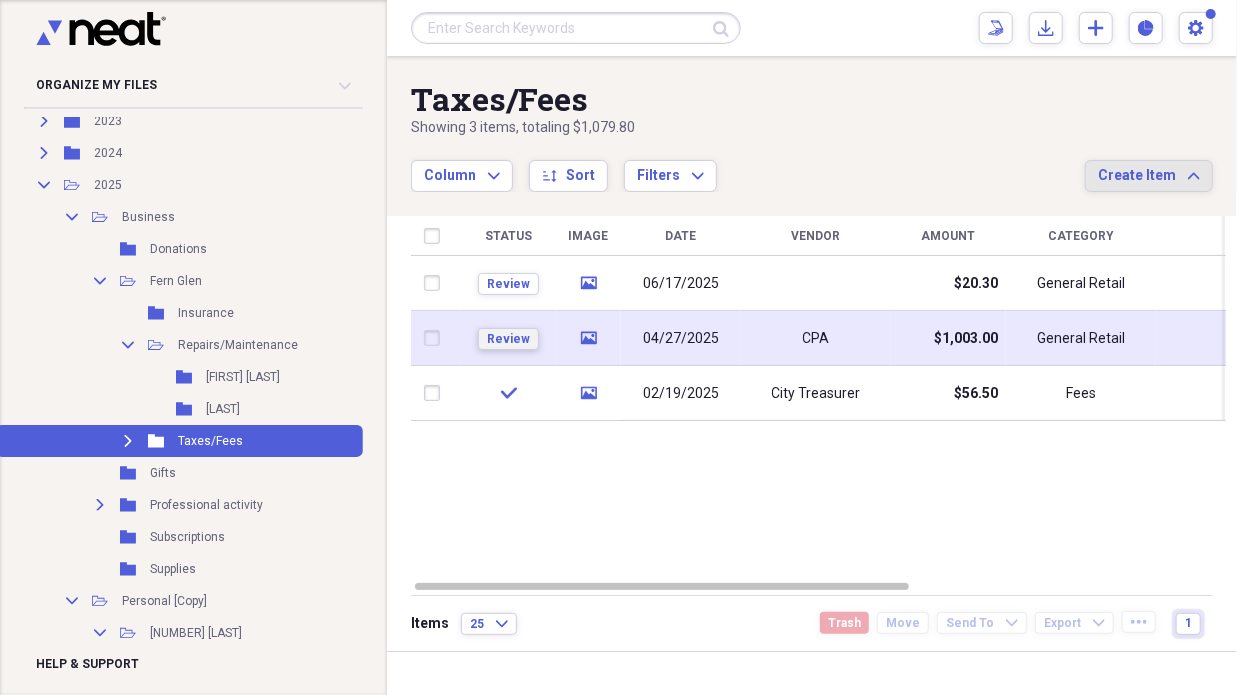 click on "Review" at bounding box center [508, 339] 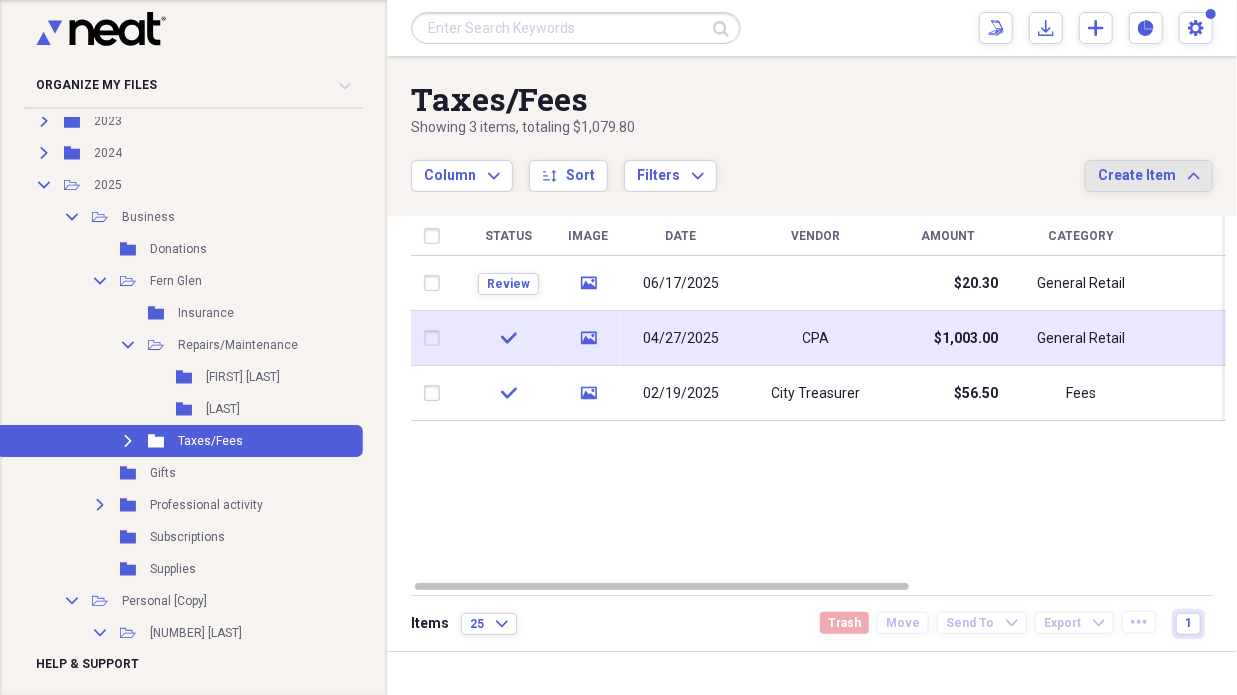 click on "check" at bounding box center [508, 338] 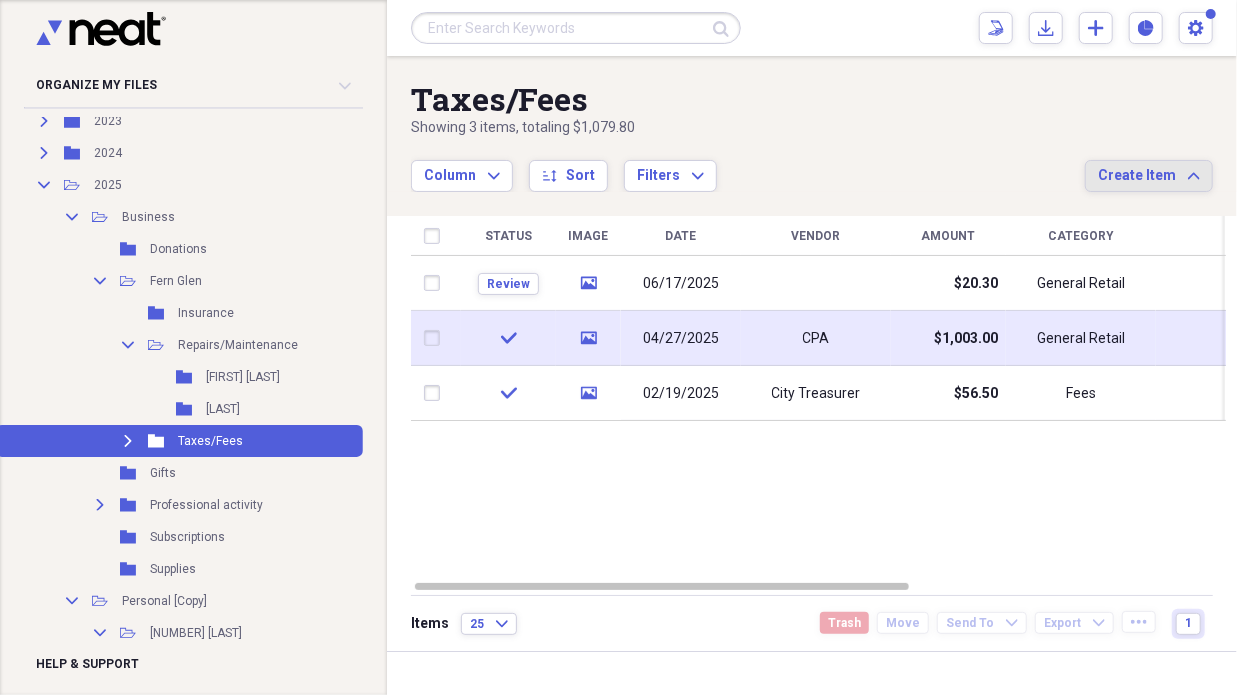 click on "media" 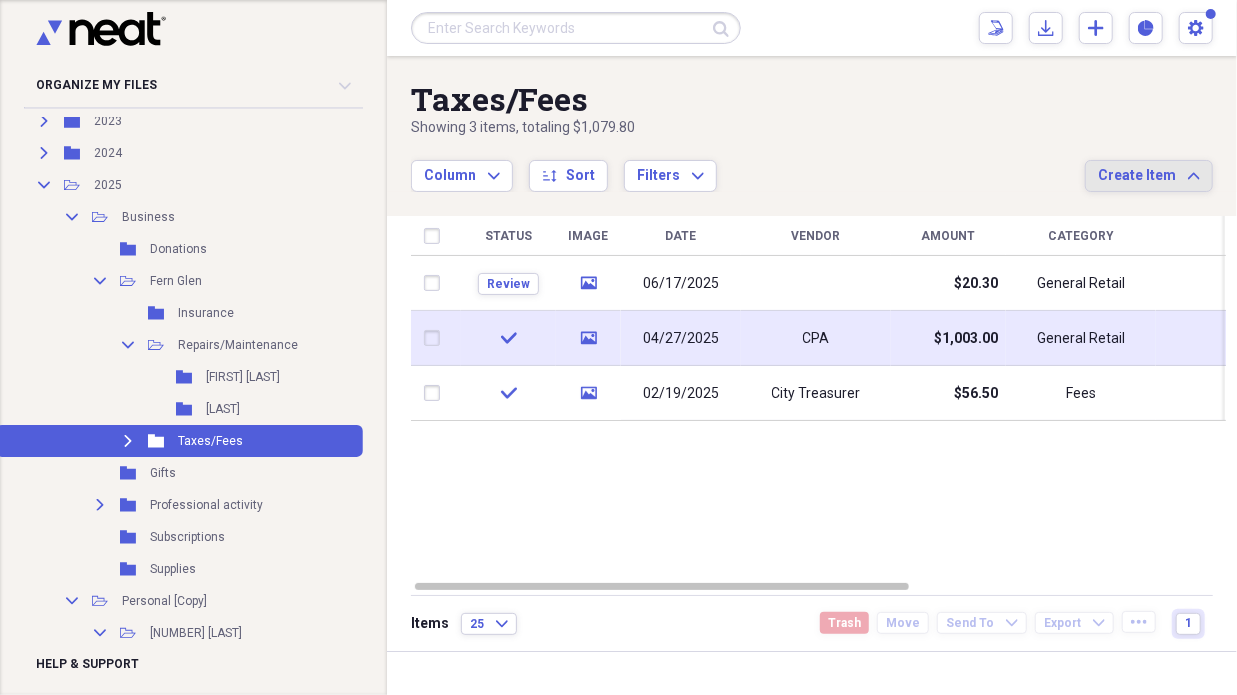 click on "check" at bounding box center (508, 338) 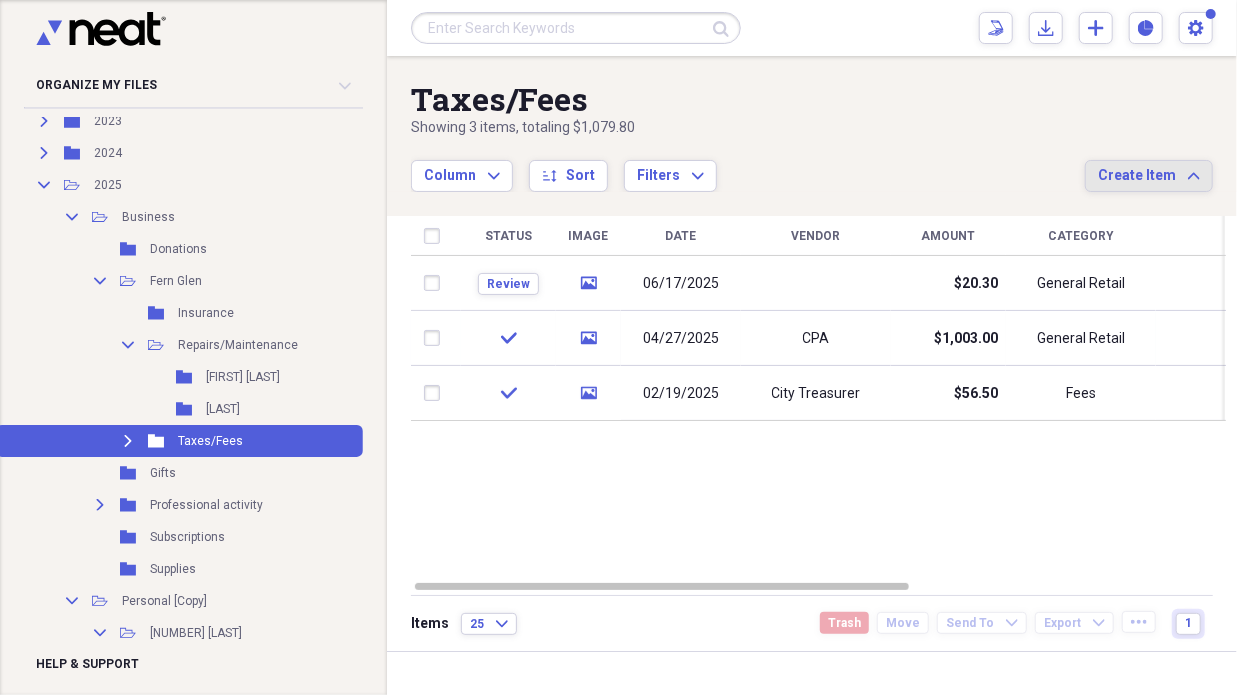 click 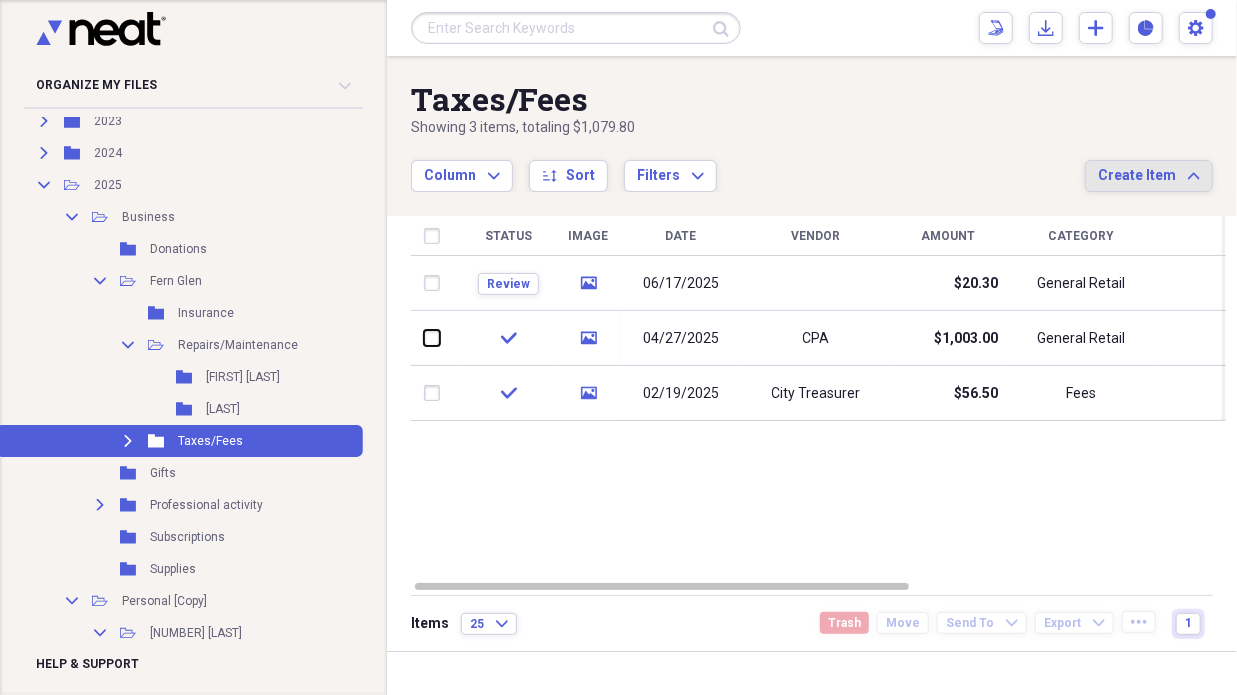 click at bounding box center (424, 338) 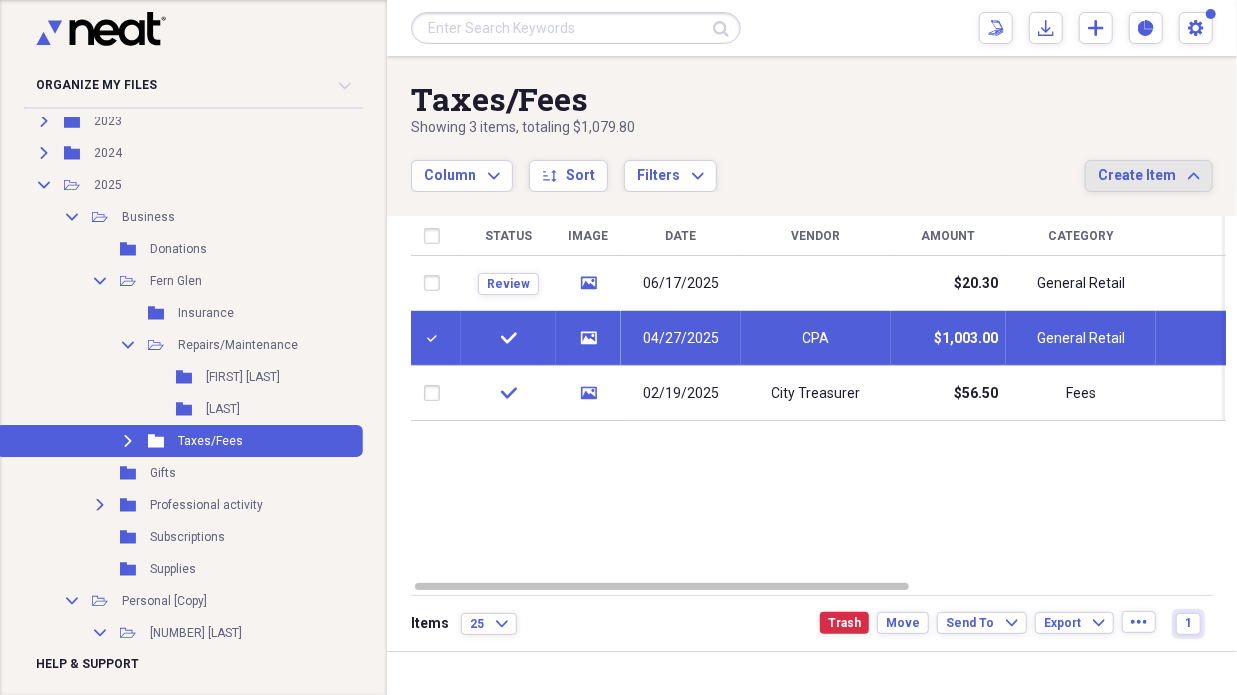 click 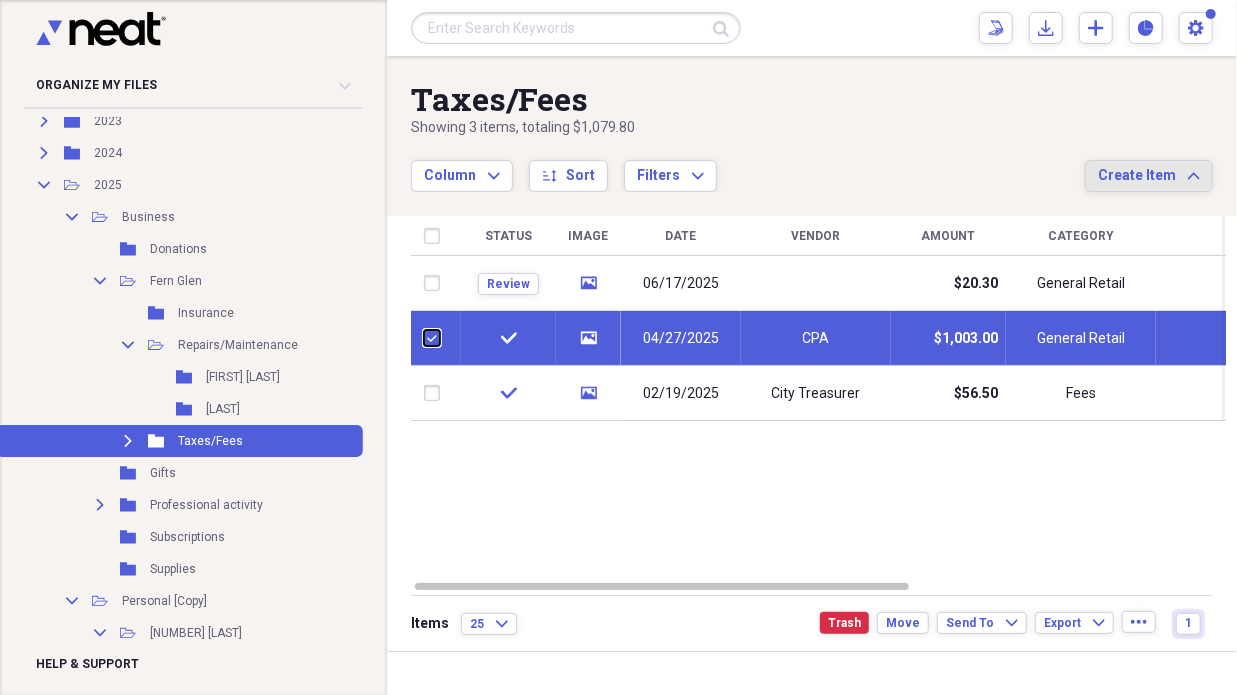 click at bounding box center [424, 338] 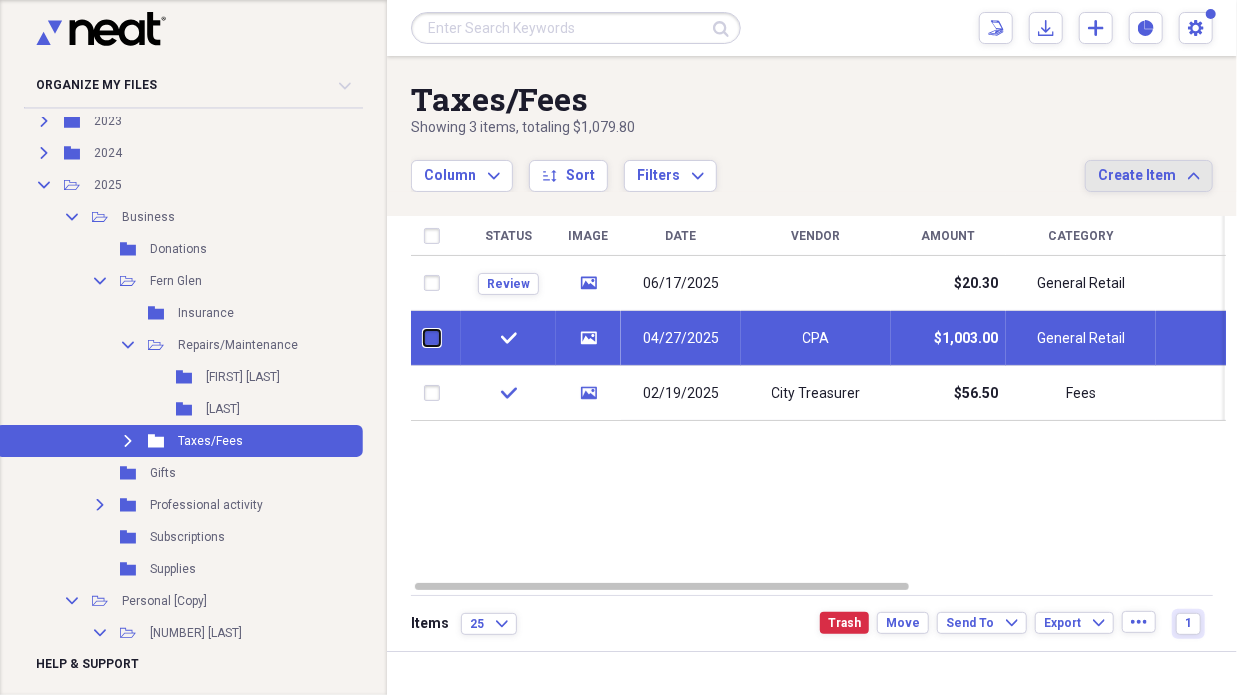 checkbox on "false" 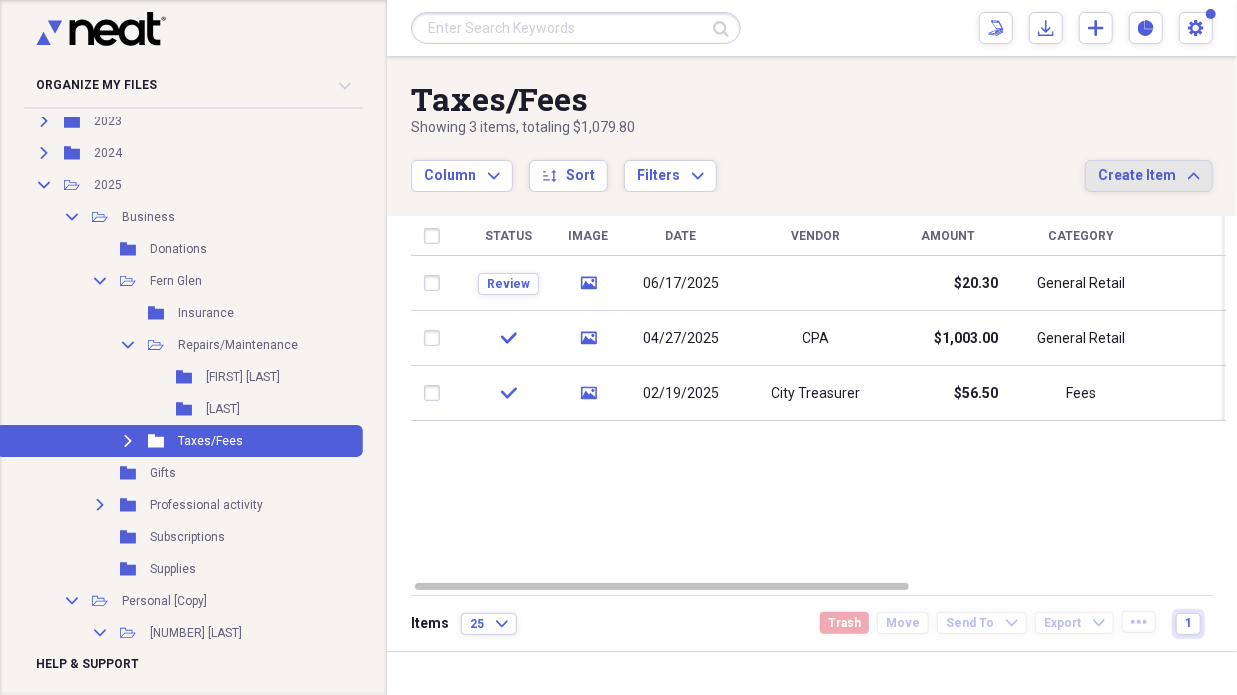click 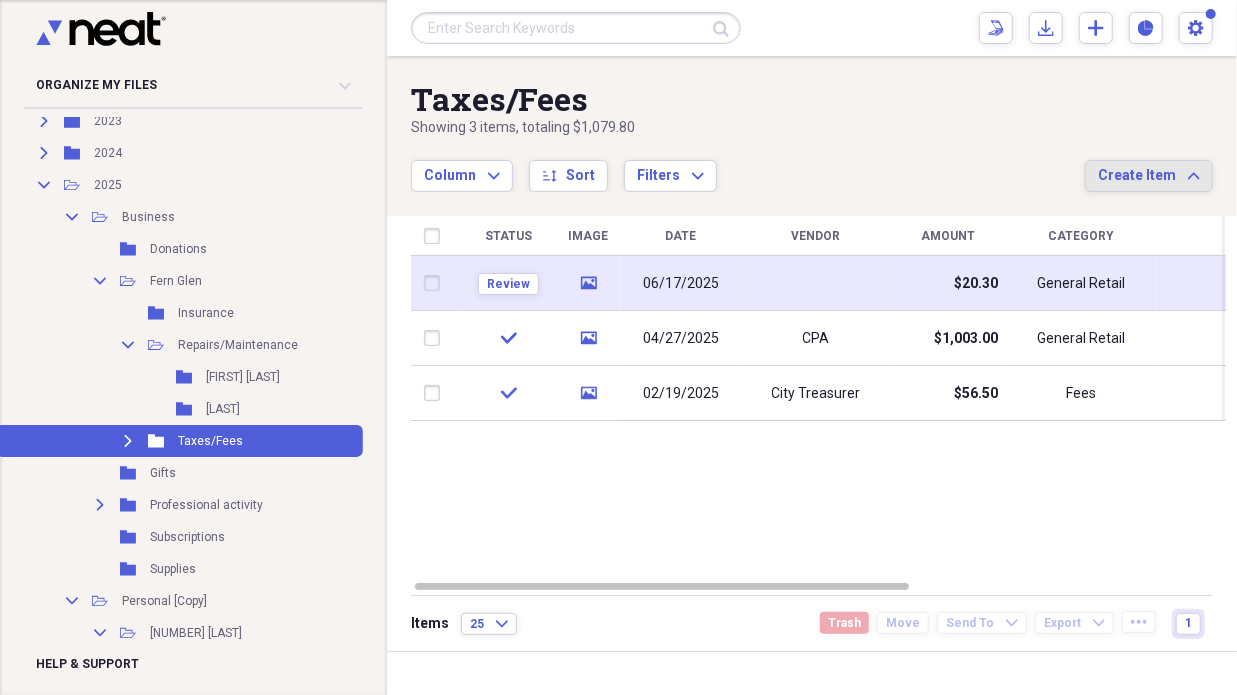 click 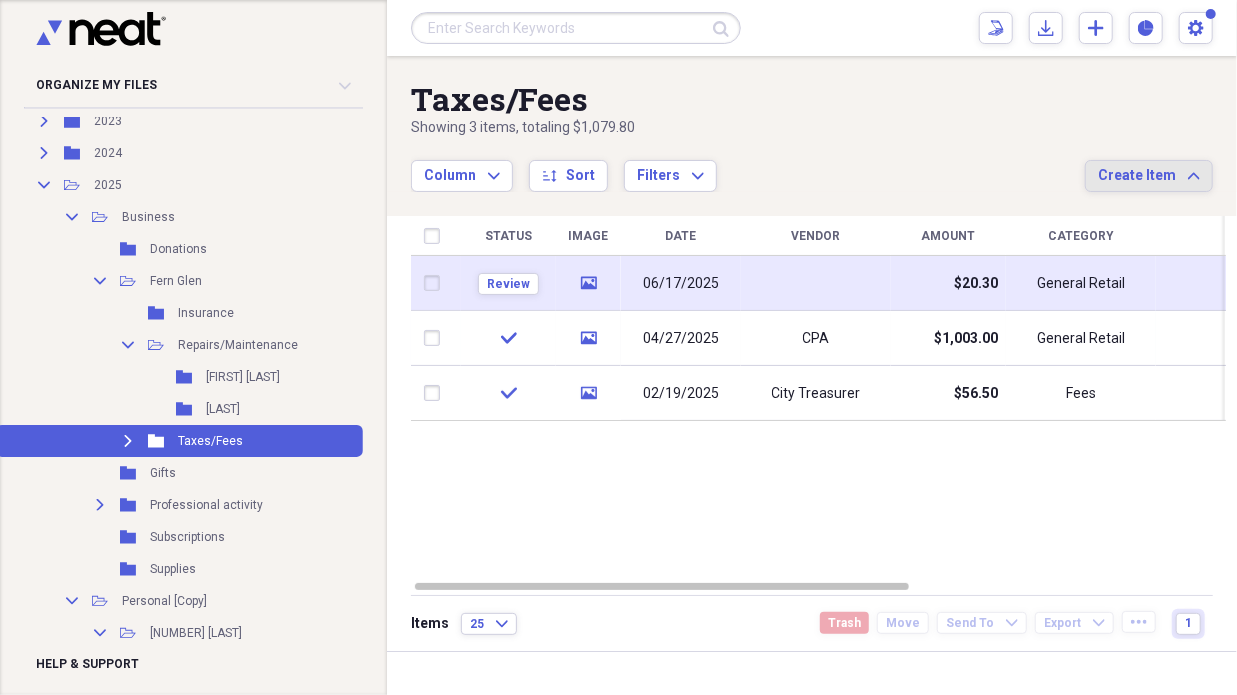 click at bounding box center [816, 283] 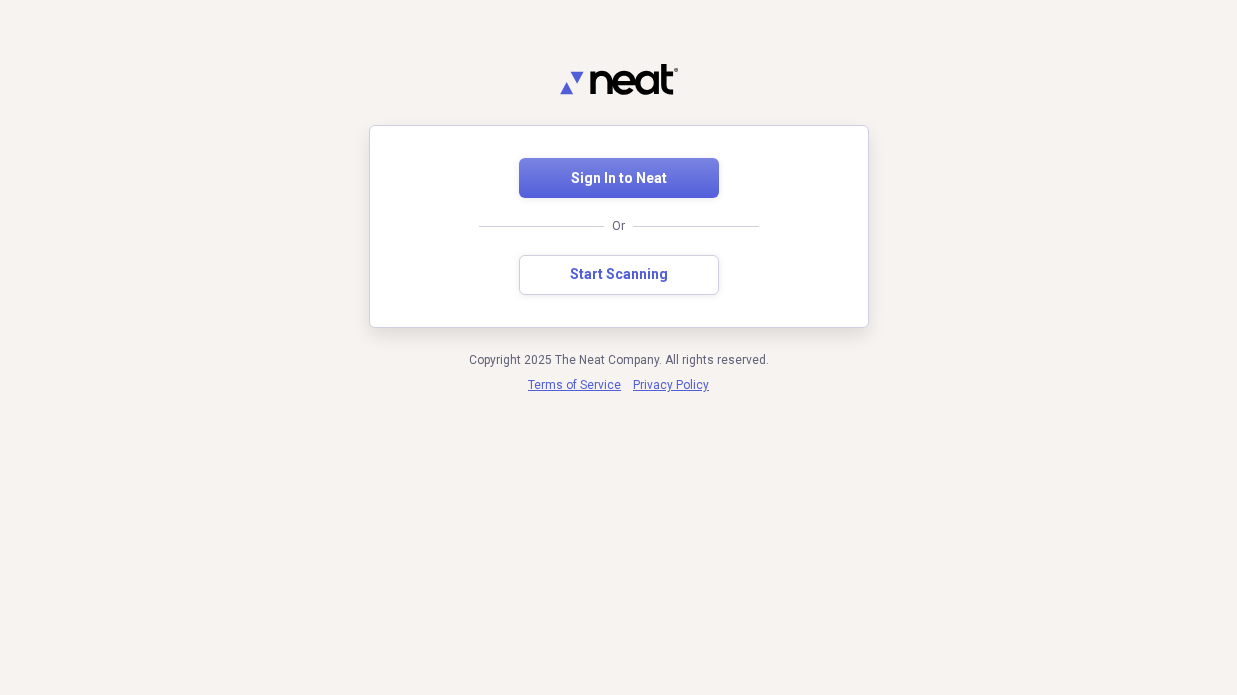 scroll, scrollTop: 0, scrollLeft: 0, axis: both 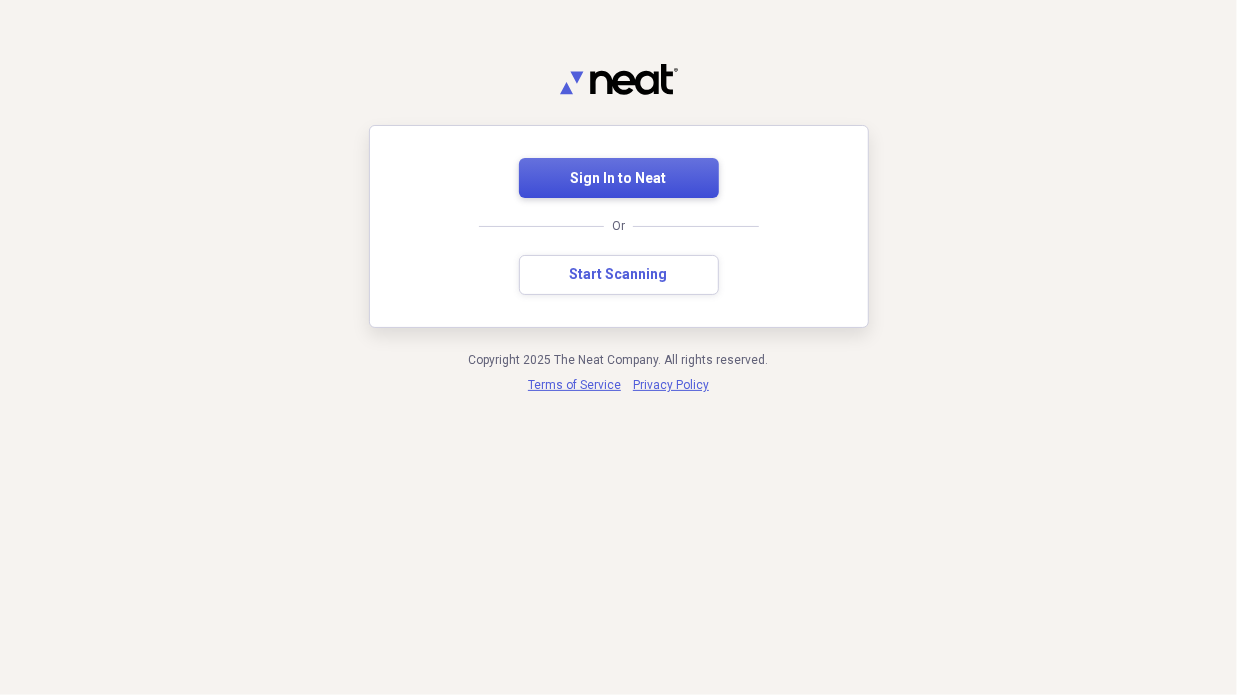 click on "Sign In to Neat" at bounding box center [619, 178] 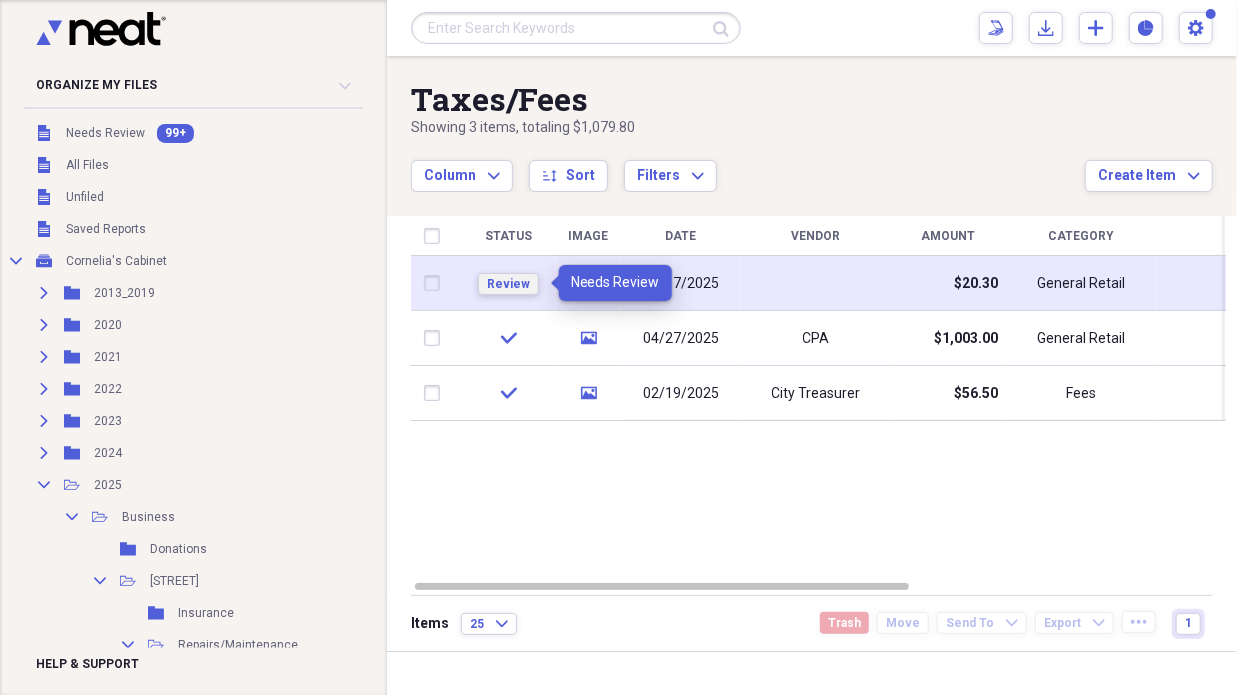 click on "Review" at bounding box center [508, 284] 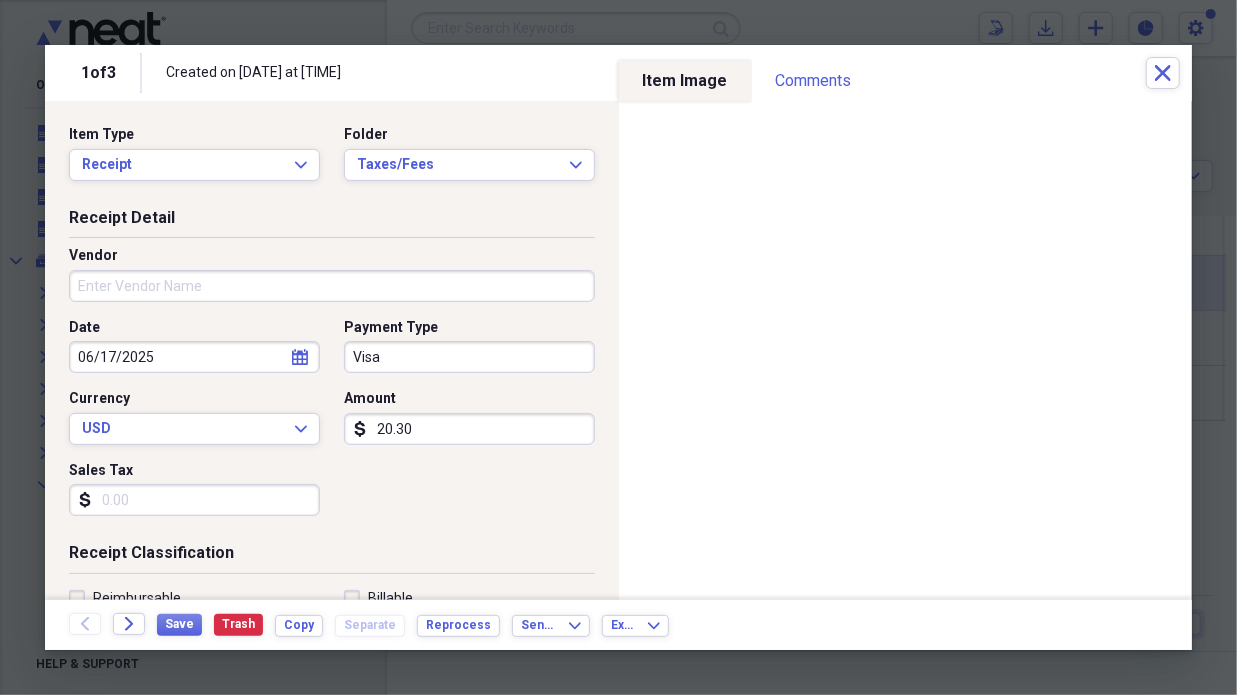 click on "Vendor" at bounding box center (332, 286) 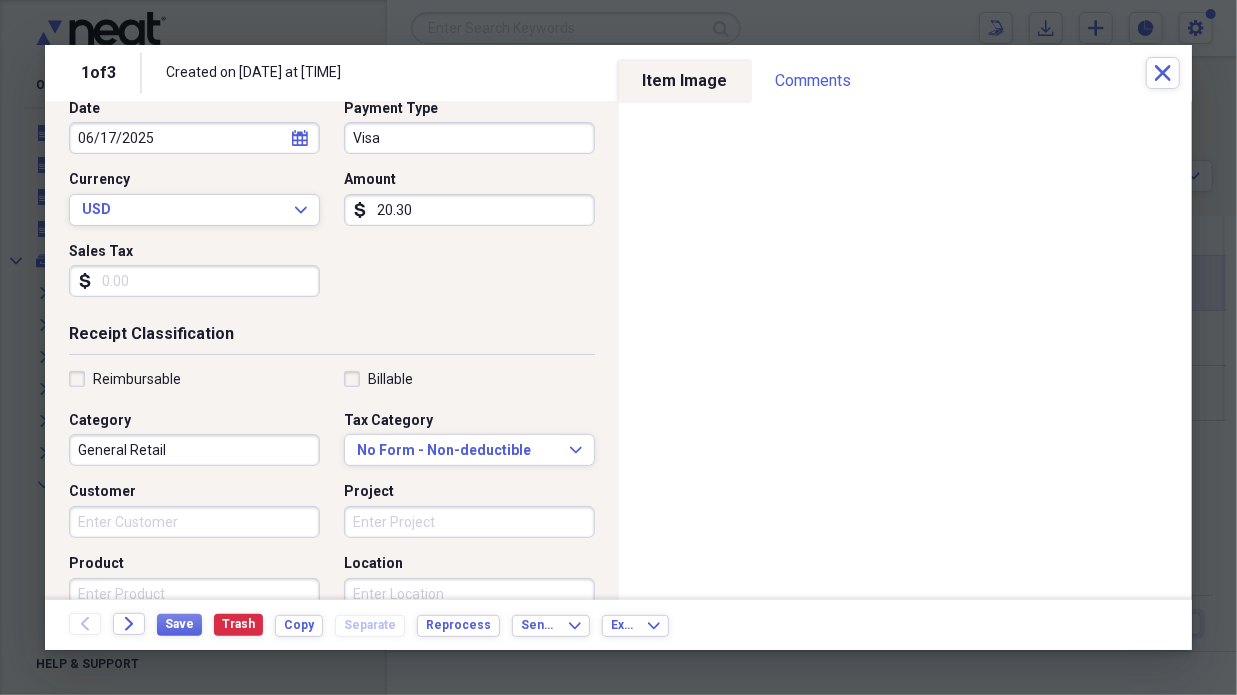 scroll, scrollTop: 300, scrollLeft: 0, axis: vertical 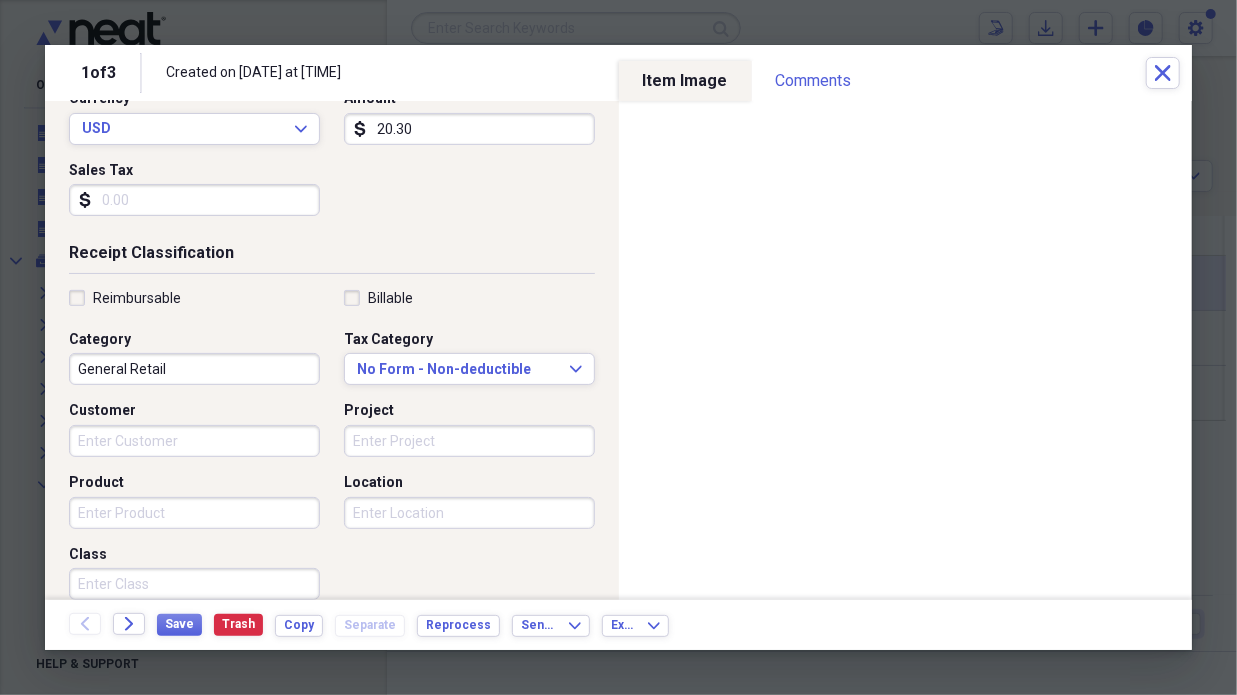 type on "SD City" 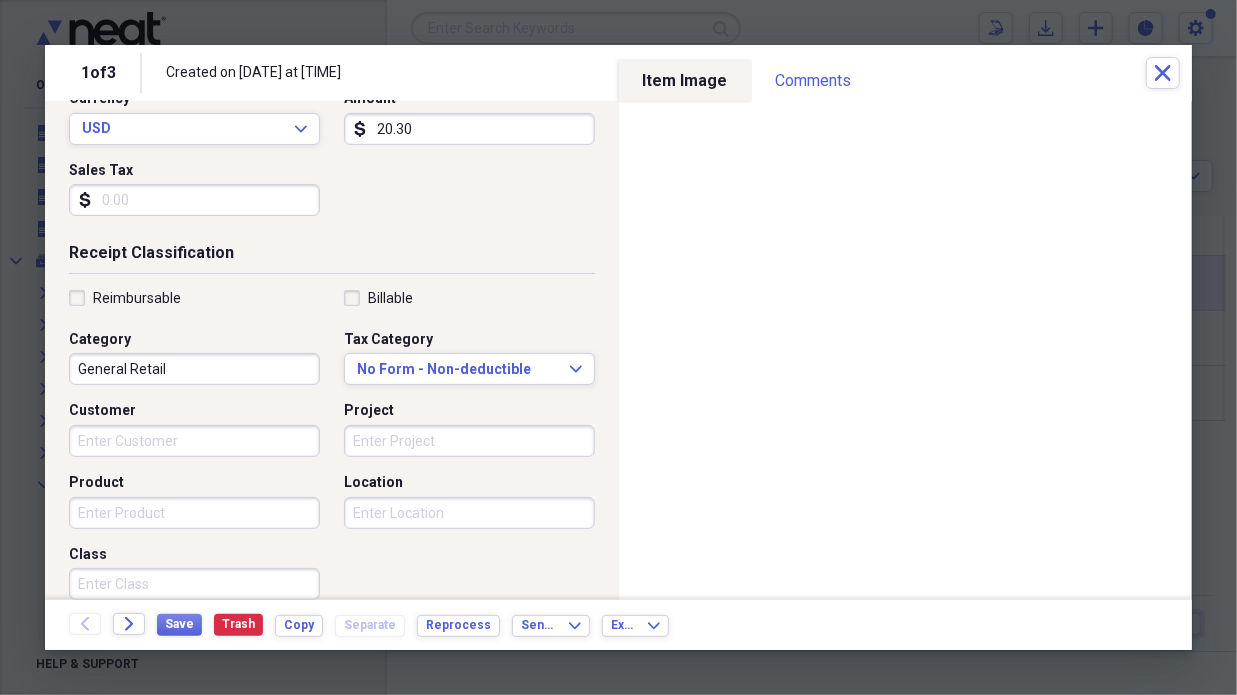 click on "General Retail" at bounding box center (194, 369) 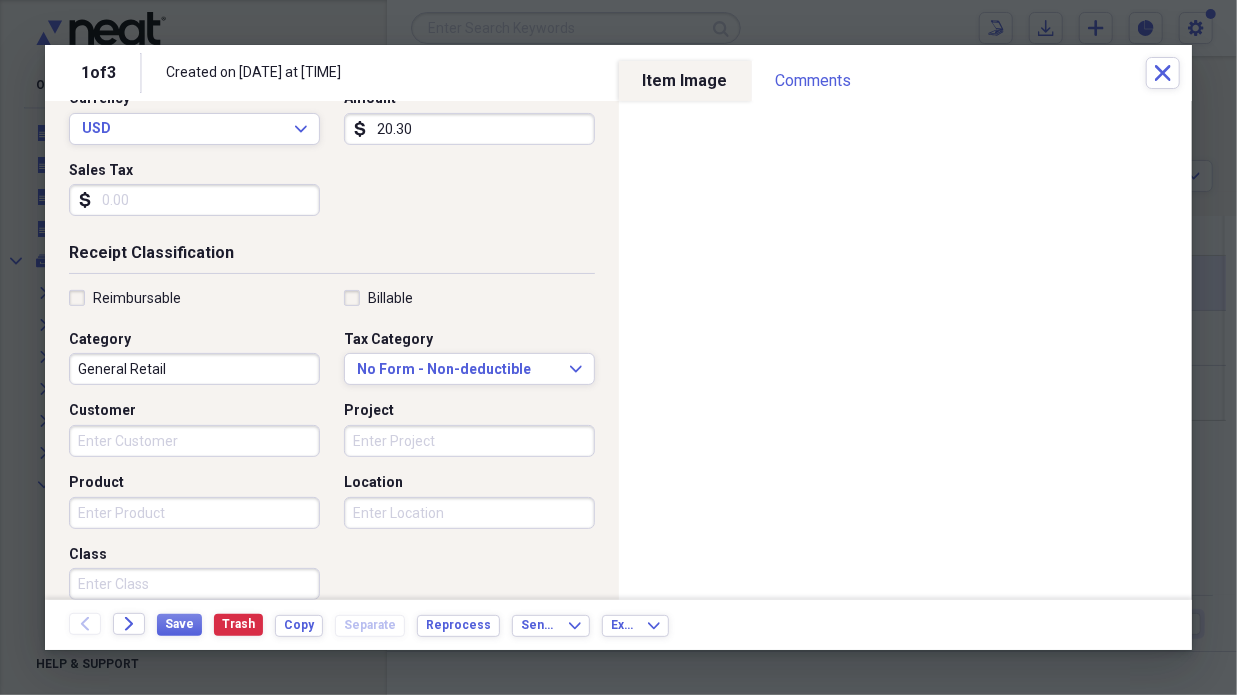 click on "General Retail" at bounding box center (194, 369) 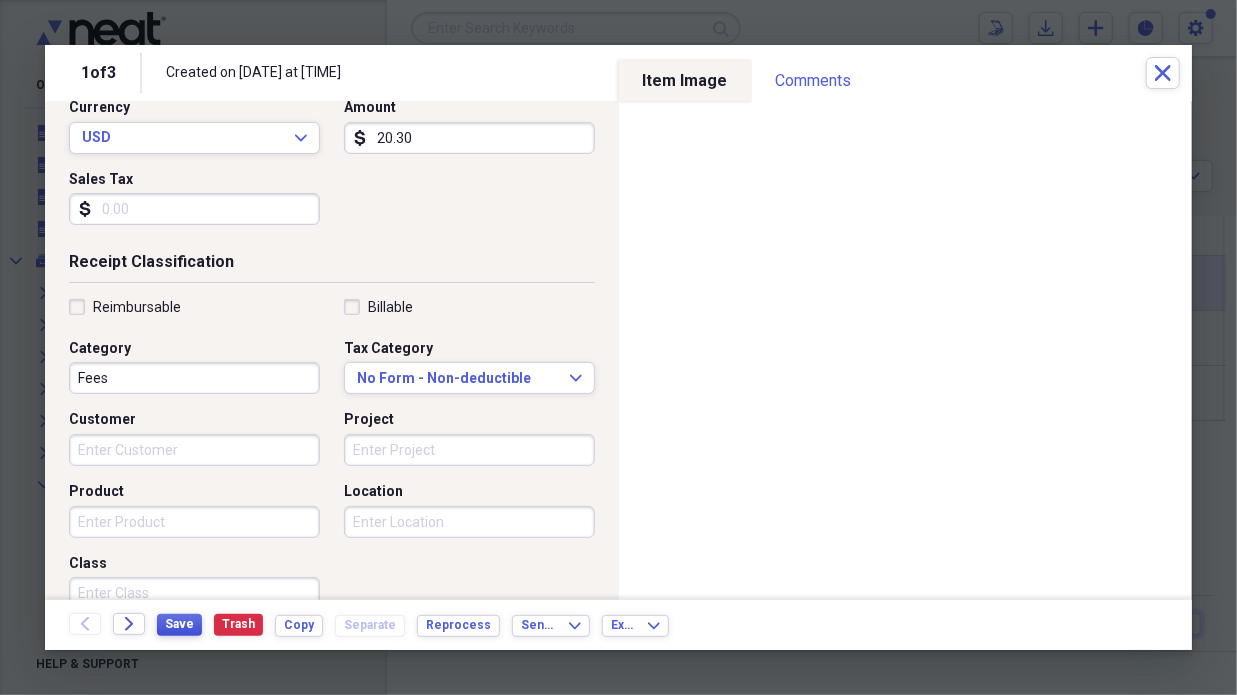 scroll, scrollTop: 300, scrollLeft: 0, axis: vertical 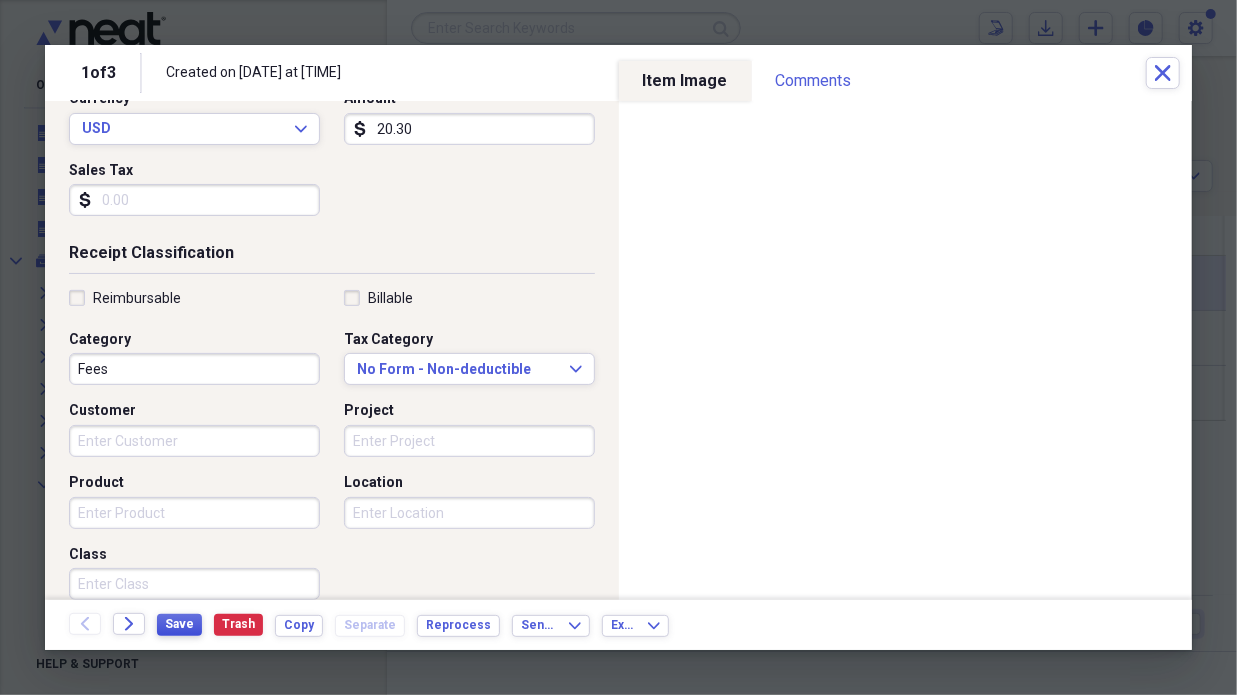 type on "Fees" 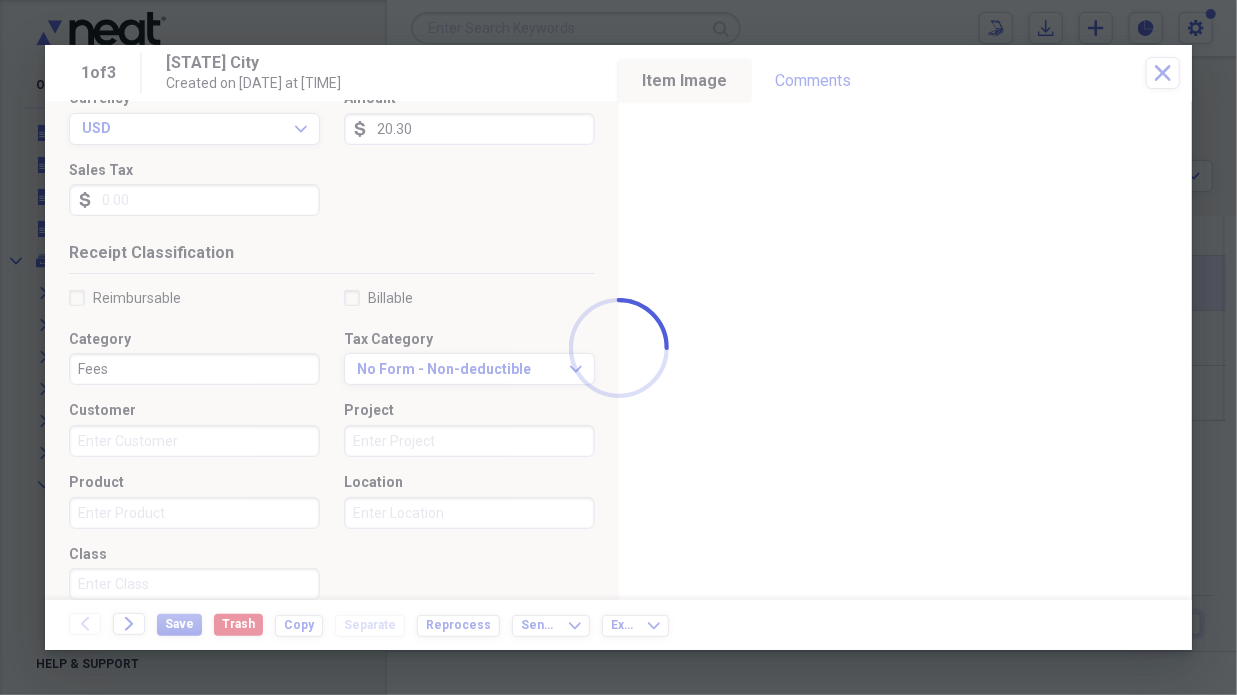 click at bounding box center [618, 347] 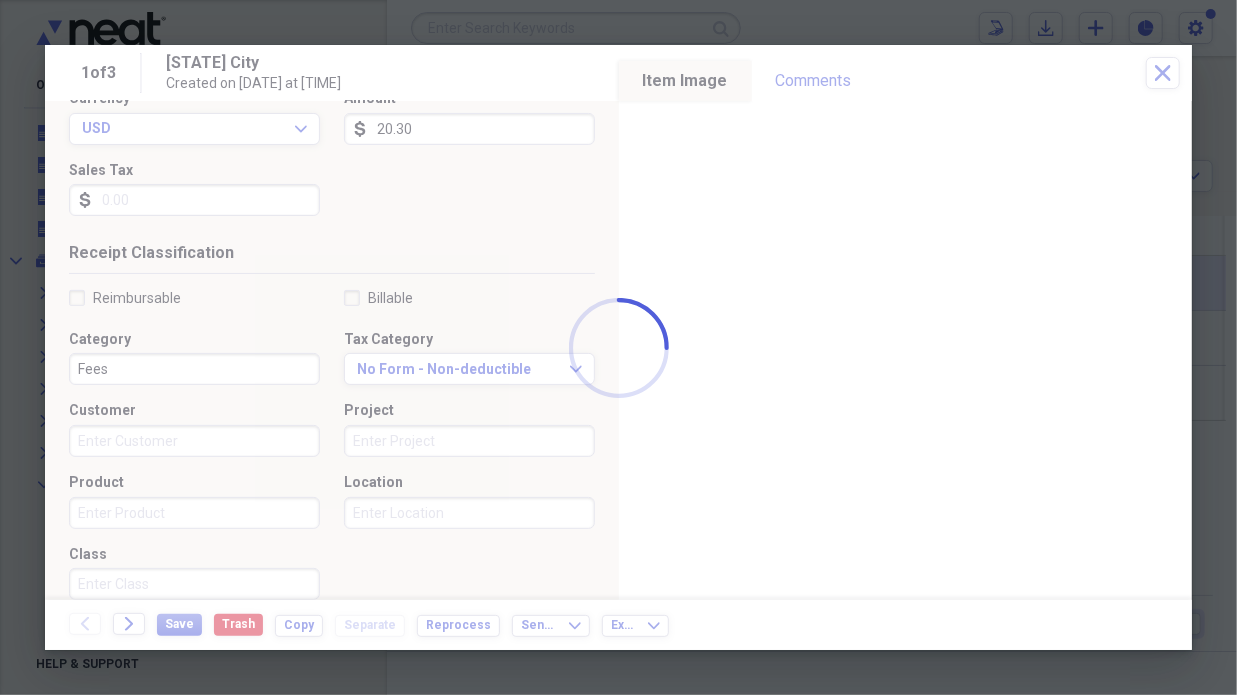 click at bounding box center (618, 347) 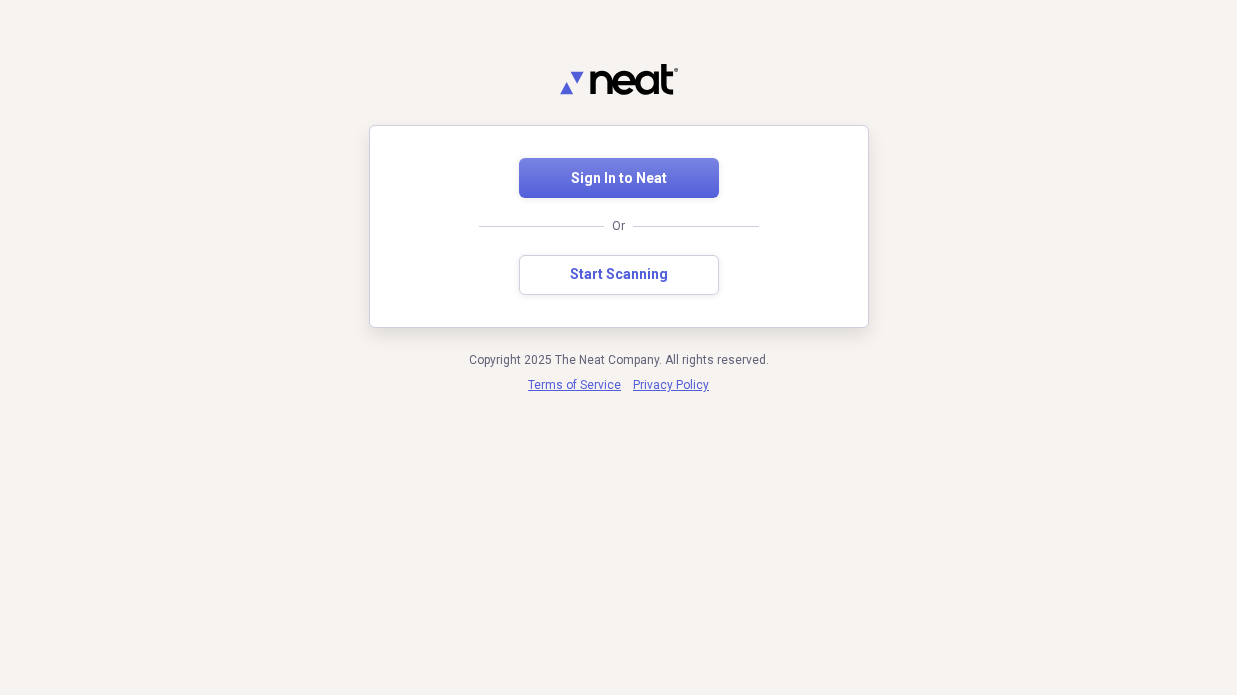scroll, scrollTop: 0, scrollLeft: 0, axis: both 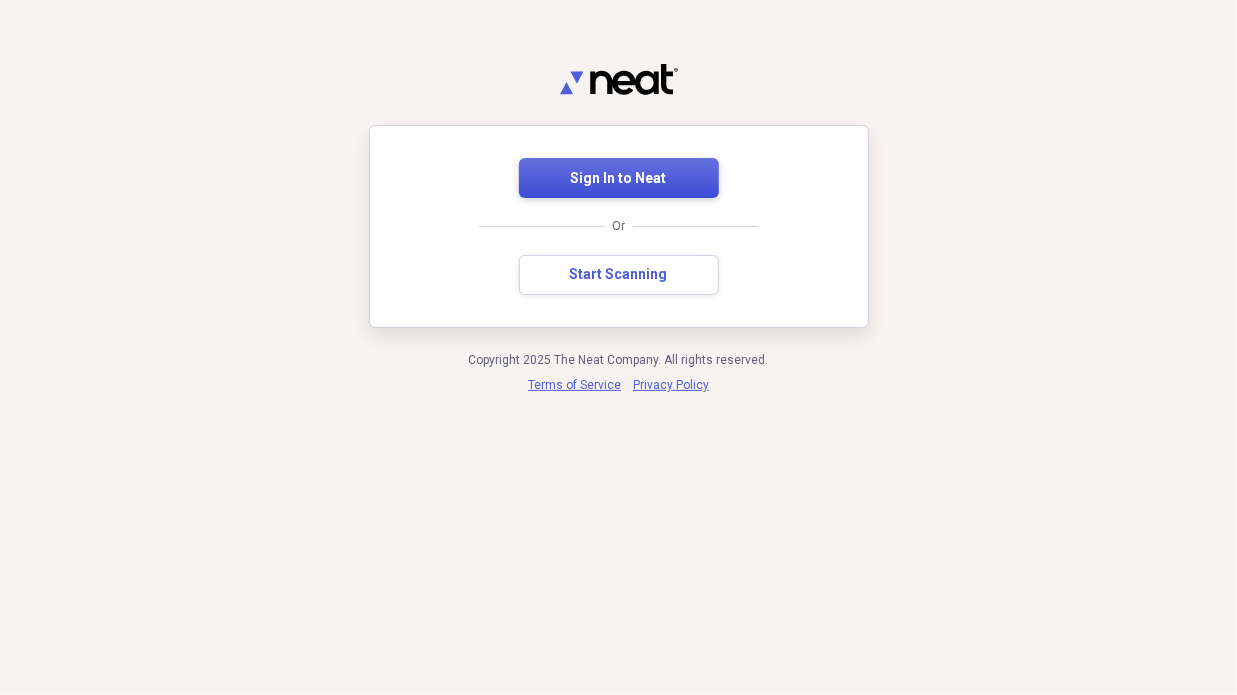 click on "Sign In to Neat" at bounding box center (619, 179) 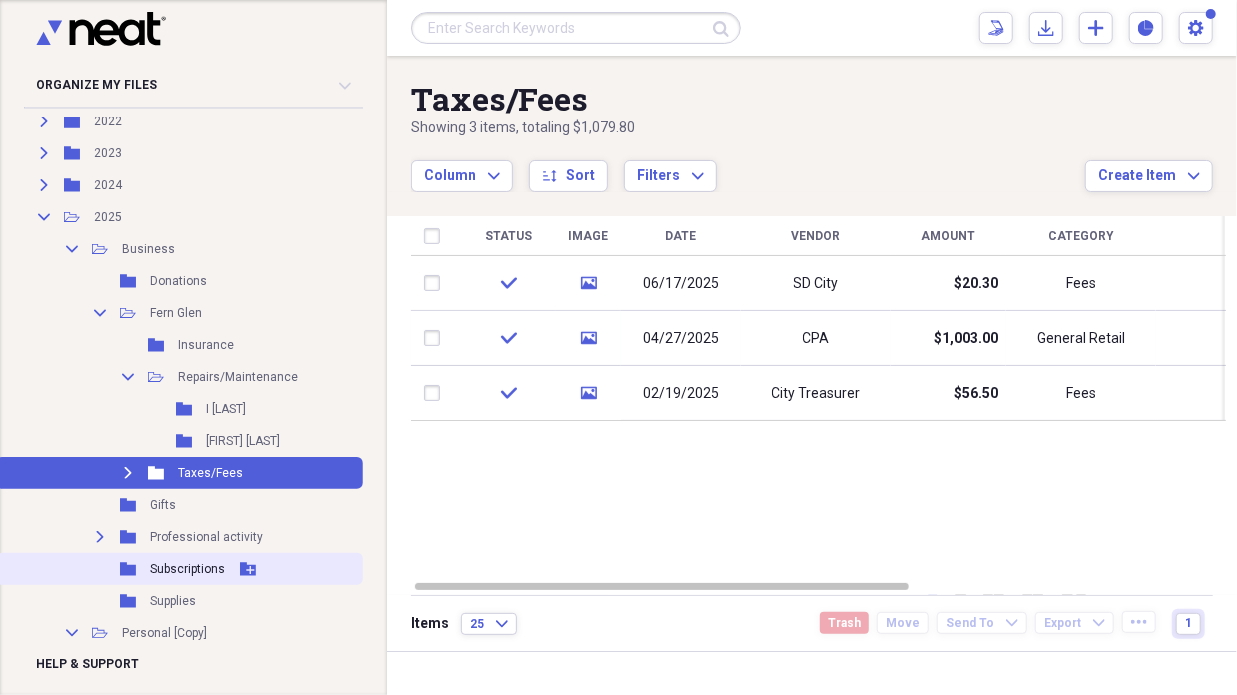 scroll, scrollTop: 300, scrollLeft: 0, axis: vertical 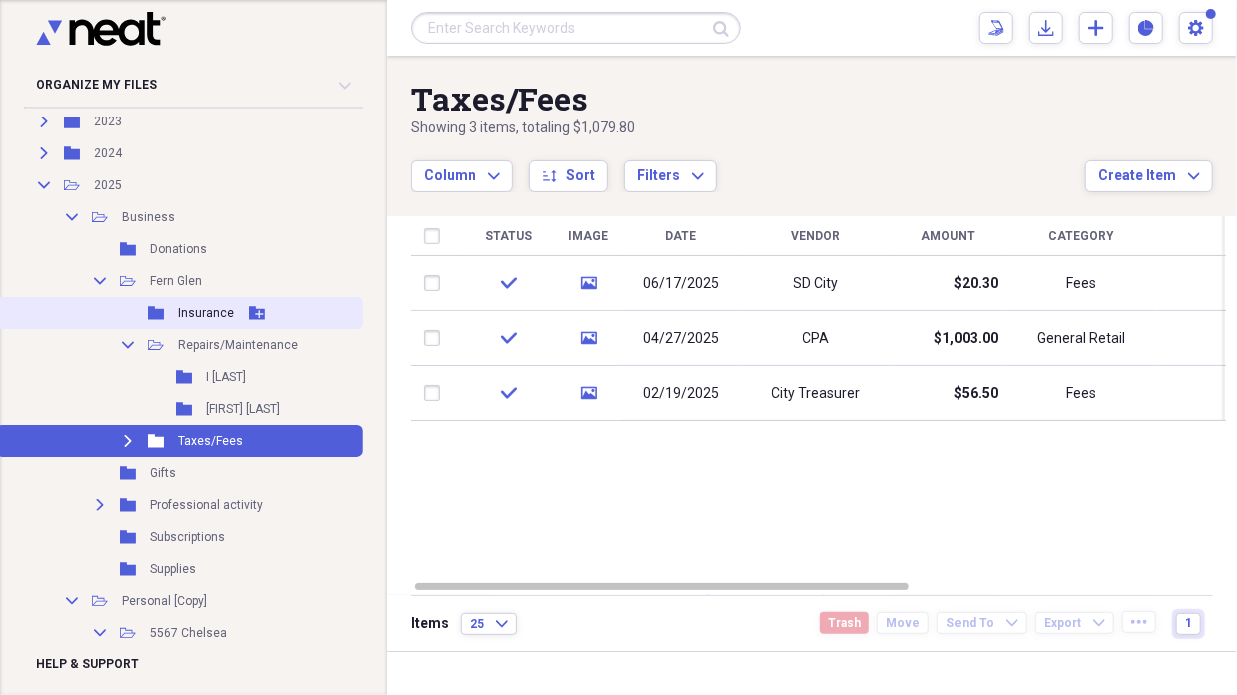 click on "Insurance" at bounding box center [206, 313] 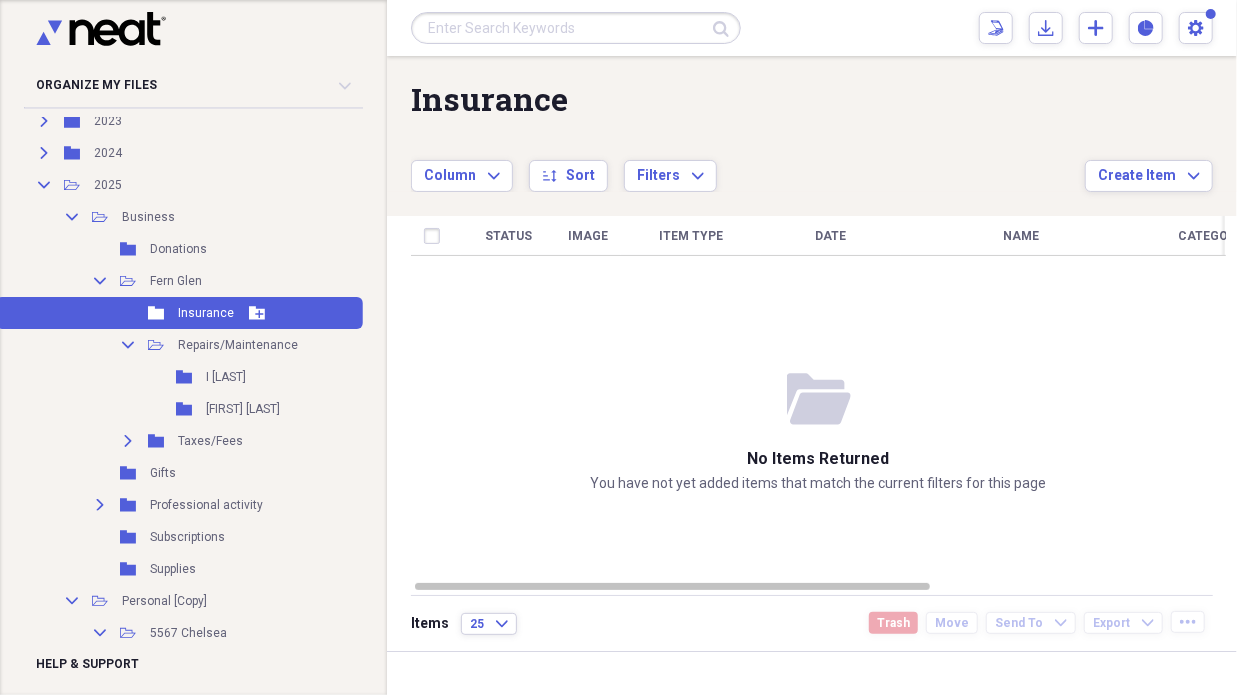 click on "Insurance" at bounding box center [206, 313] 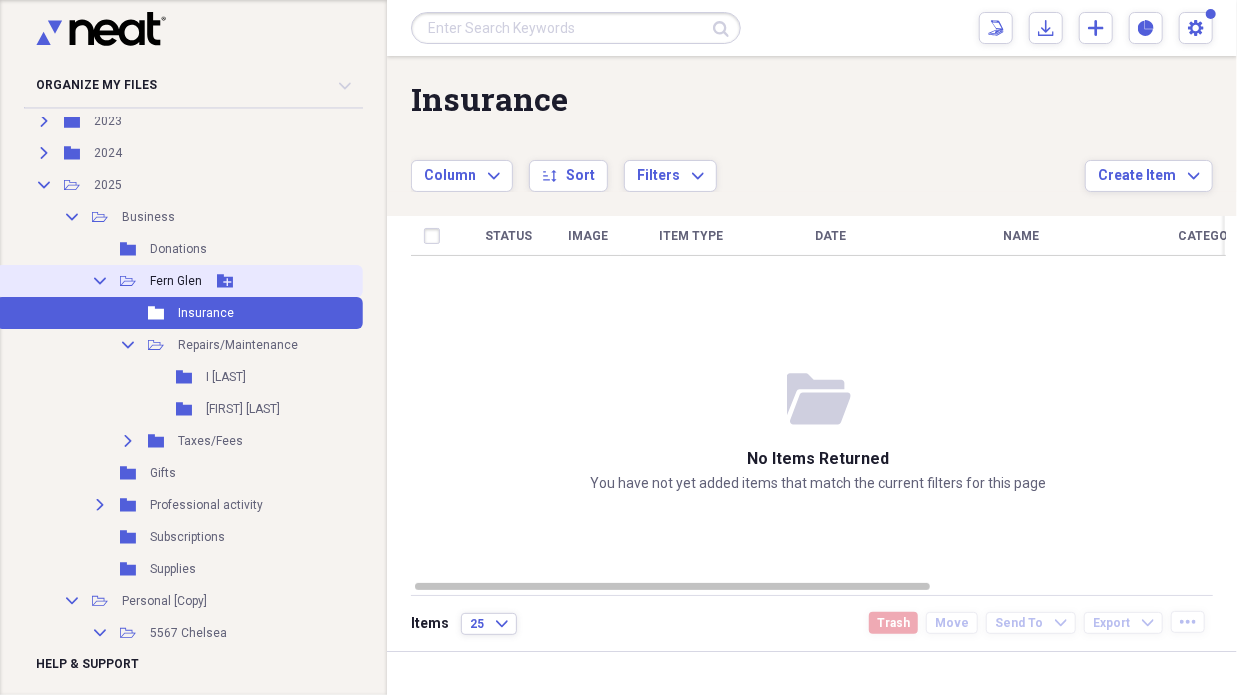 click on "Fern Glen" at bounding box center [176, 281] 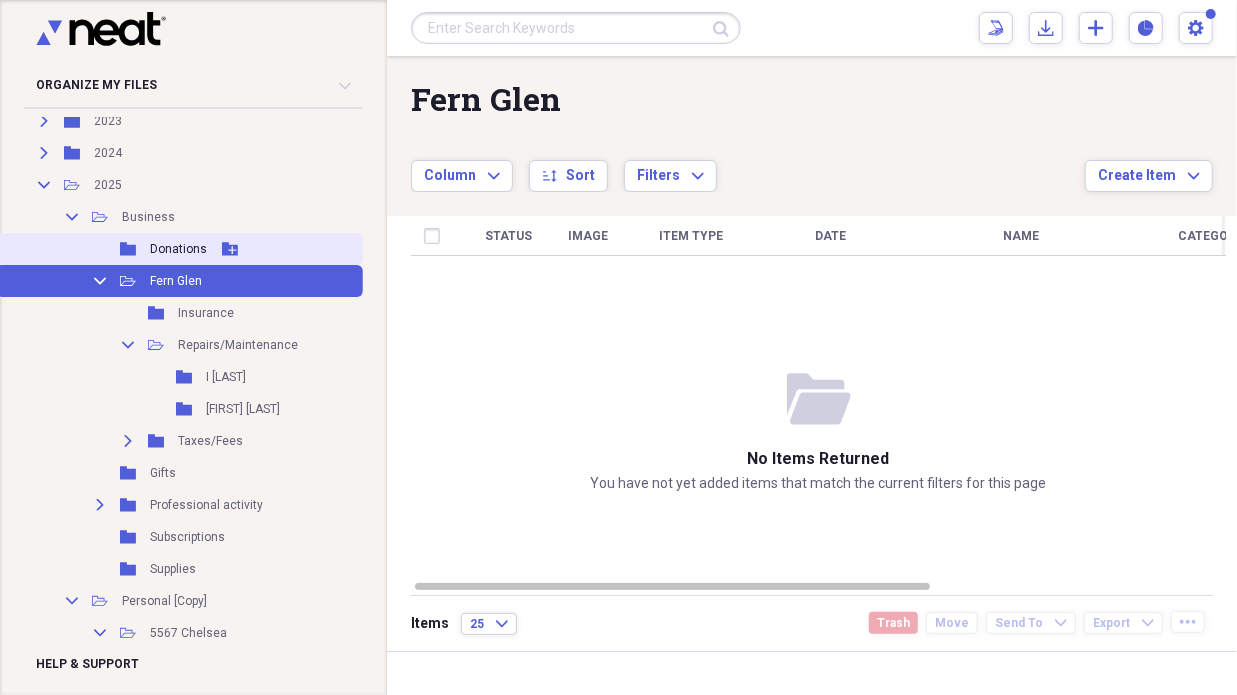 click on "Folder Donations Add Folder" at bounding box center [179, 249] 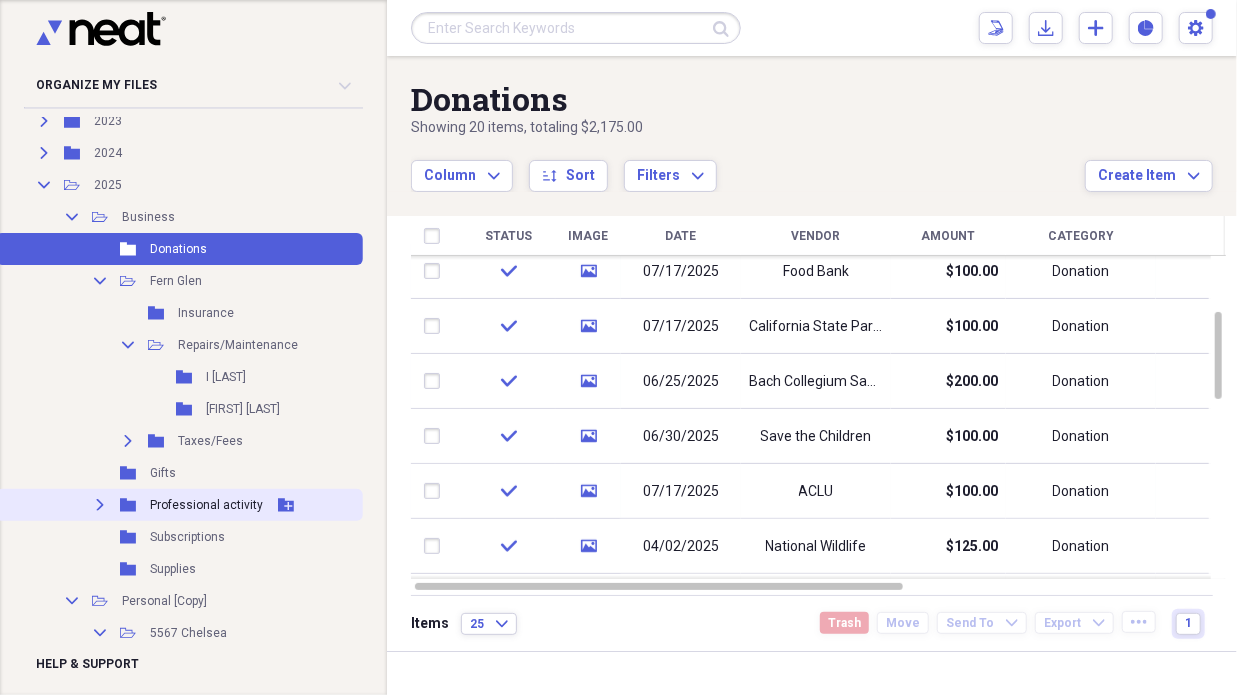 click on "Professional activity" at bounding box center (206, 505) 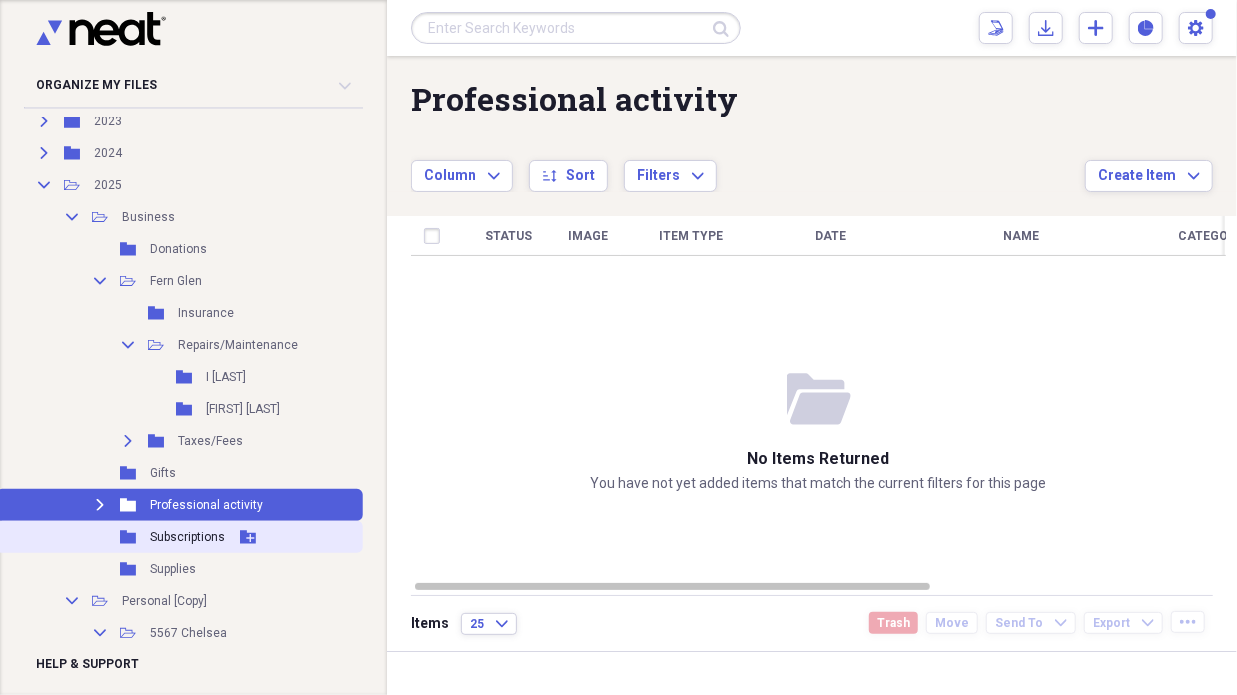 click on "Subscriptions" at bounding box center (187, 537) 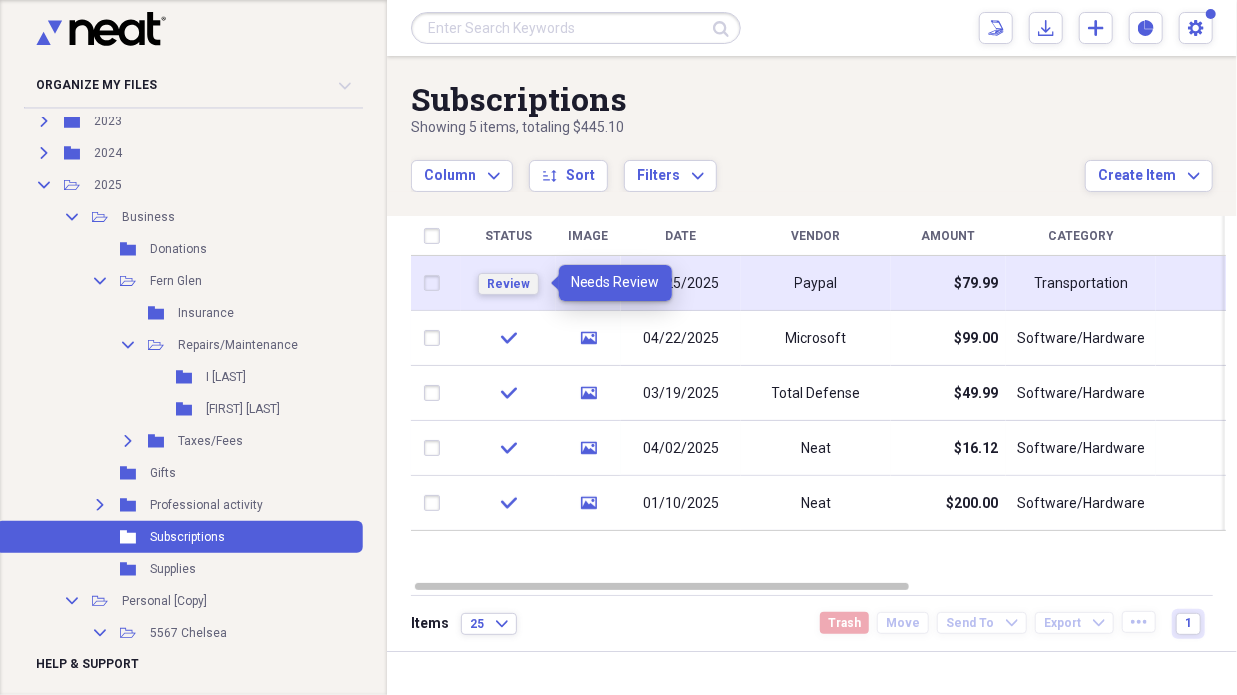 click on "Review" at bounding box center [508, 284] 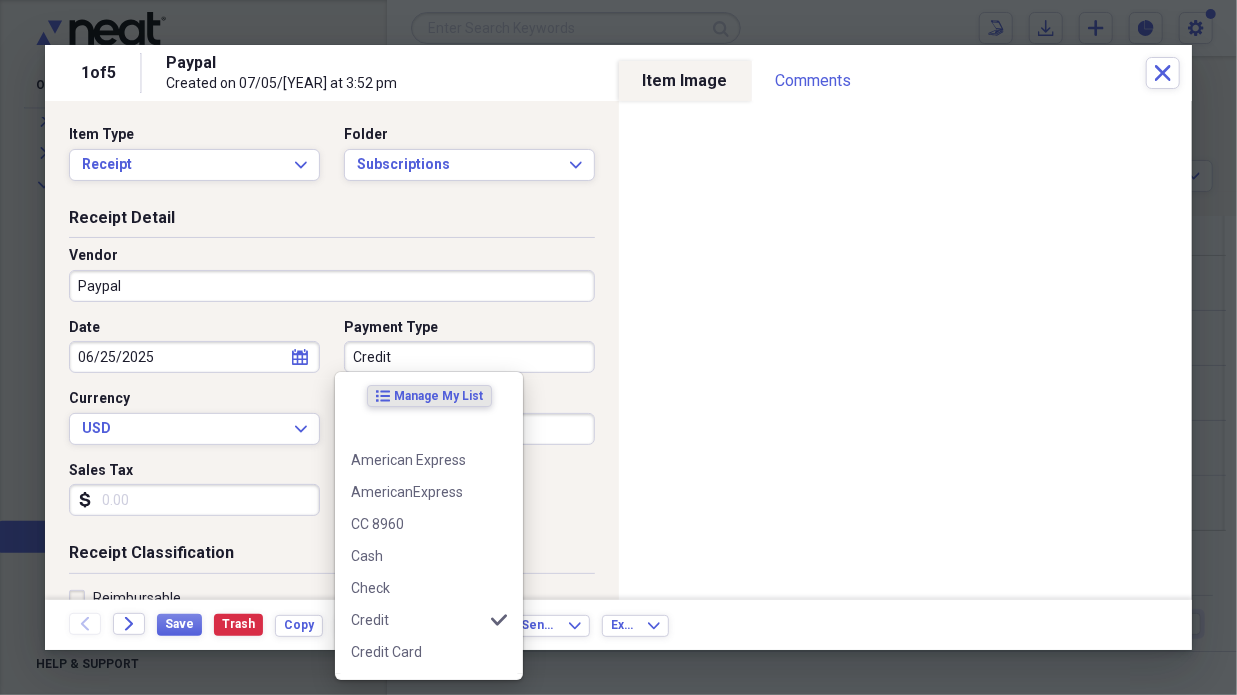 click on "Credit" at bounding box center (469, 357) 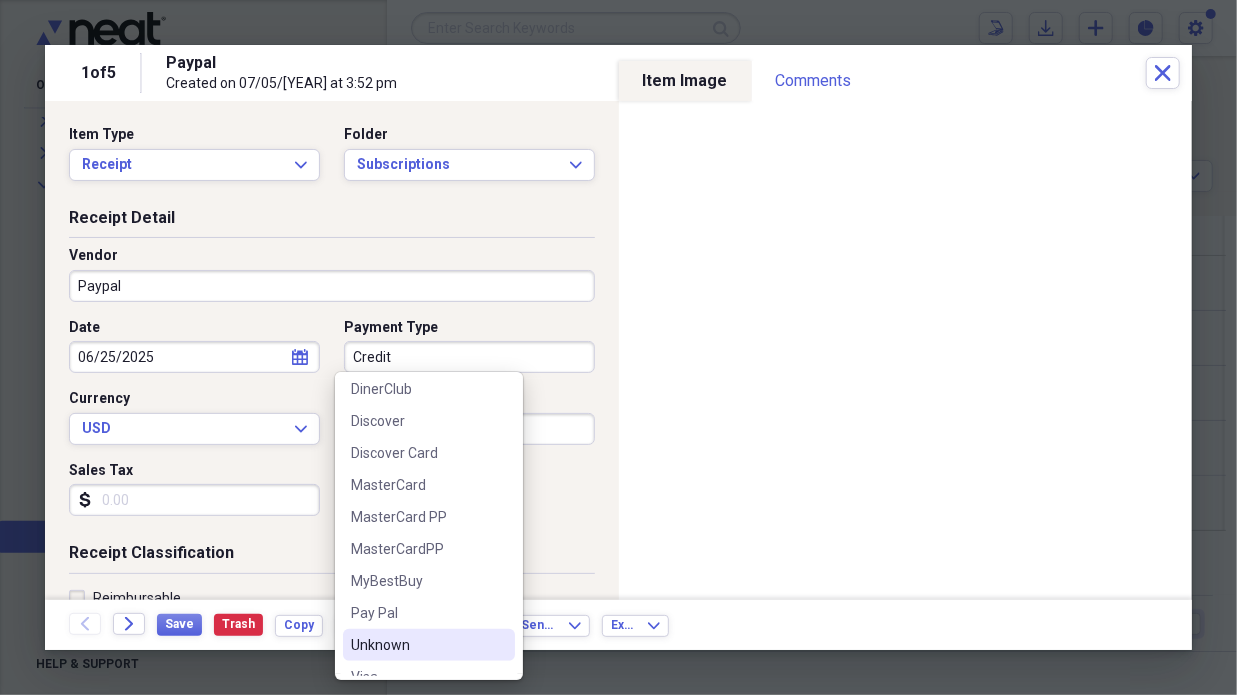scroll, scrollTop: 400, scrollLeft: 0, axis: vertical 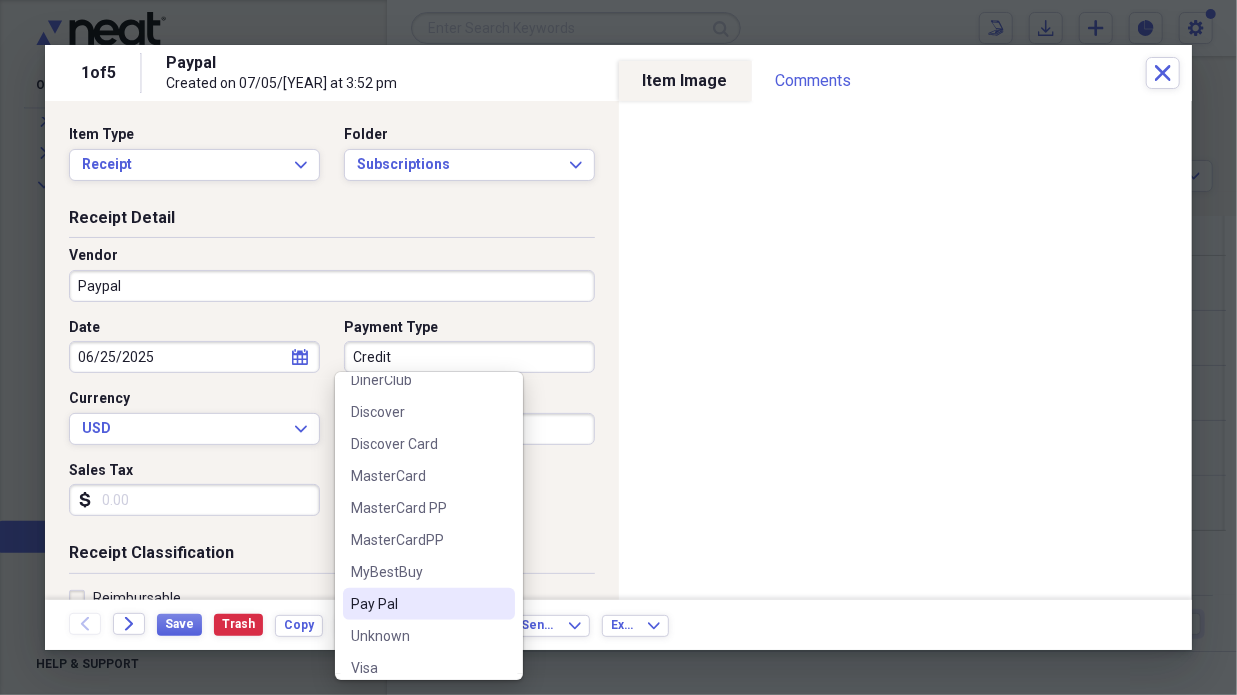 click on "Pay Pal" at bounding box center (417, 604) 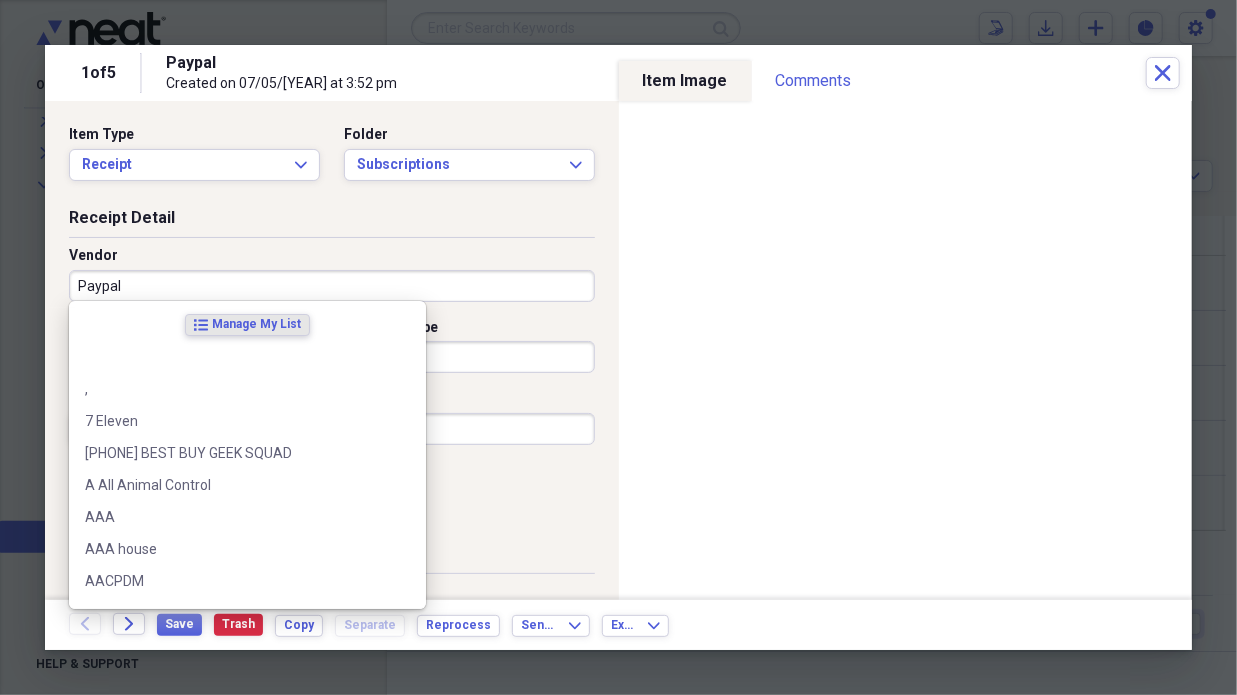 click on "Paypal" at bounding box center [332, 286] 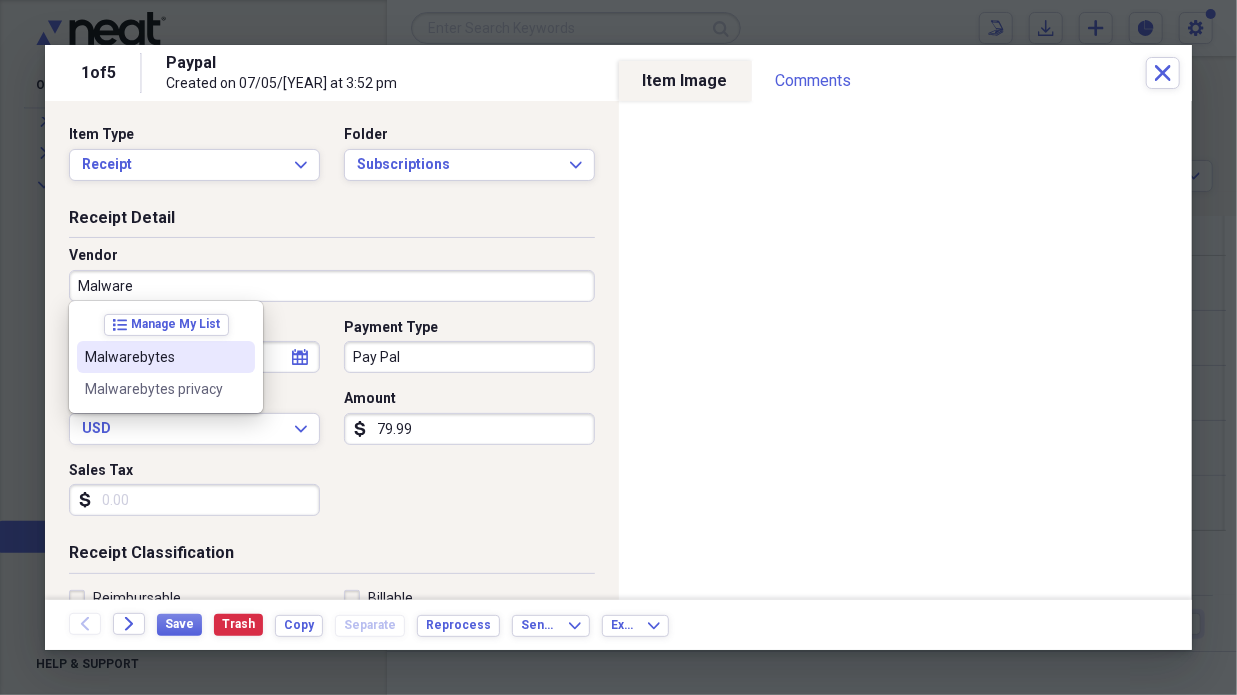 click on "Malwarebytes" at bounding box center (154, 357) 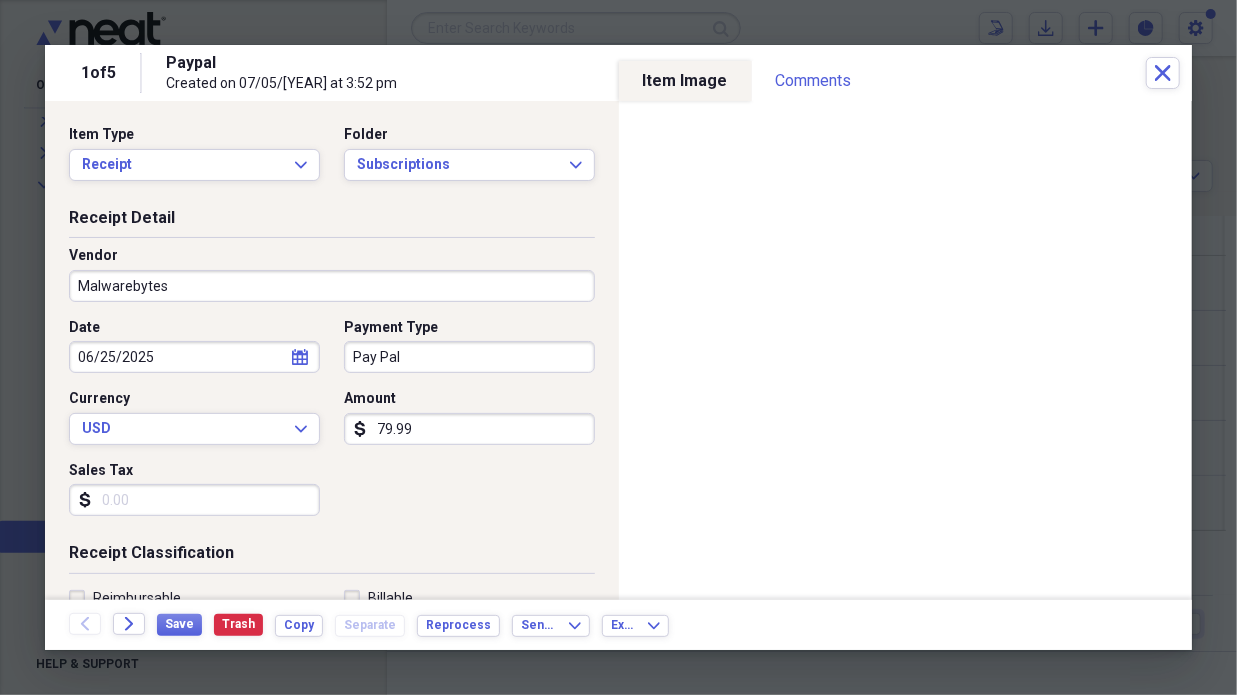 type on "Subscription" 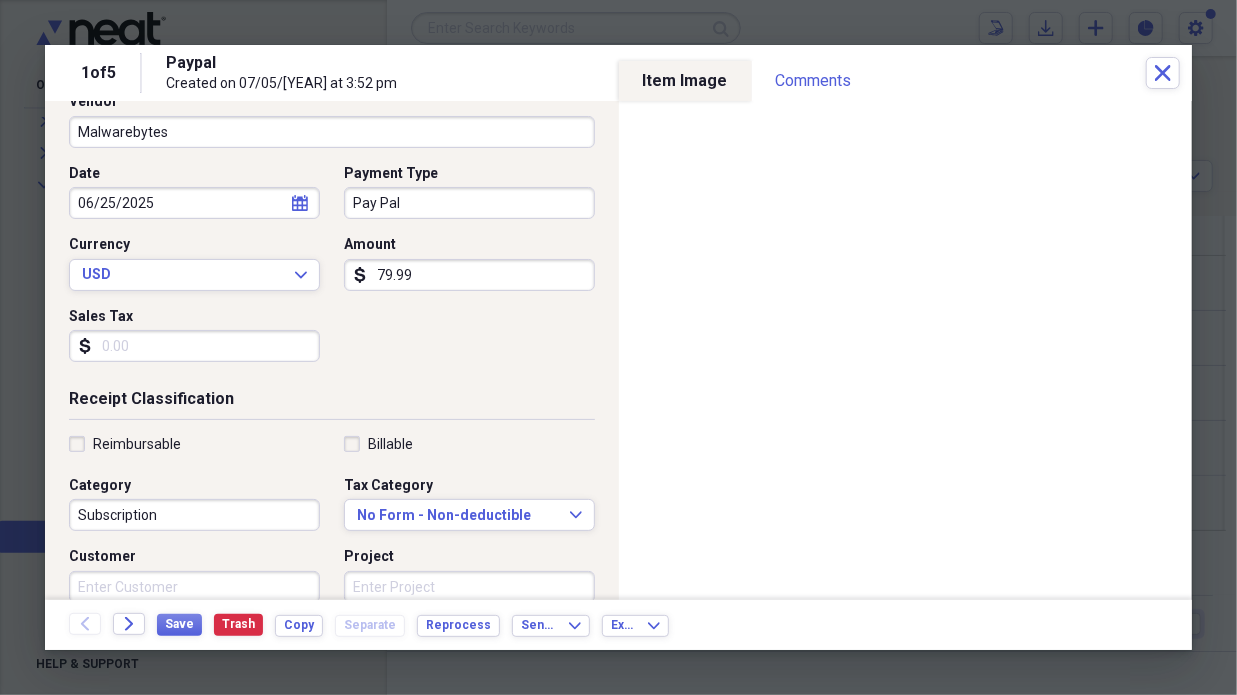 scroll, scrollTop: 100, scrollLeft: 0, axis: vertical 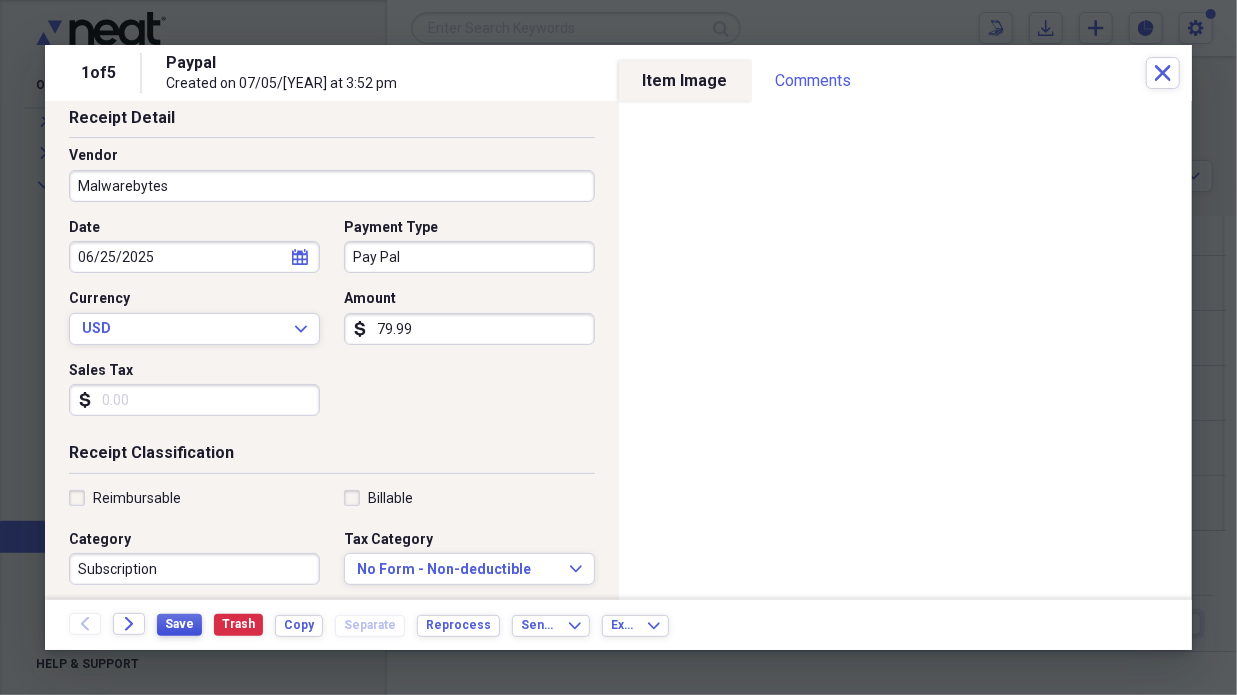 click on "Save" at bounding box center [179, 624] 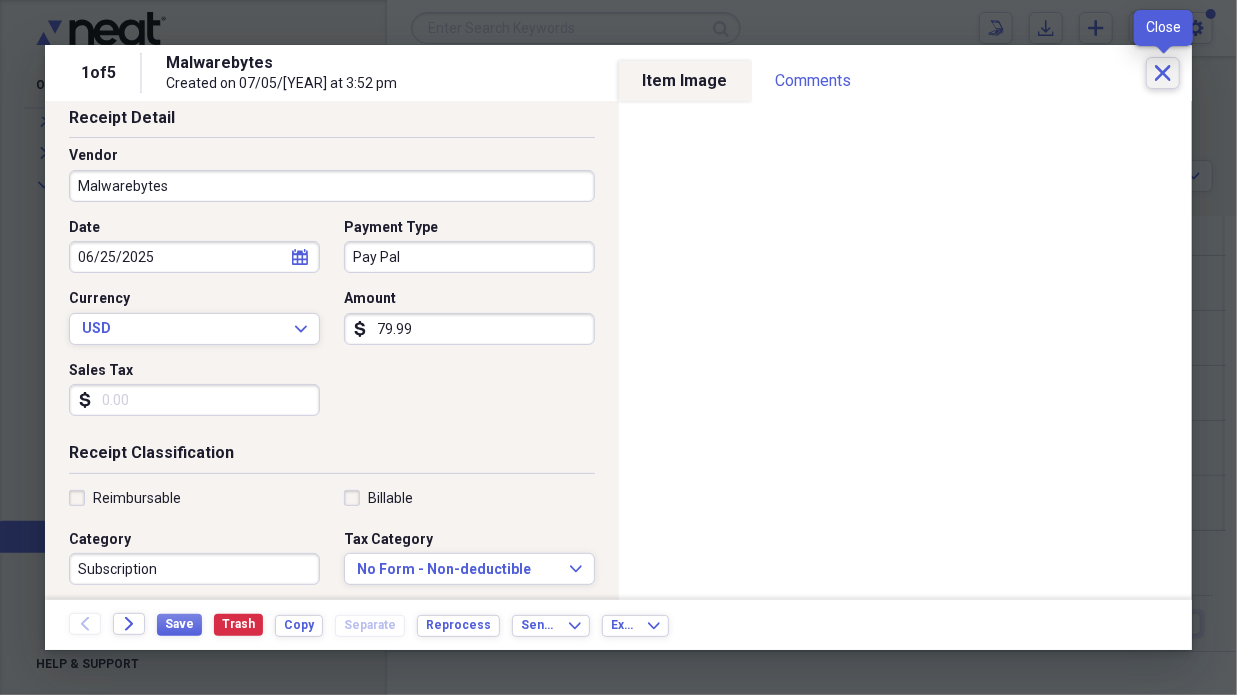 click 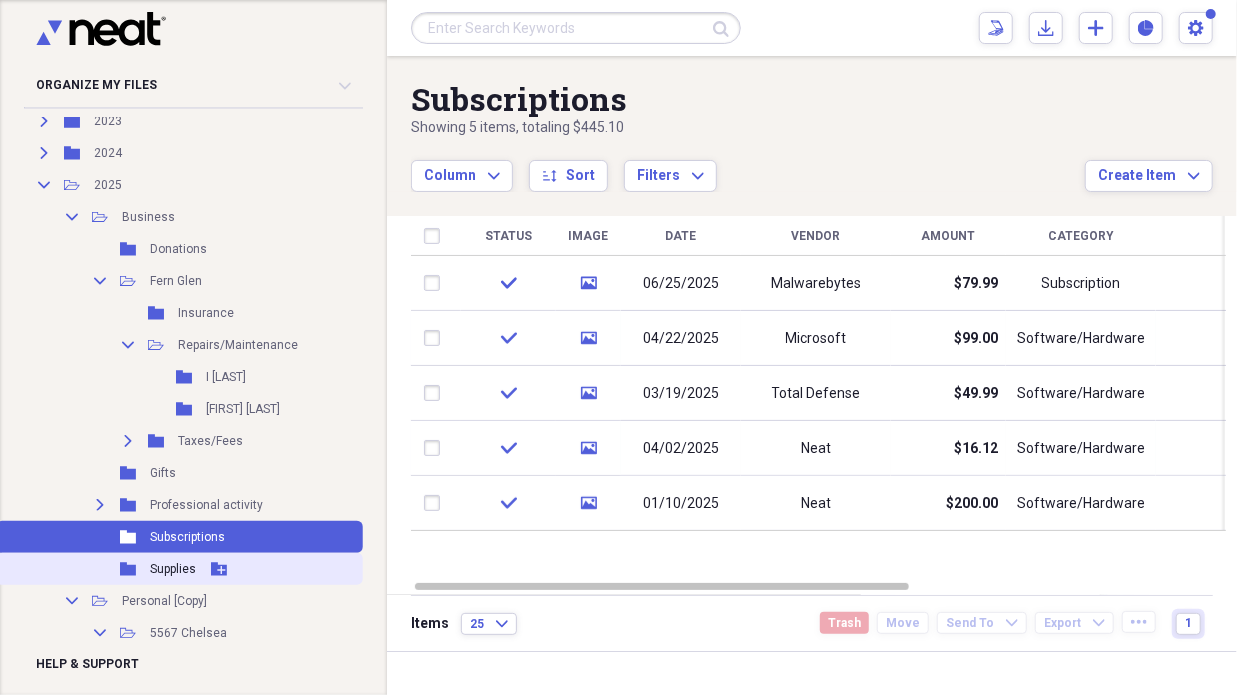 click on "Supplies" at bounding box center (173, 569) 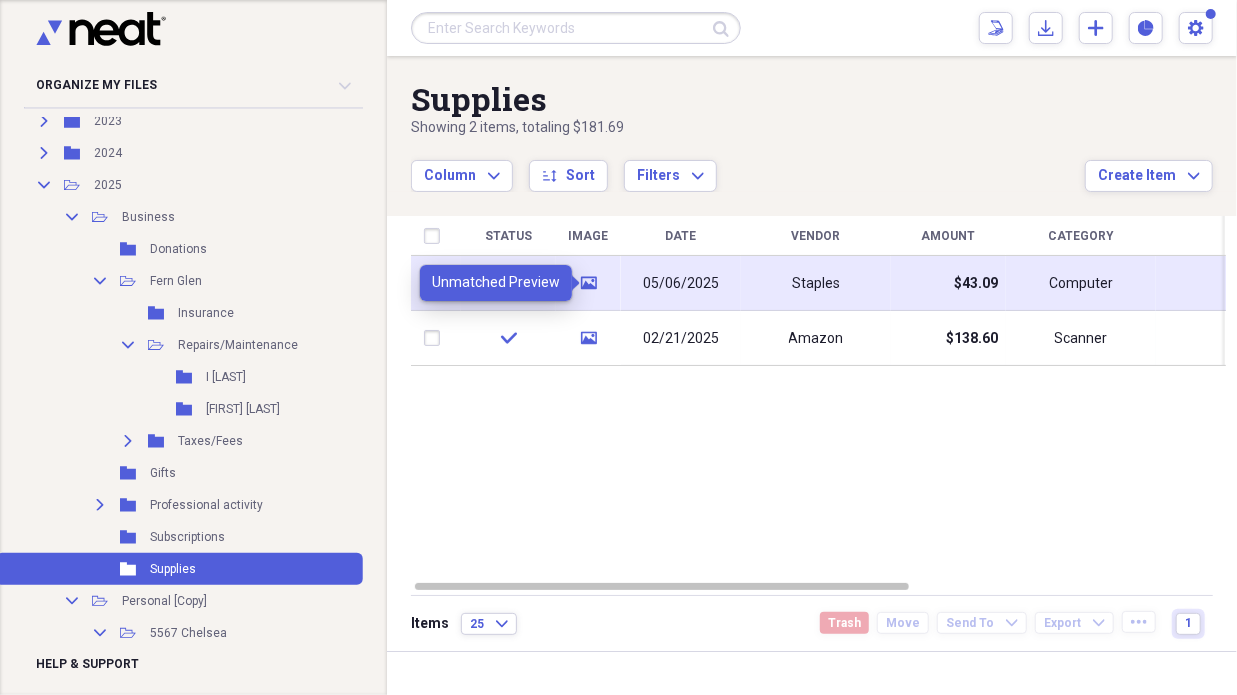 click 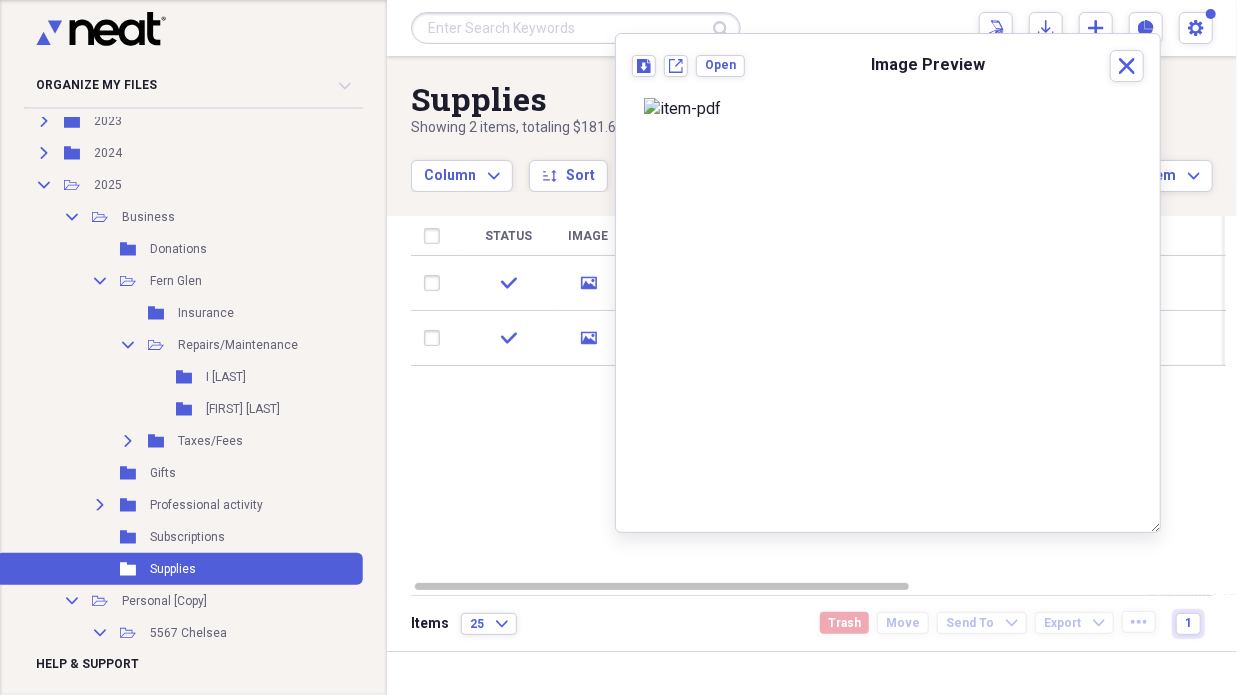 scroll, scrollTop: 0, scrollLeft: 0, axis: both 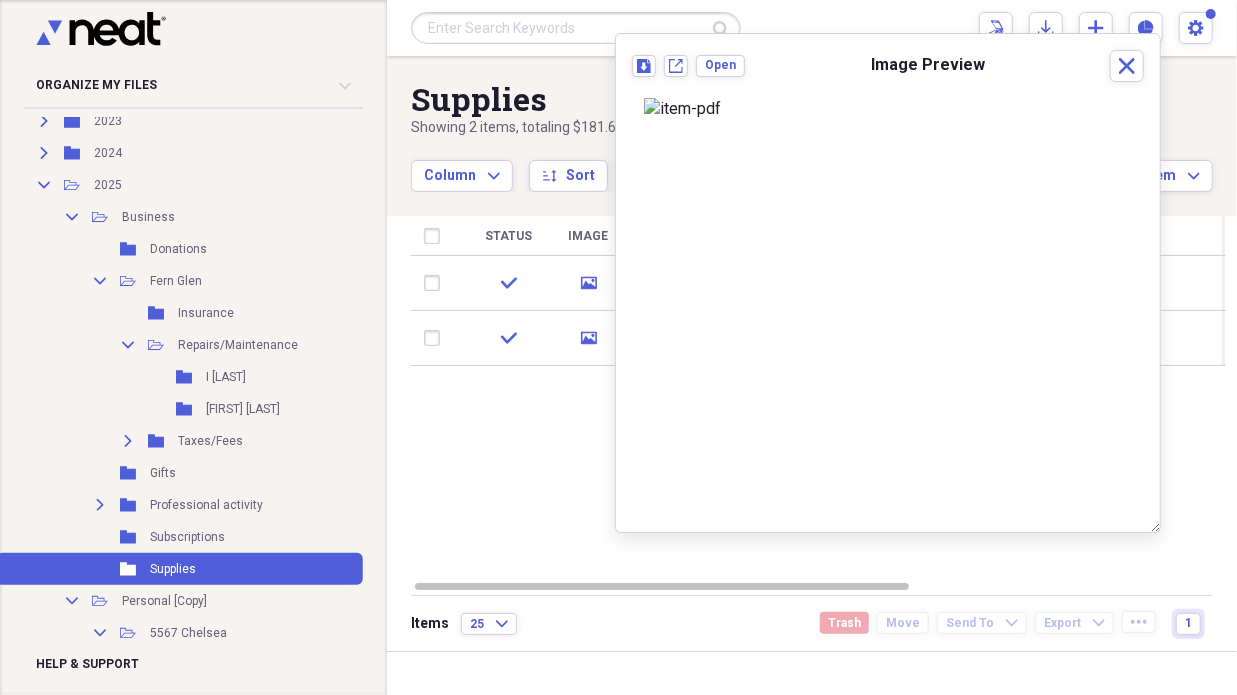 click on "Status Image Date Vendor Amount Category Product Source Billable Reimbursable check media 05/06/[YEAR] Staples $43.09 Computer Scan check media 02/21/[YEAR] Amazon $138.60 Scanner Scan" at bounding box center (818, 397) 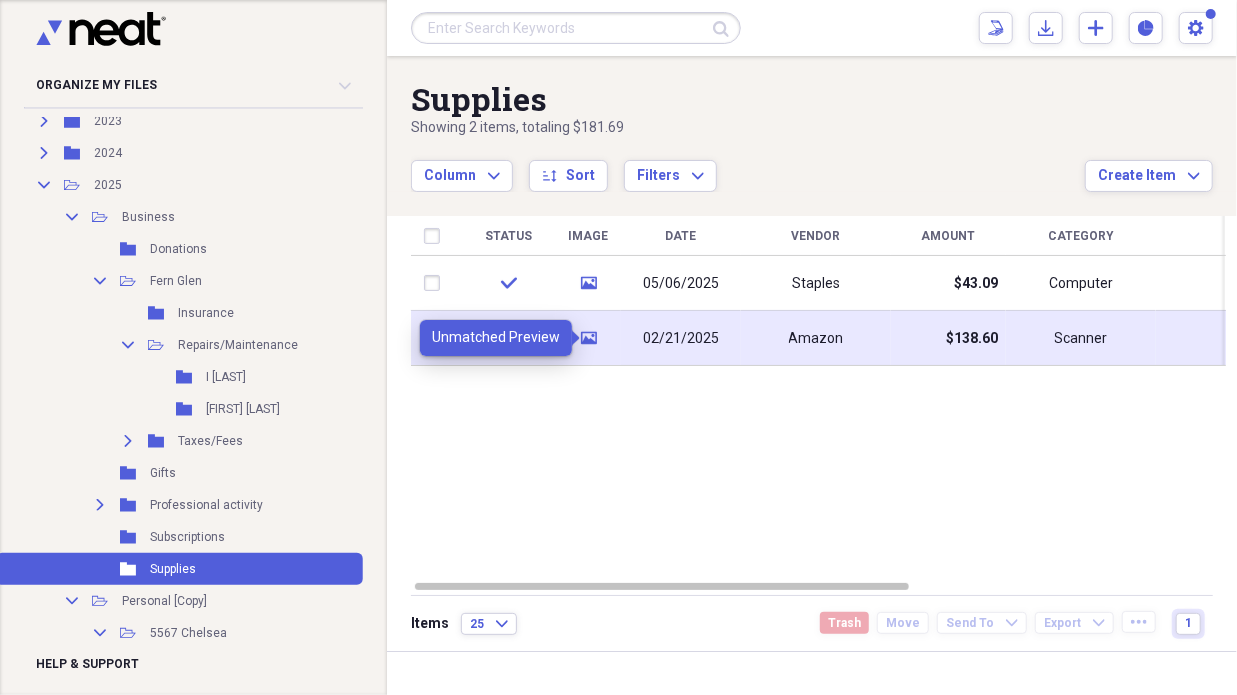 click on "media" 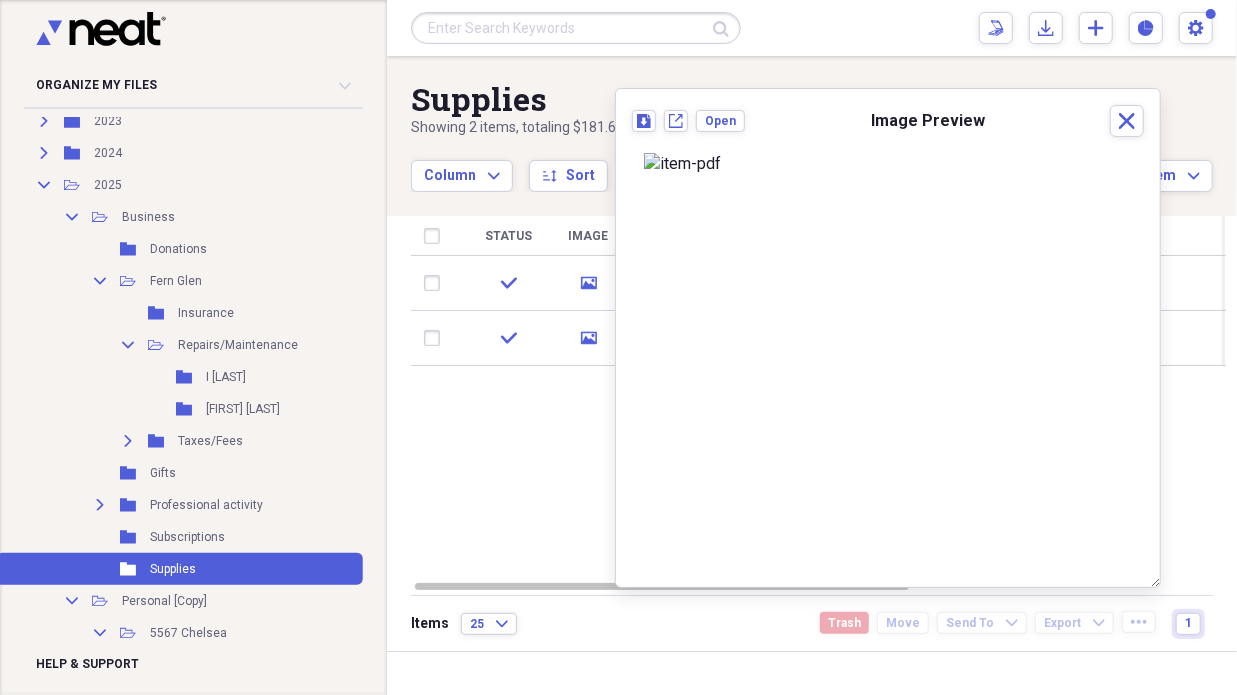 scroll, scrollTop: 185, scrollLeft: 0, axis: vertical 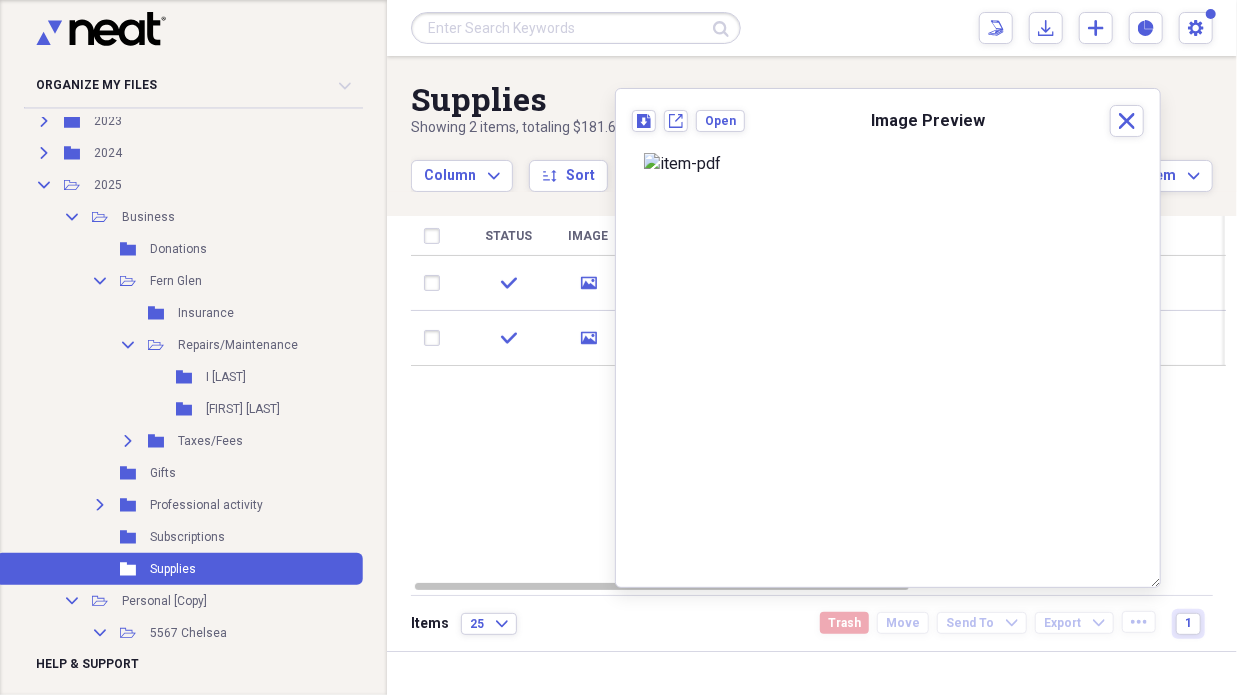click on "Status Image Date Vendor Amount Category Product Source Billable Reimbursable check media 05/06/[YEAR] Staples $43.09 Computer Scan check media 02/21/[YEAR] Amazon $138.60 Scanner Scan" at bounding box center [818, 397] 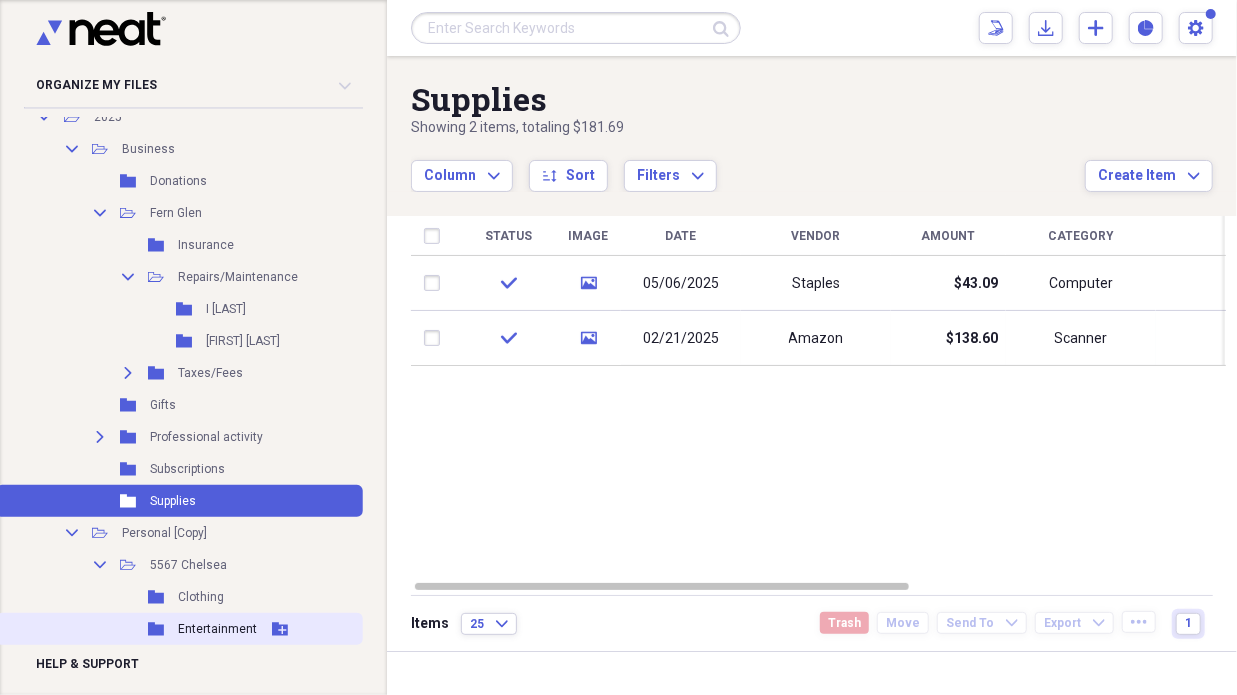 scroll, scrollTop: 400, scrollLeft: 0, axis: vertical 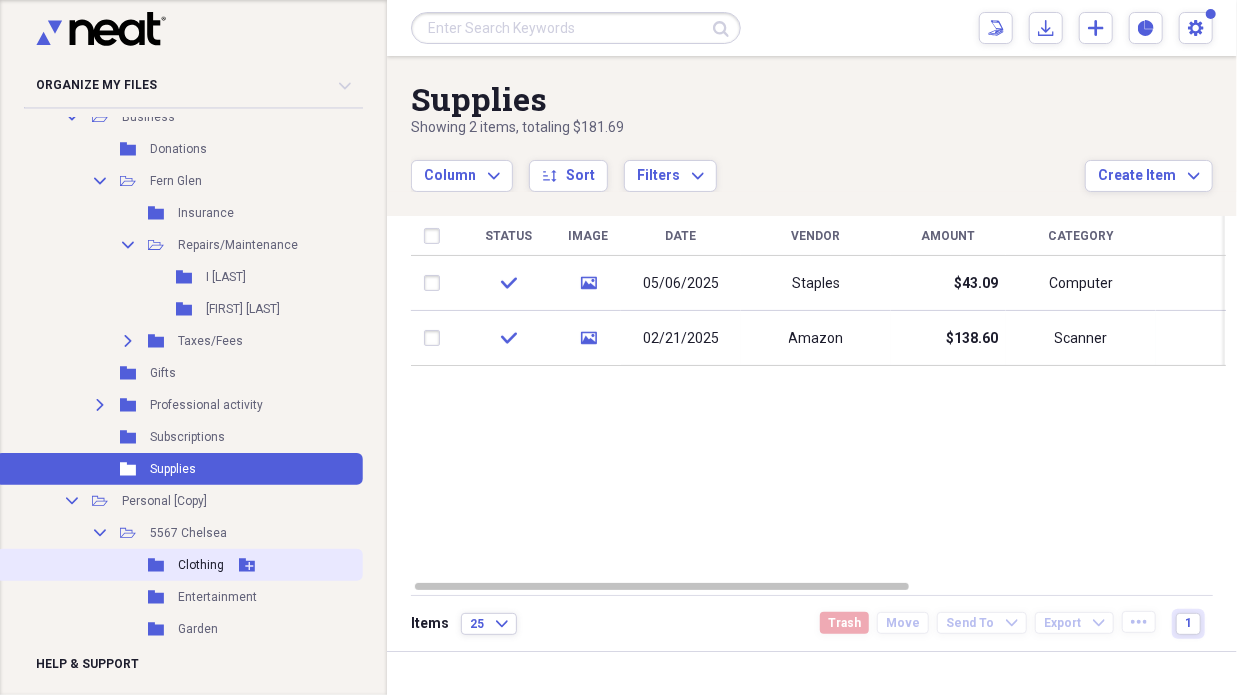 click on "Clothing" at bounding box center (201, 565) 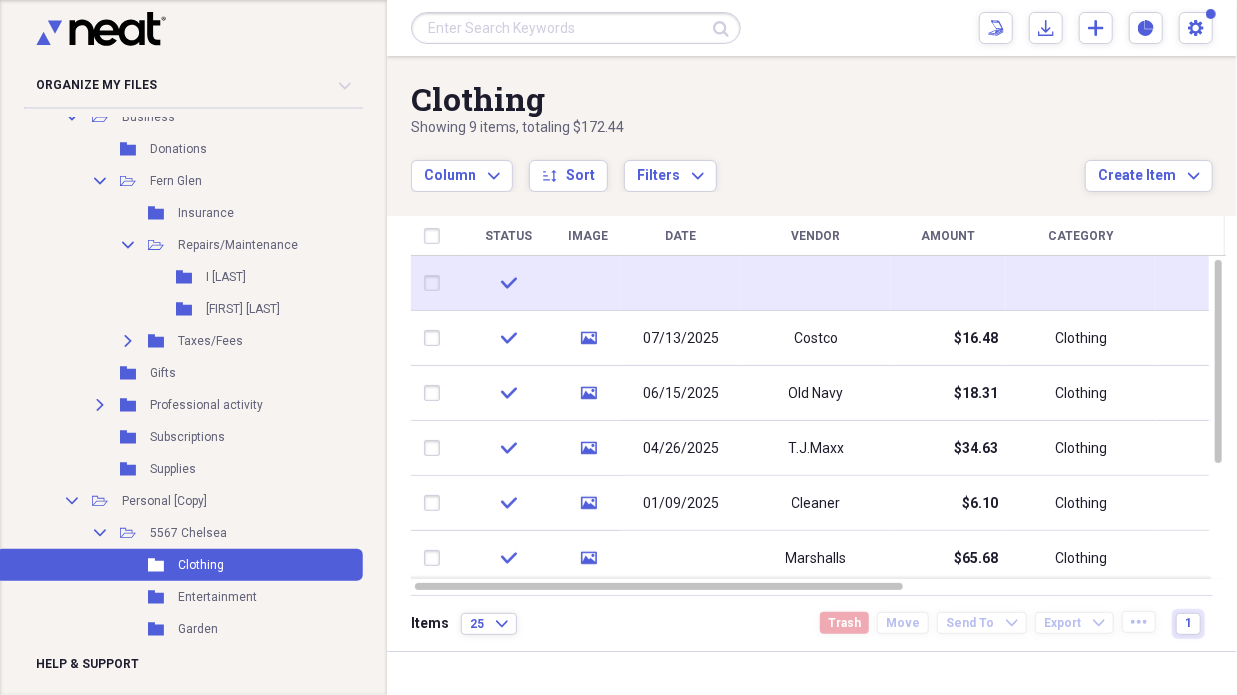 click at bounding box center (588, 283) 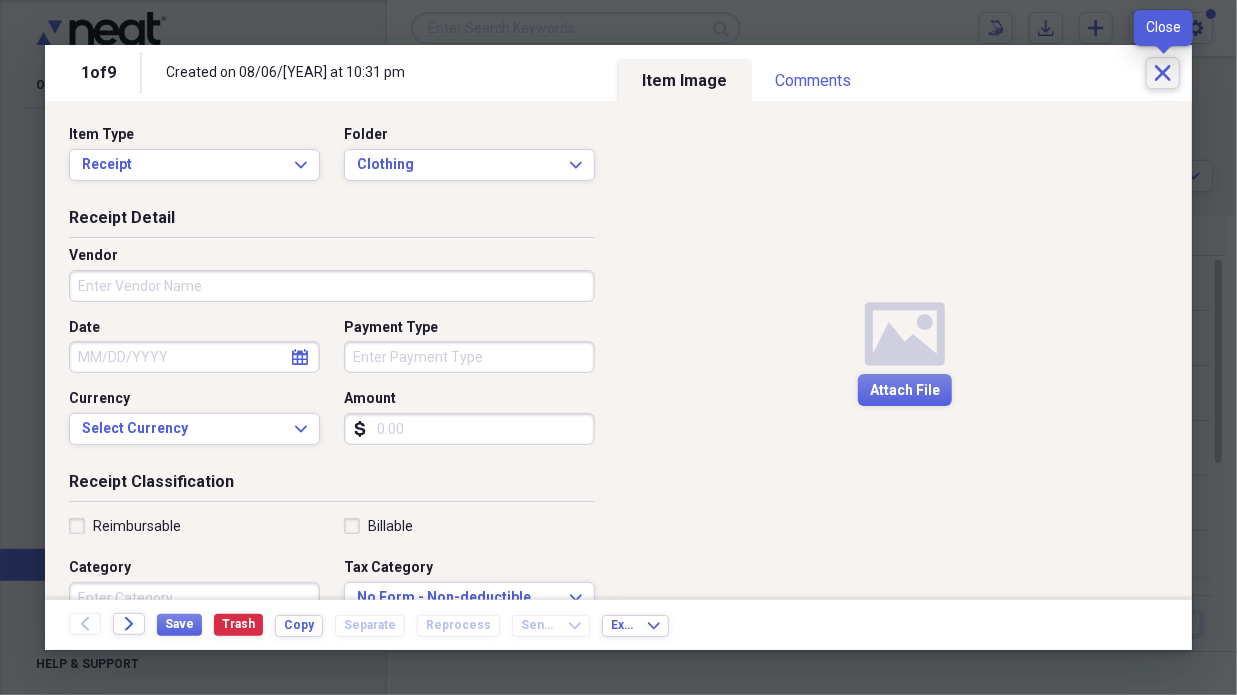 click on "Close" 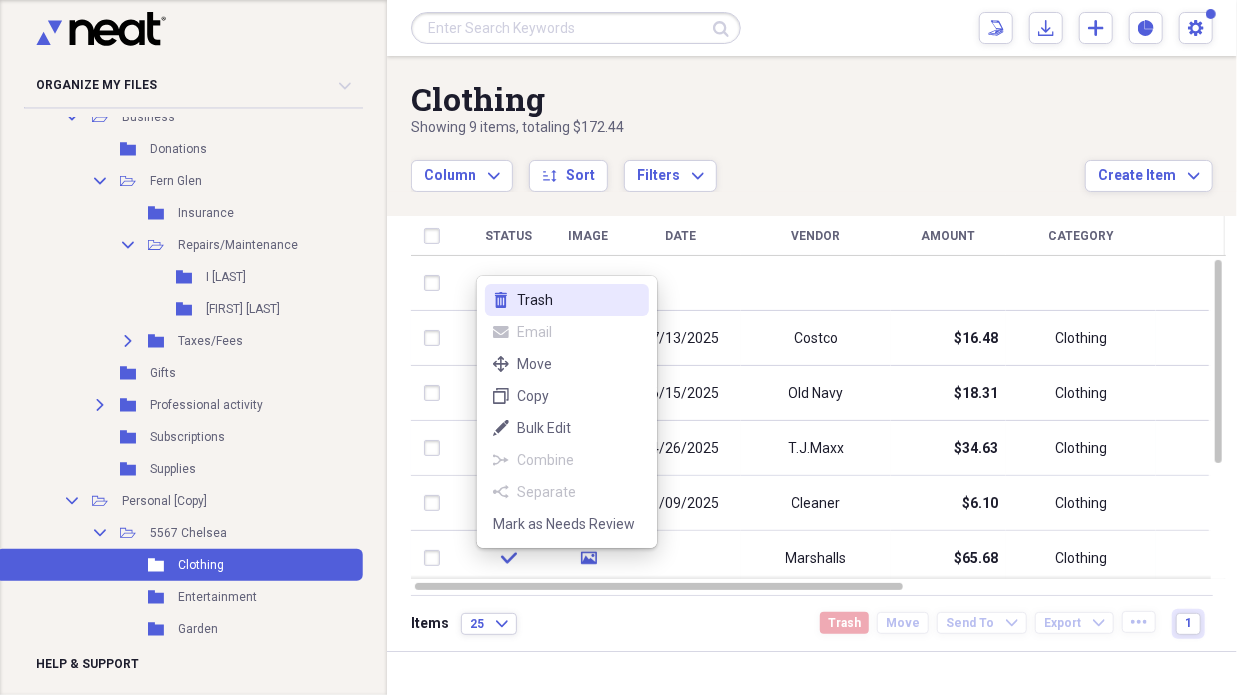 click on "Trash" at bounding box center [579, 300] 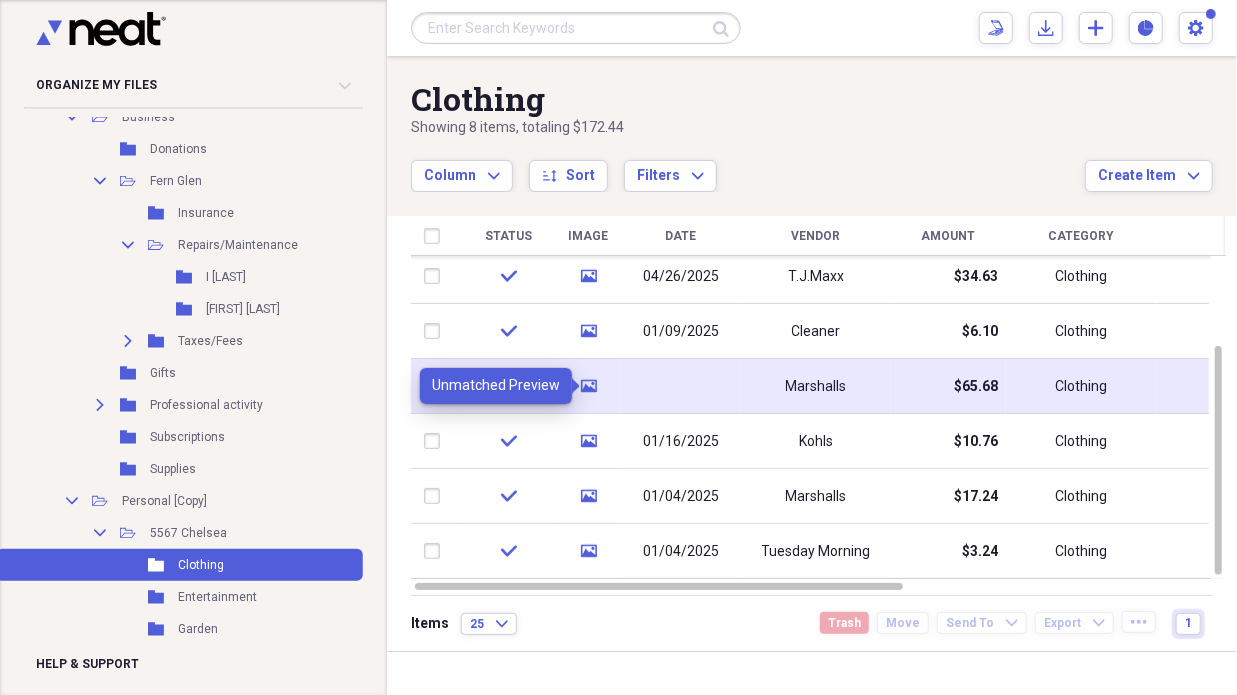 click on "media" 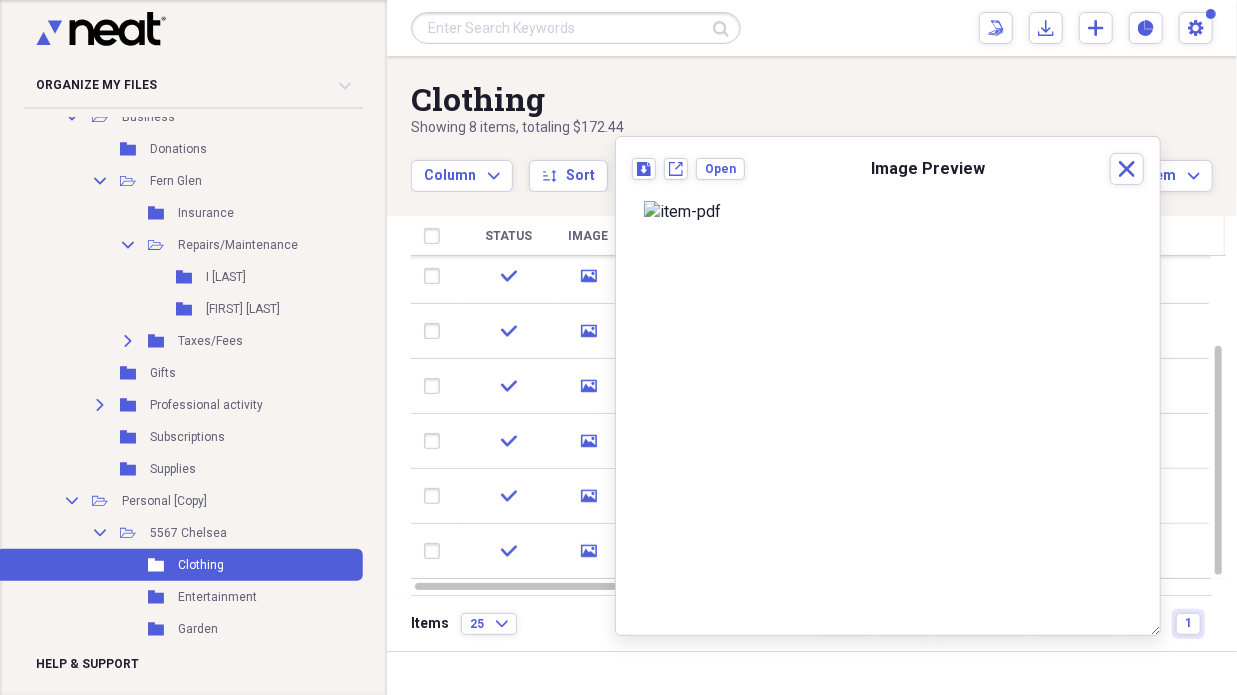 scroll, scrollTop: 206, scrollLeft: 0, axis: vertical 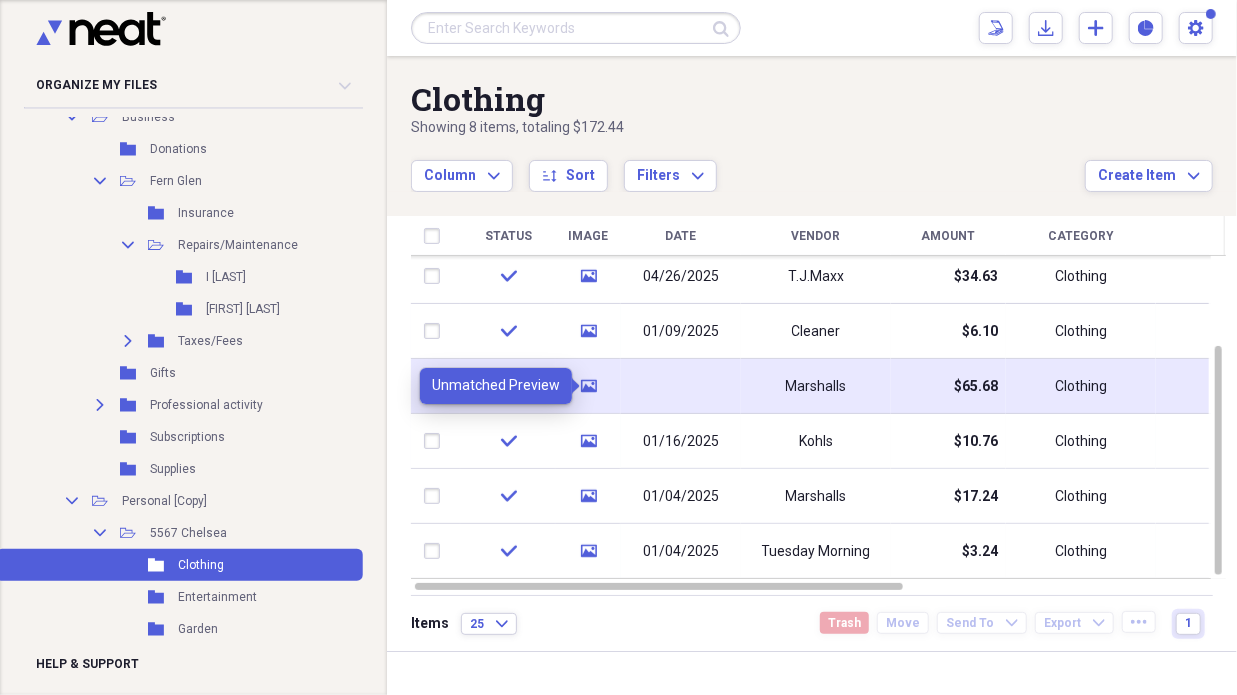 click 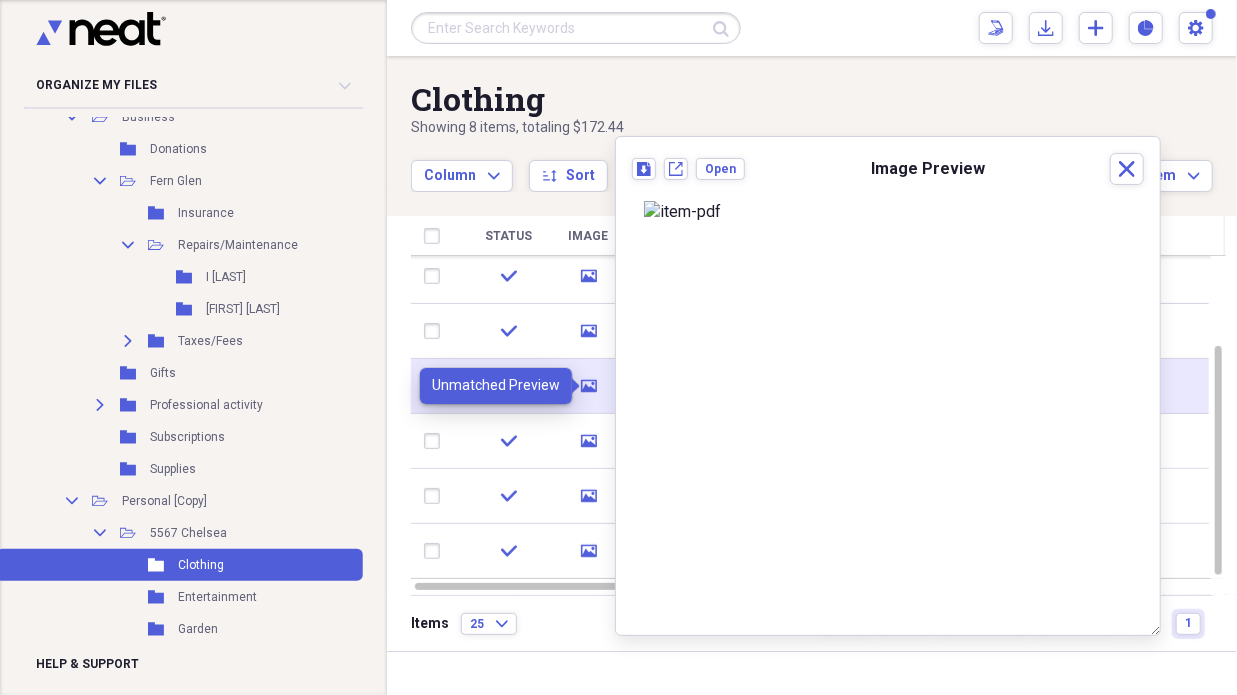 click on "media" 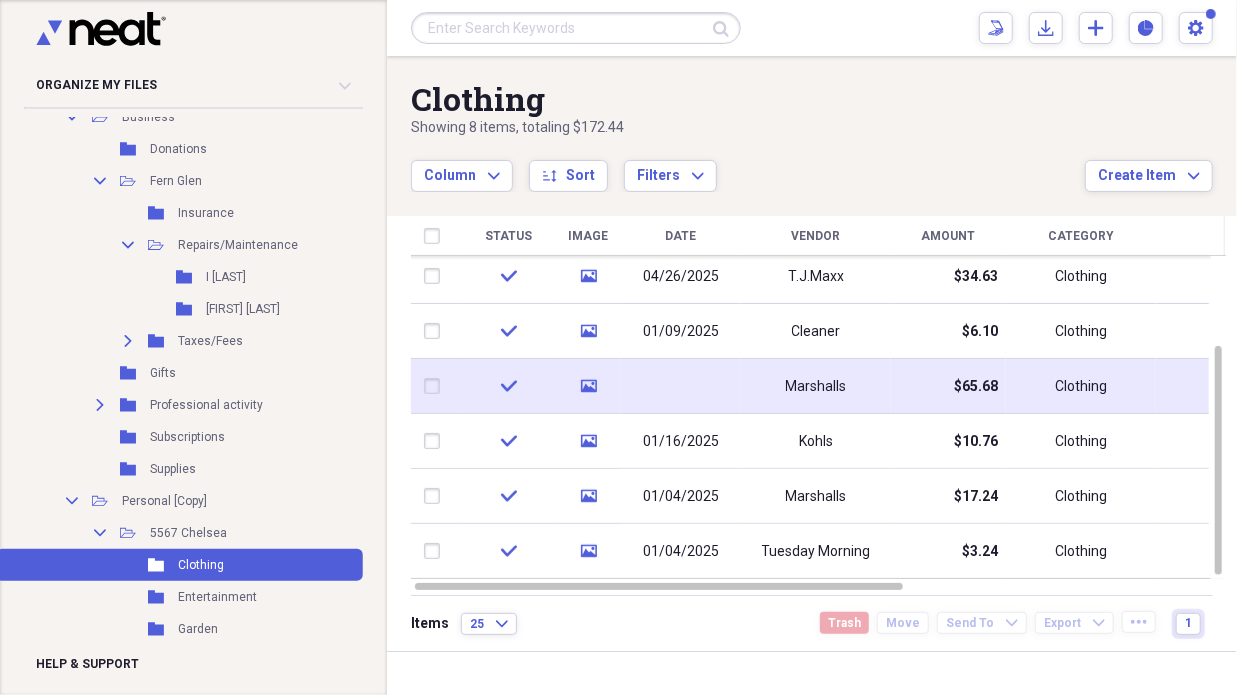 click on "check" at bounding box center (508, 386) 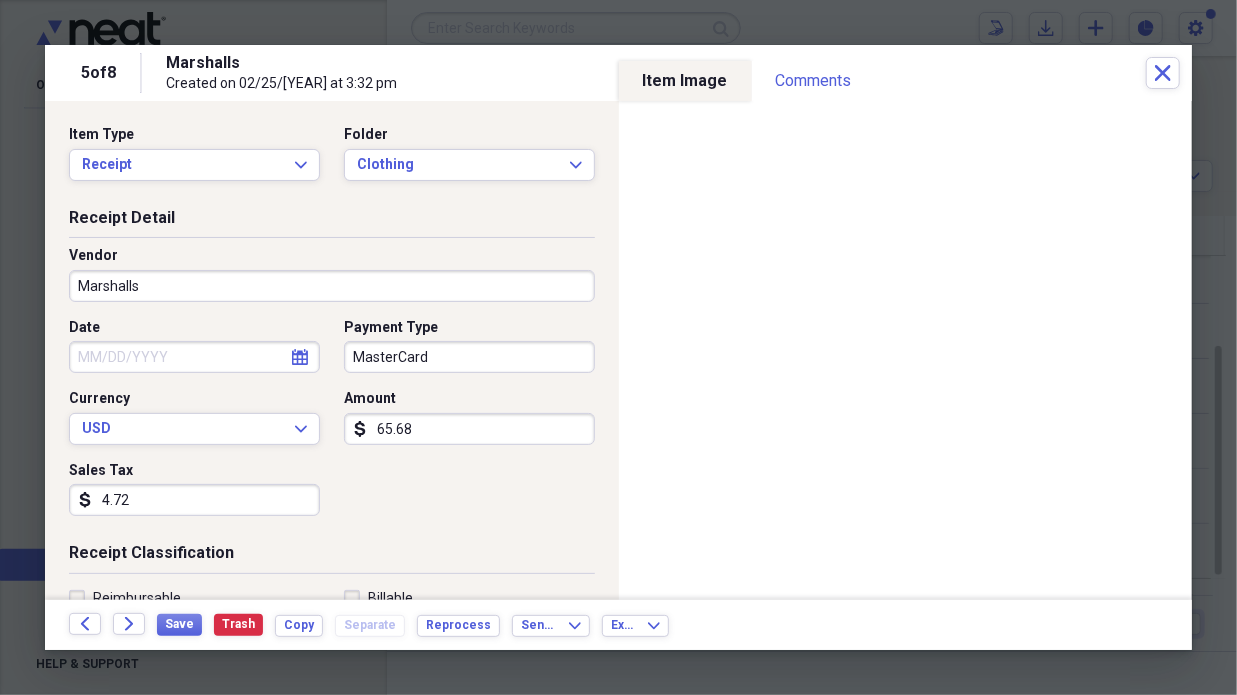 select on "7" 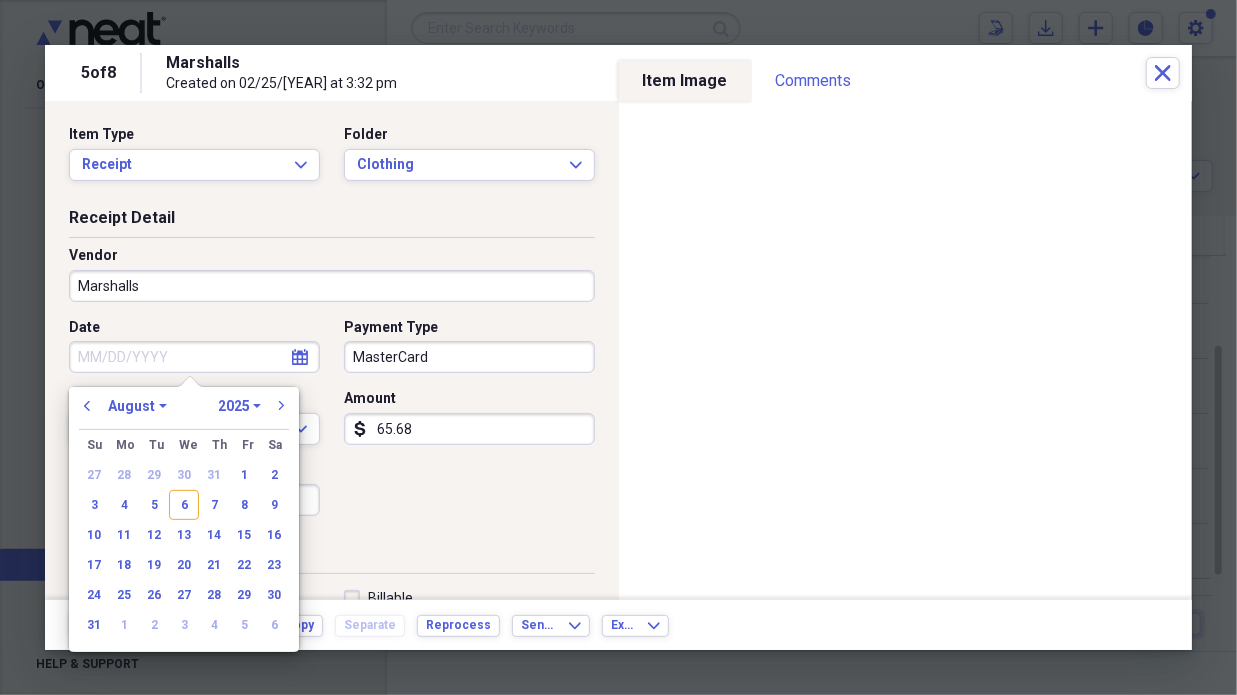 click on "Date" at bounding box center [194, 357] 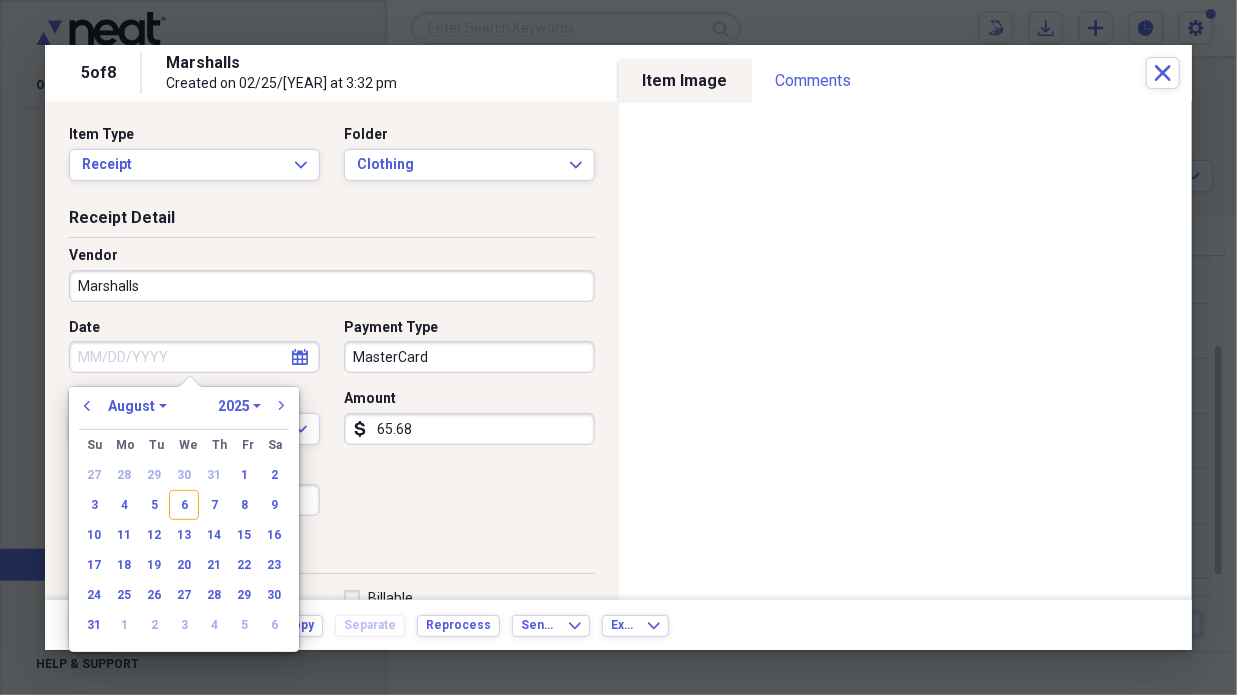 click on "previous January February March April May June July August September October November December 1970 1971 1972 1973 1974 1975 1976 1977 1978 1979 1980 1981 1982 1983 1984 1985 1986 1987 1988 1989 1990 1991 1992 1993 1994 1995 1996 1997 1998 1999 2000 2001 2002 2003 2004 2005 2006 2007 2008 2009 2010 2011 2012 2013 2014 2015 2016 2017 2018 2019 2020 2021 2022 2023 2024 2025 2026 2027 2028 2029 2030 2031 2032 2033 2034 2035 next Su Sunday Mo Monday Tu Tuesday We Wednesday Th Thursday Fr Friday Sa Saturday 27 28 29 30 31 1 2 3 4 5 6 7 8 9 10 11 12 13 14 15 16 17 18 19 20 21 22 23 24 25 26 27 28 29 30 31 1 2 3 4 5 6" at bounding box center [184, 519] 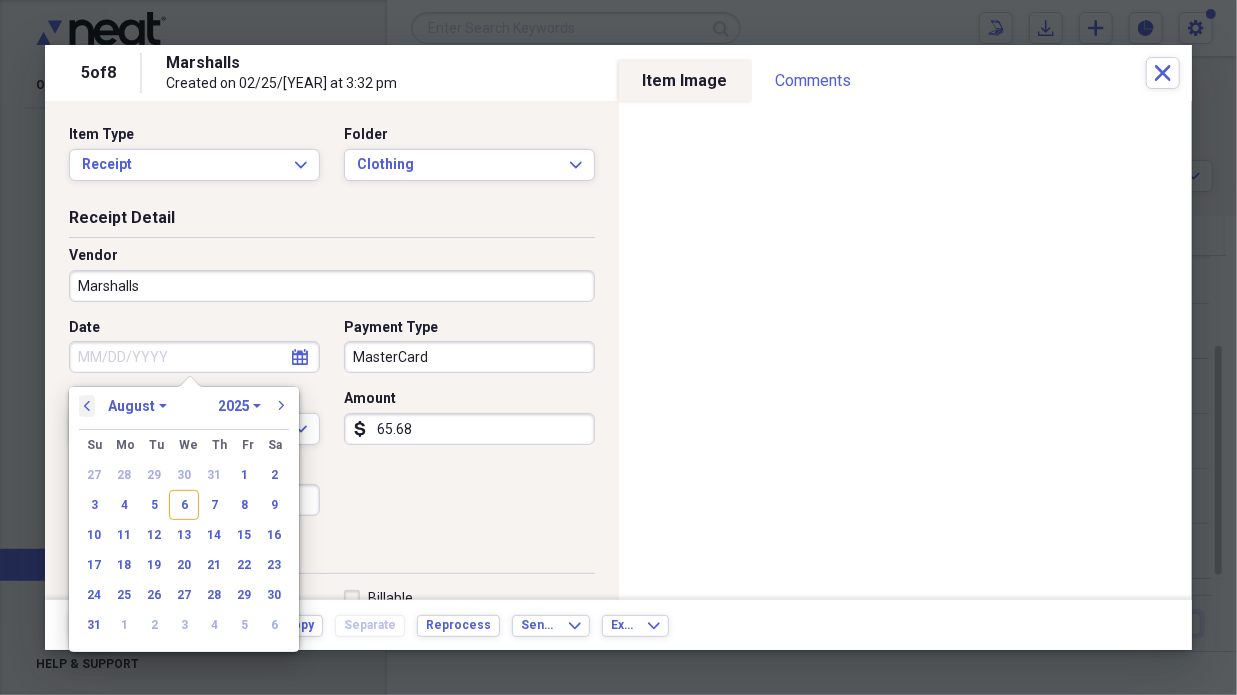 click on "previous" at bounding box center (87, 406) 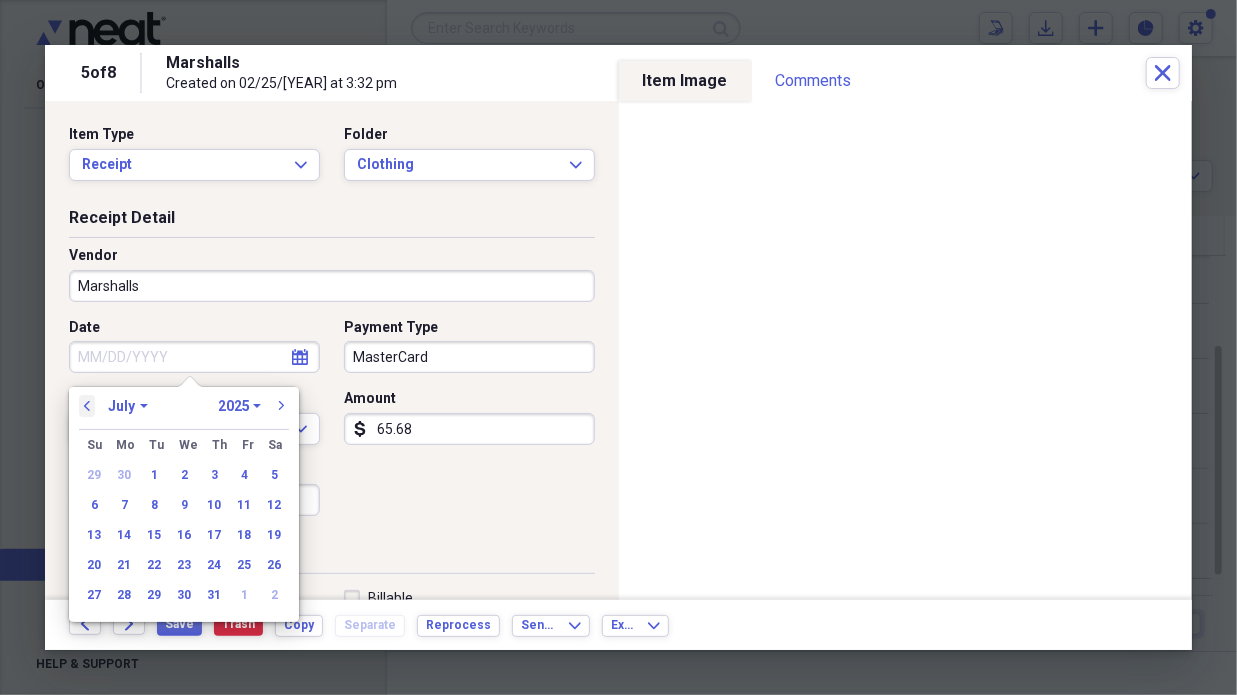 click on "previous" at bounding box center (87, 406) 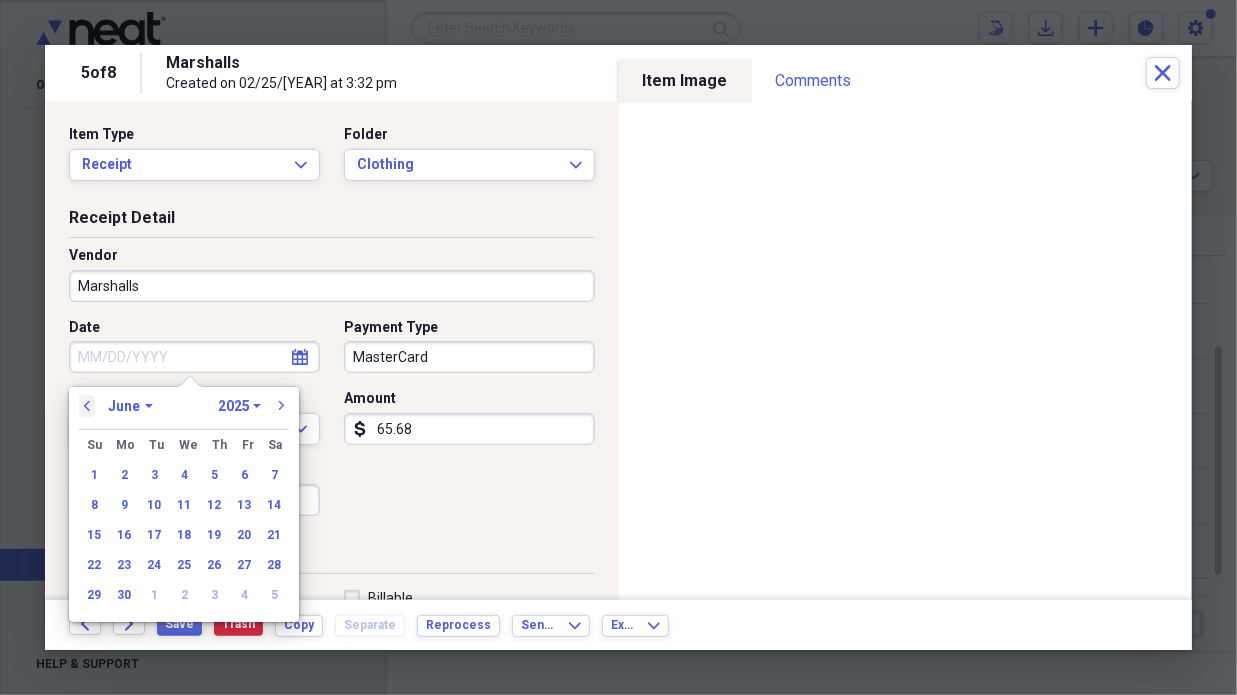 click on "previous" at bounding box center (87, 406) 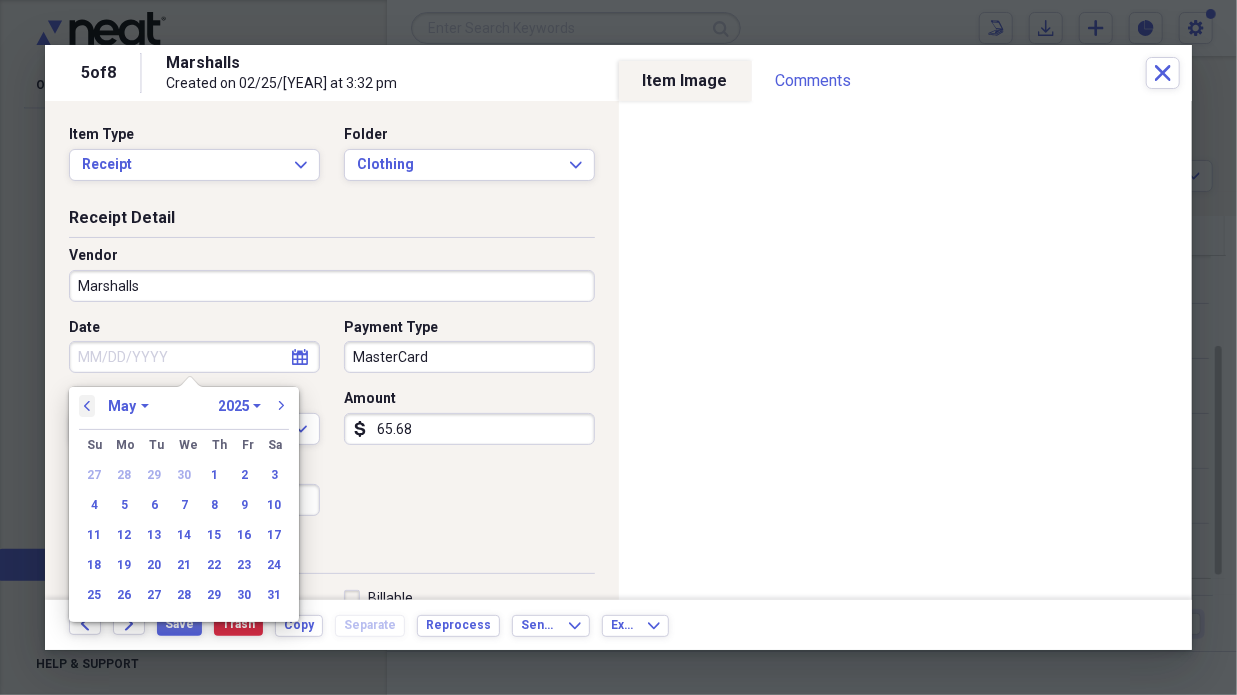 click on "previous" at bounding box center [87, 406] 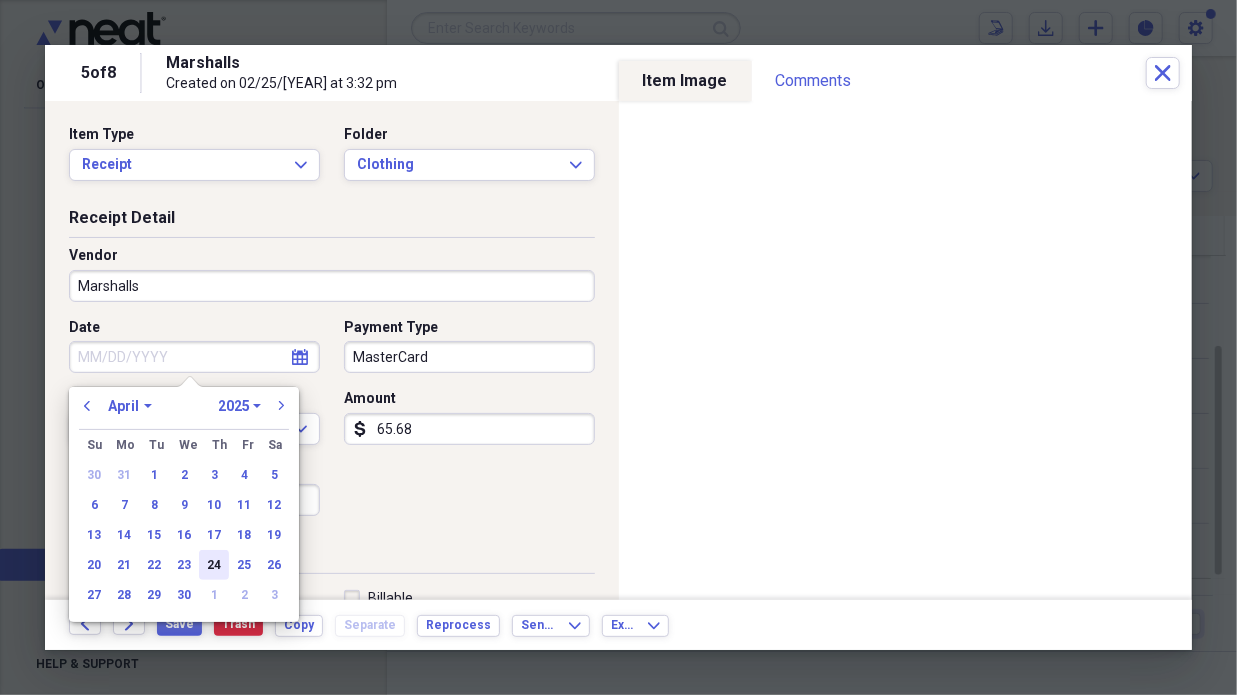 click on "24" at bounding box center (214, 565) 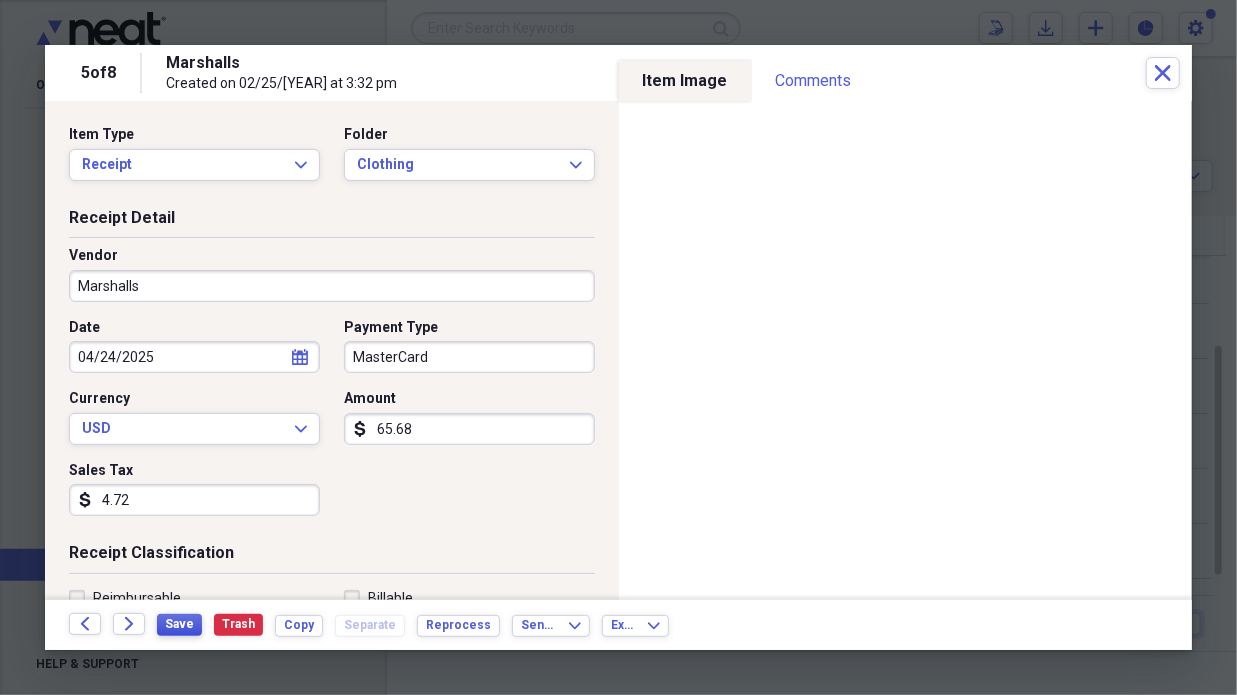 click on "Save" at bounding box center (179, 624) 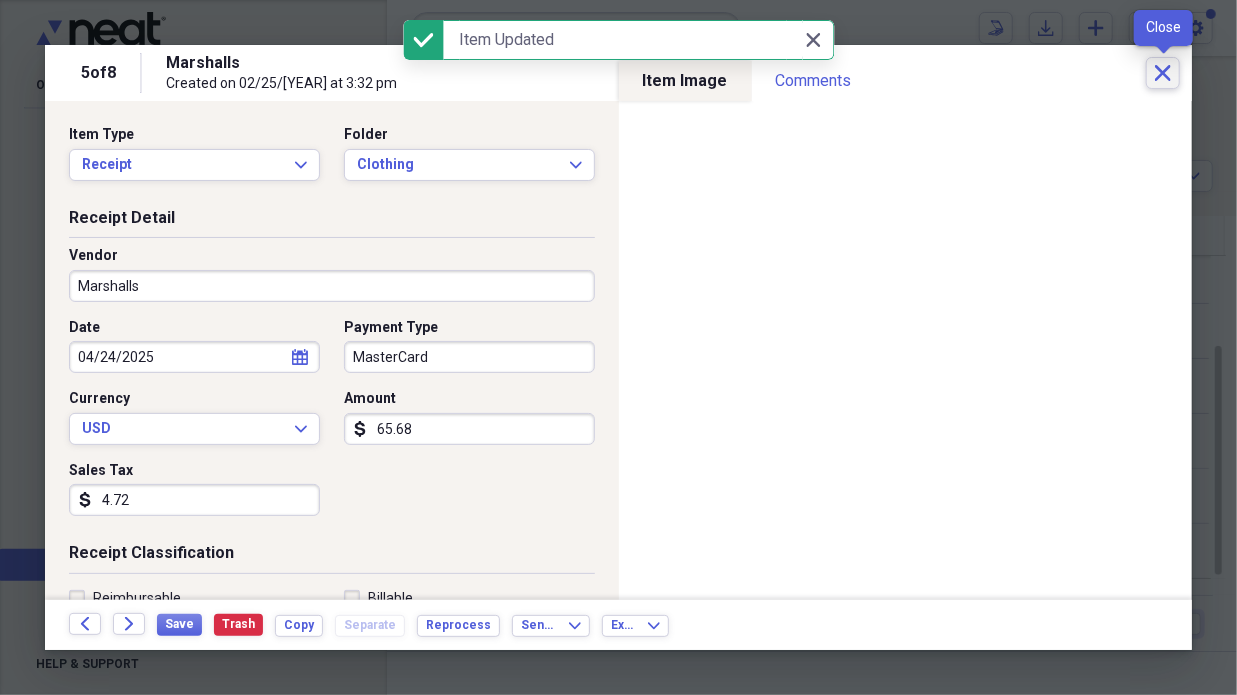 click on "Close" 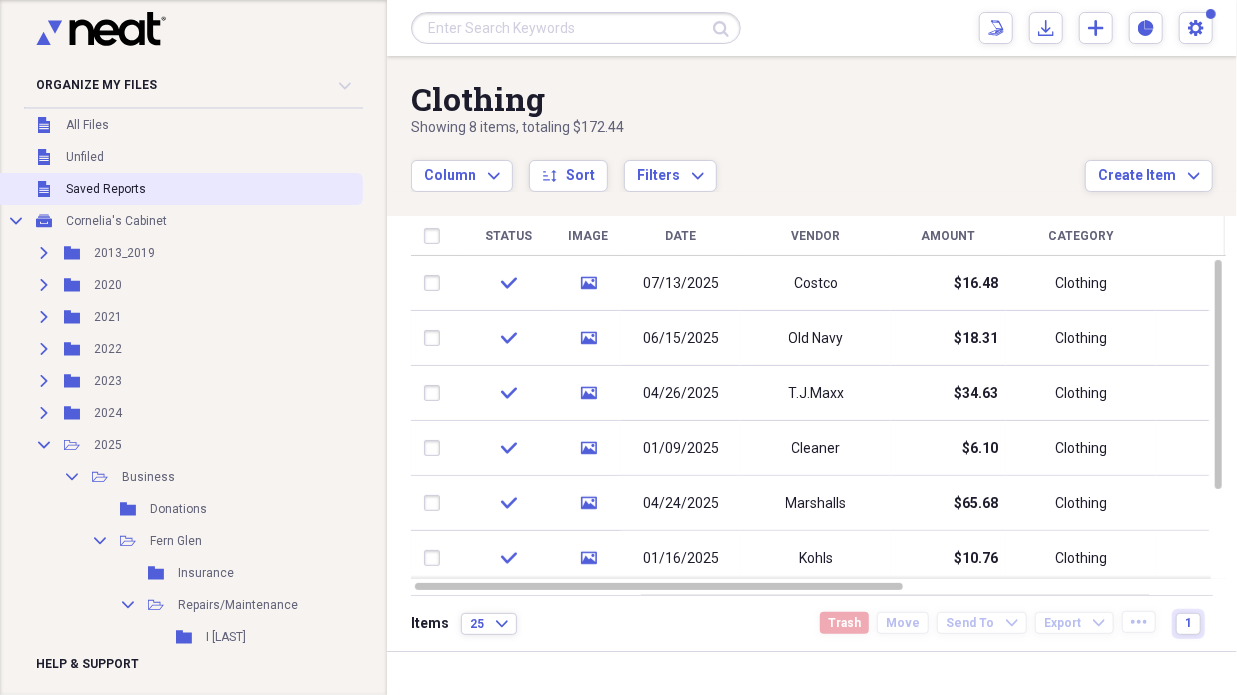 scroll, scrollTop: 0, scrollLeft: 0, axis: both 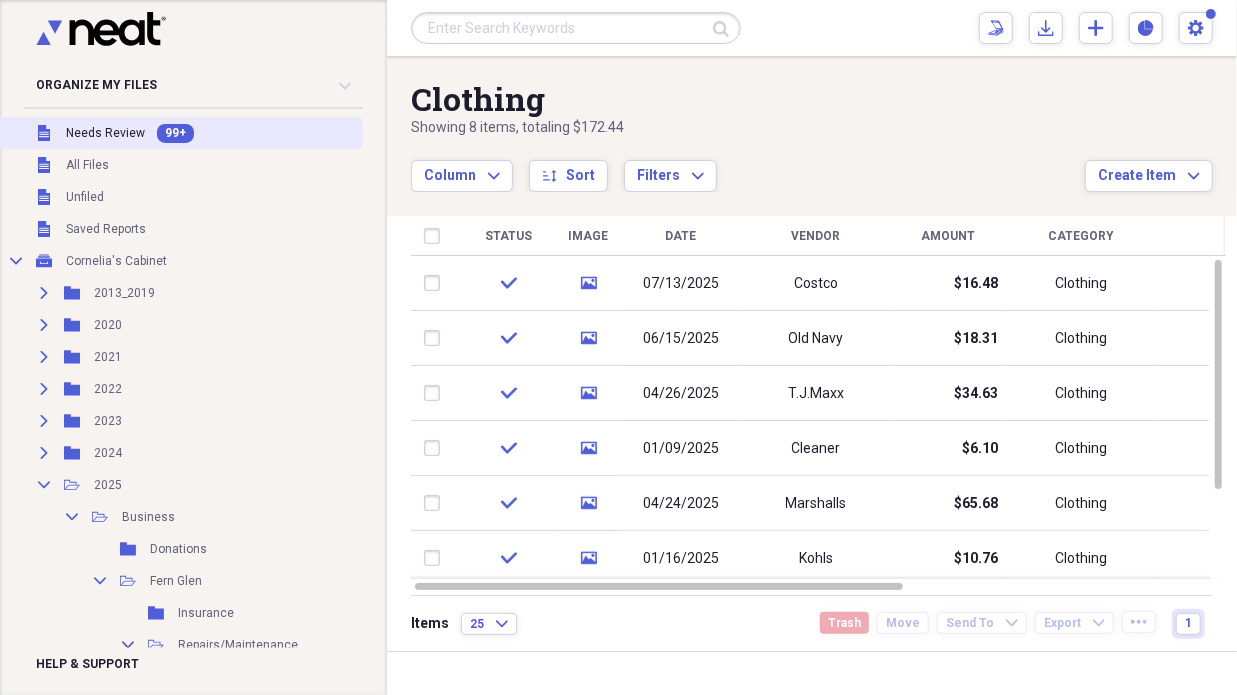 click on "Needs Review" at bounding box center [105, 133] 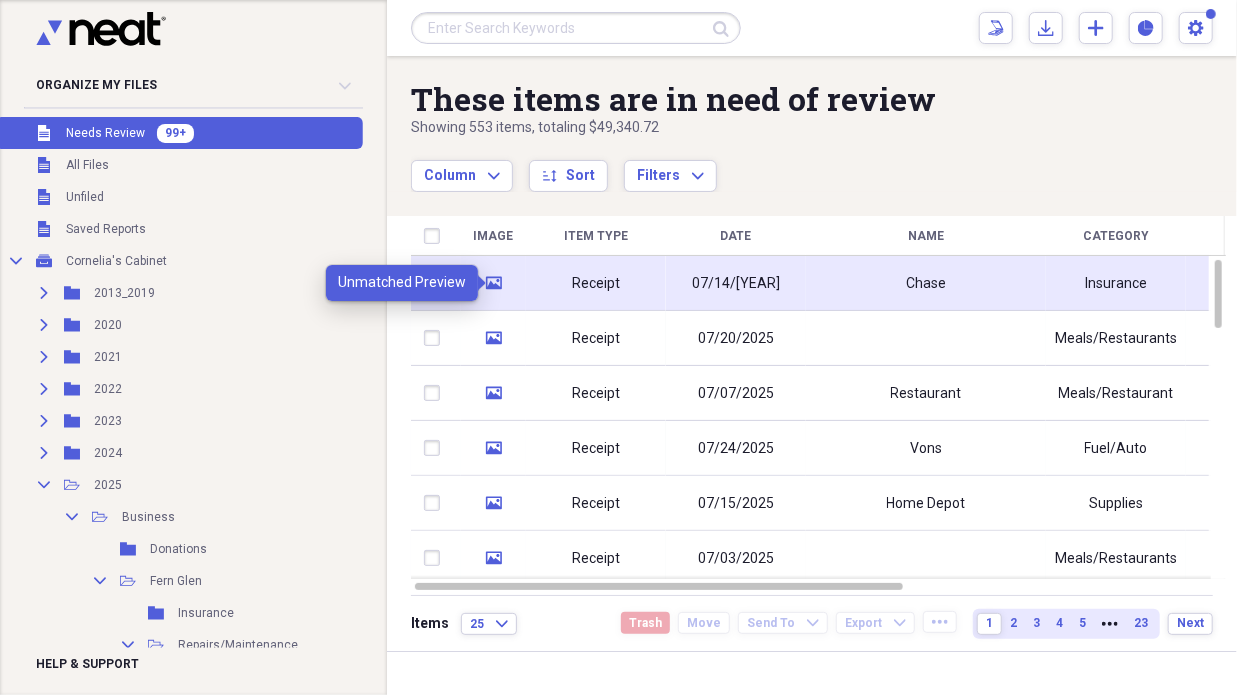 click on "media" 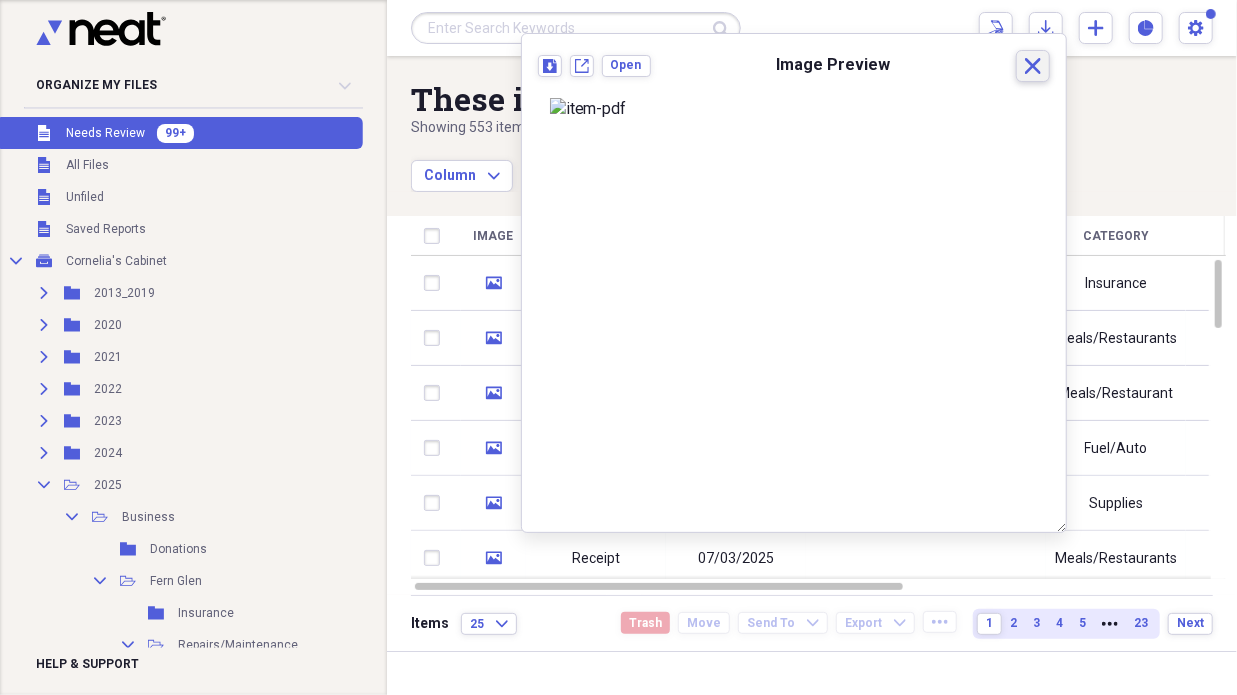 click on "Close" 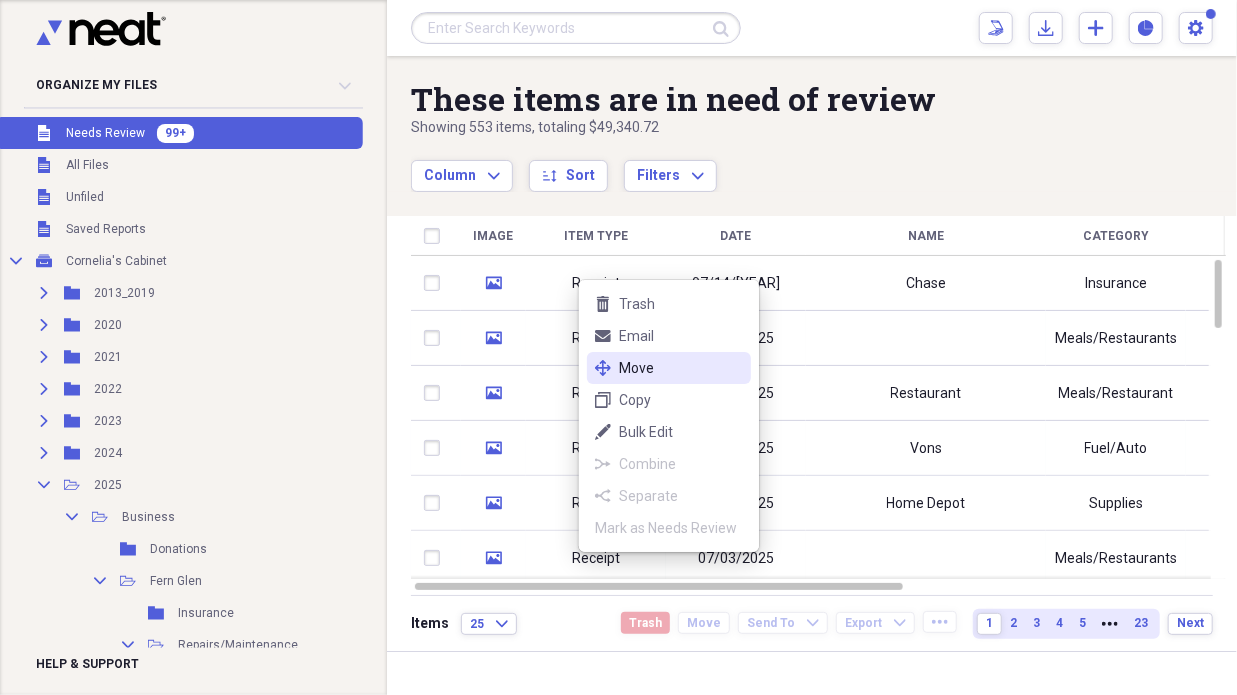 click on "Move" at bounding box center (681, 368) 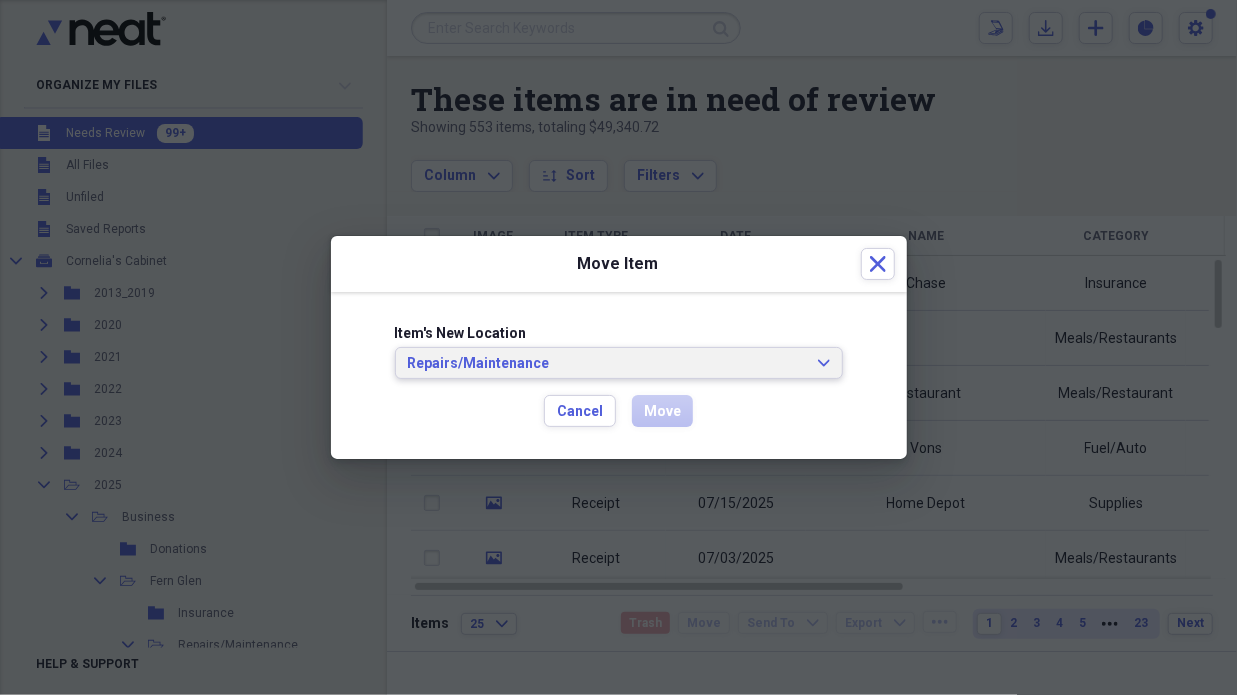 click on "Expand" 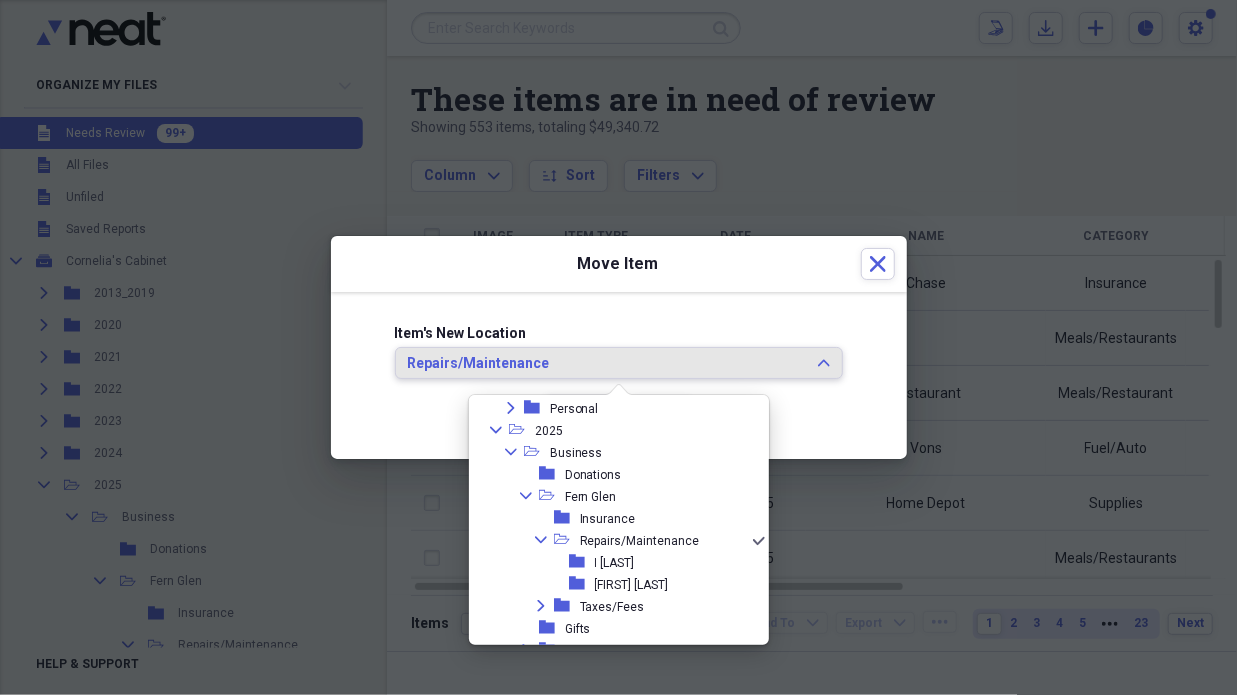scroll, scrollTop: 717, scrollLeft: 0, axis: vertical 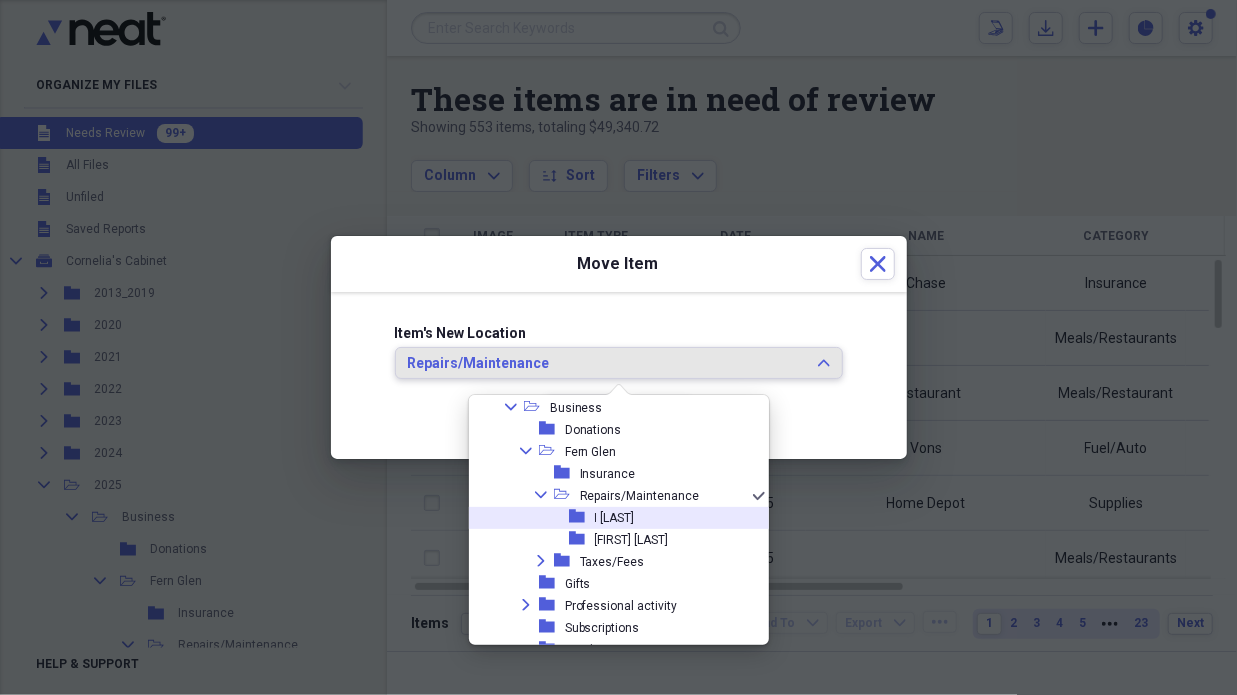 click on "I [LAST]" at bounding box center (615, 518) 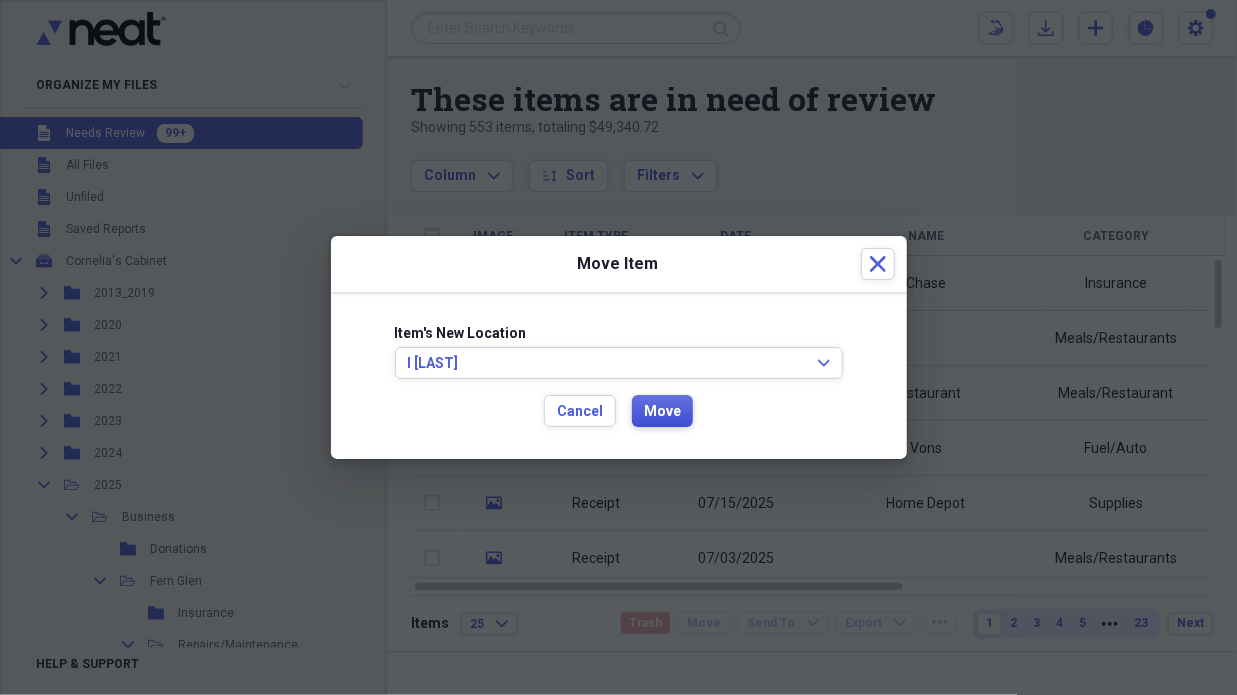 click on "Move" at bounding box center (662, 412) 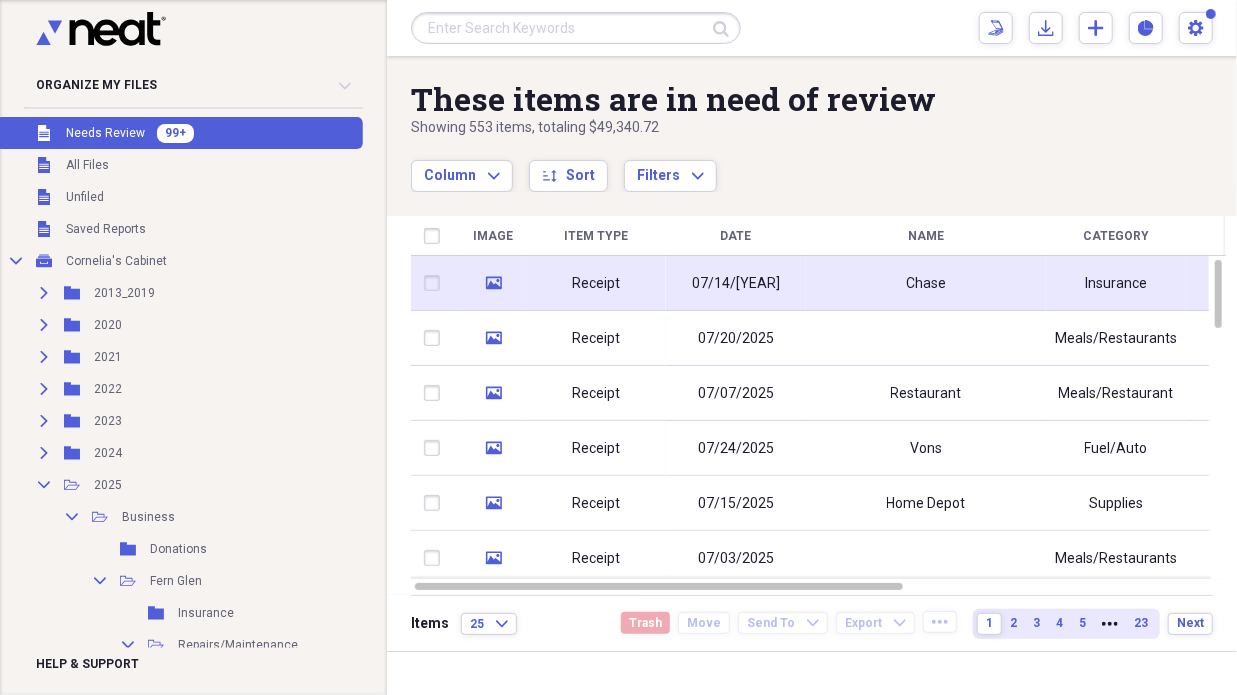 click on "Receipt" at bounding box center (596, 284) 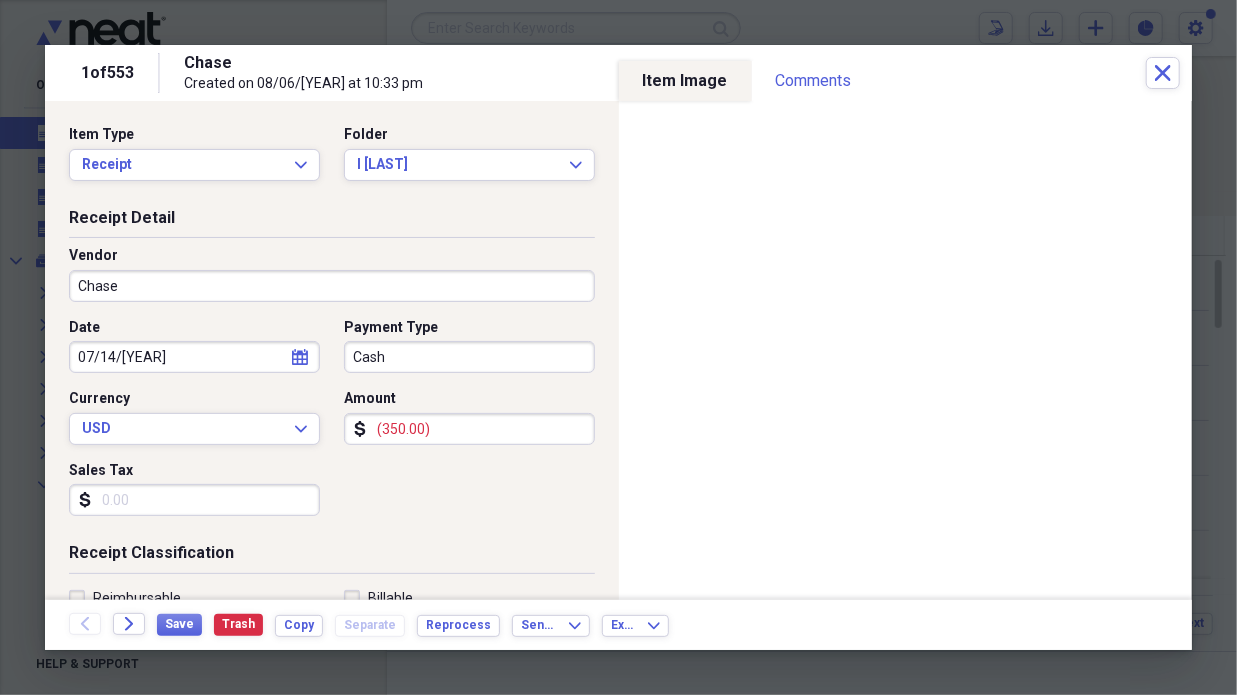 drag, startPoint x: 374, startPoint y: 426, endPoint x: 438, endPoint y: 428, distance: 64.03124 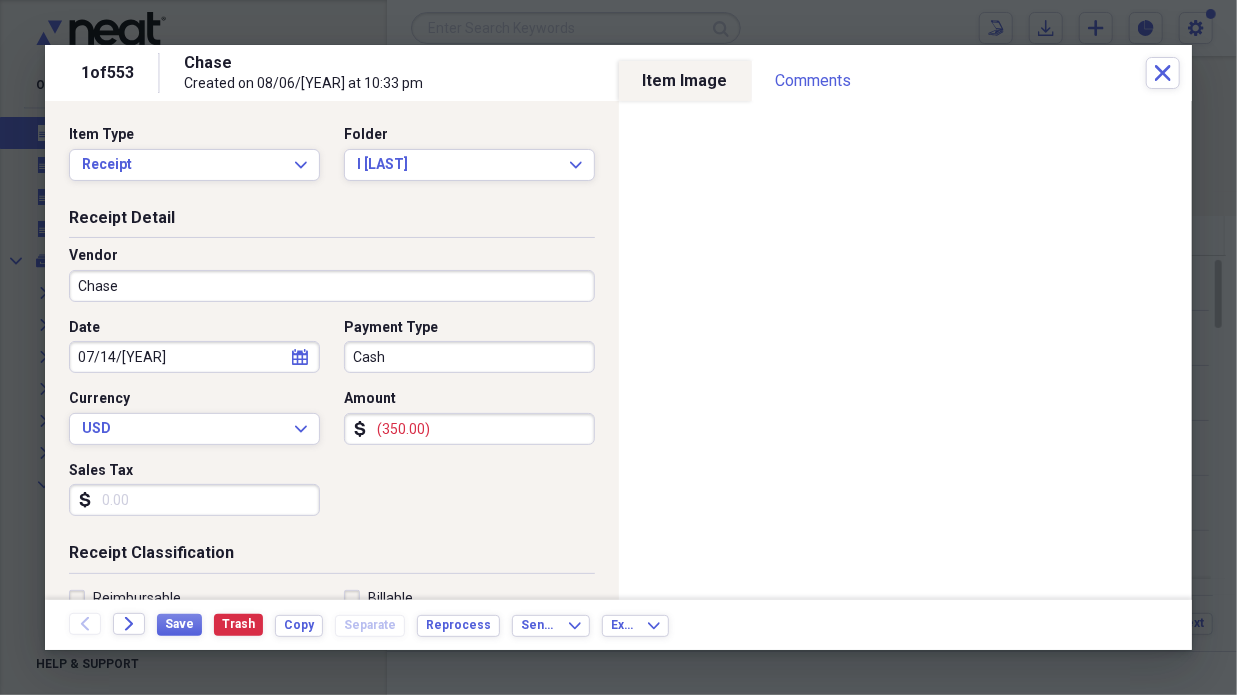 click on "(350.00)" at bounding box center (469, 429) 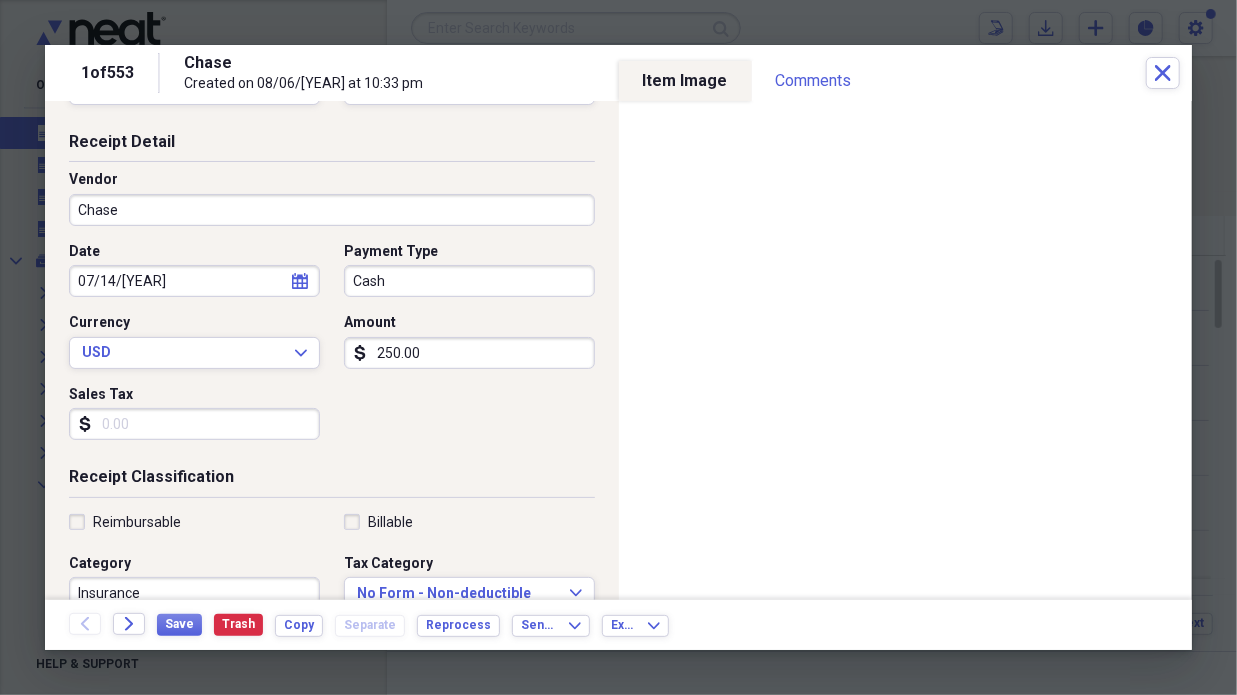 scroll, scrollTop: 200, scrollLeft: 0, axis: vertical 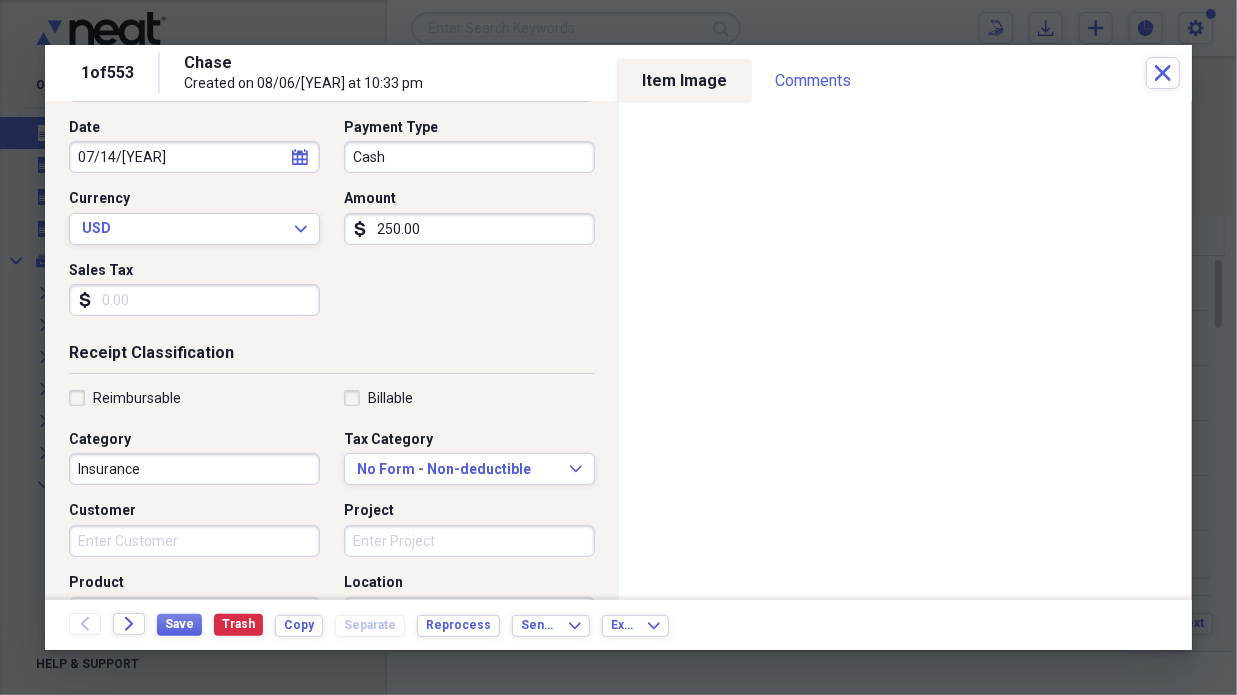 type on "250.00" 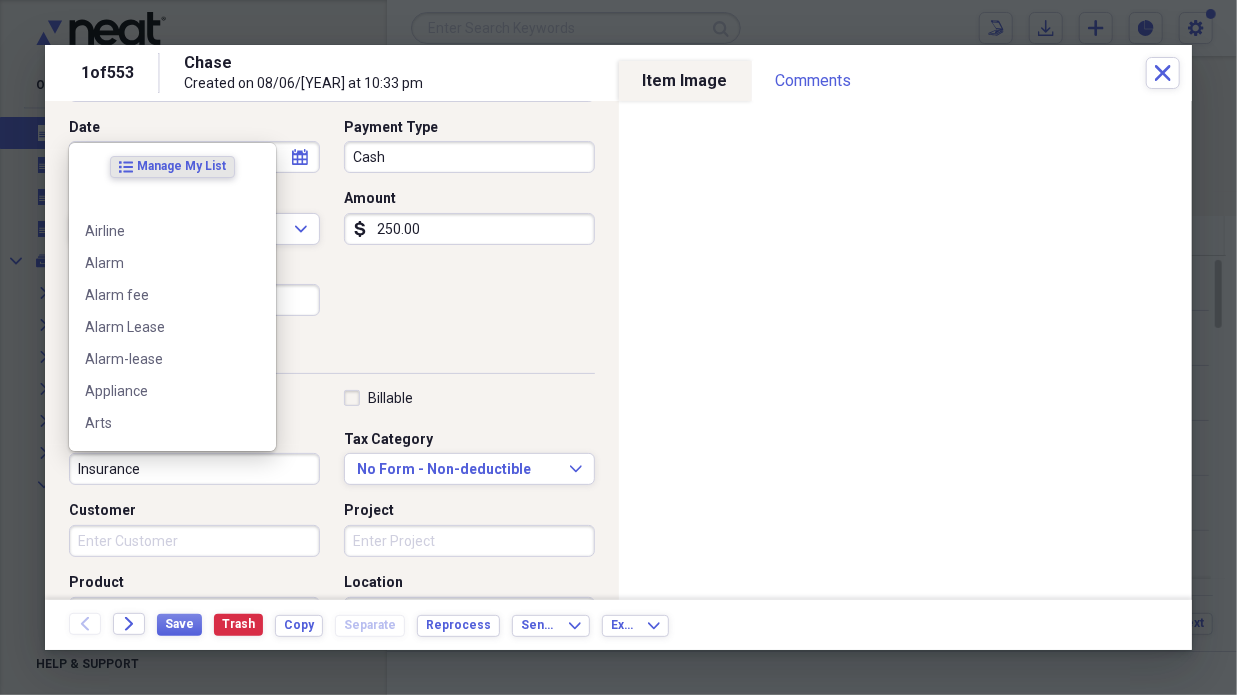 click on "Insurance" at bounding box center [194, 469] 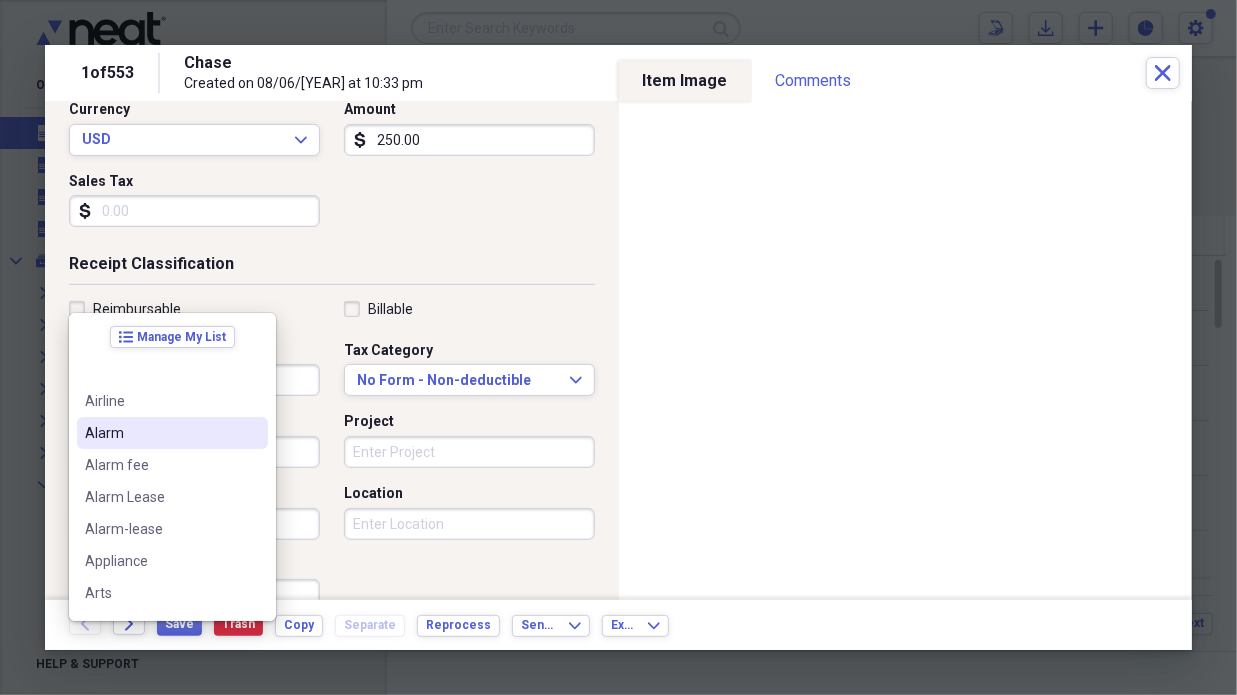 scroll, scrollTop: 400, scrollLeft: 0, axis: vertical 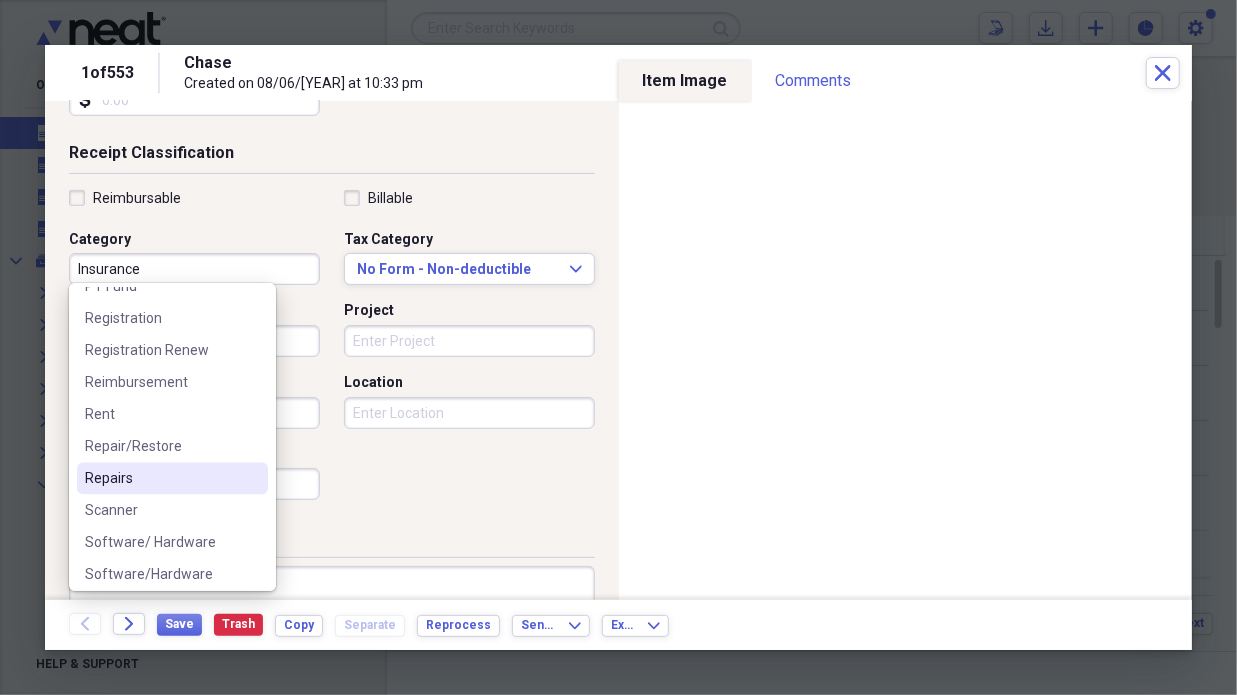 click on "Repairs" at bounding box center (160, 479) 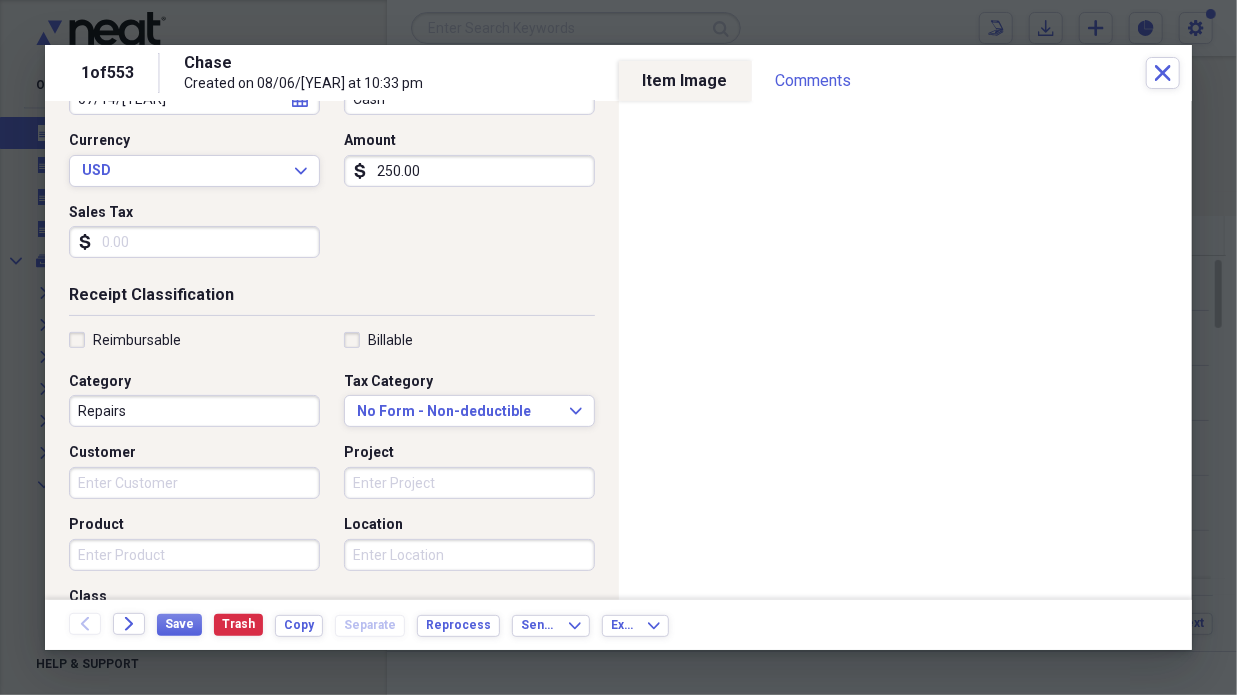 scroll, scrollTop: 218, scrollLeft: 0, axis: vertical 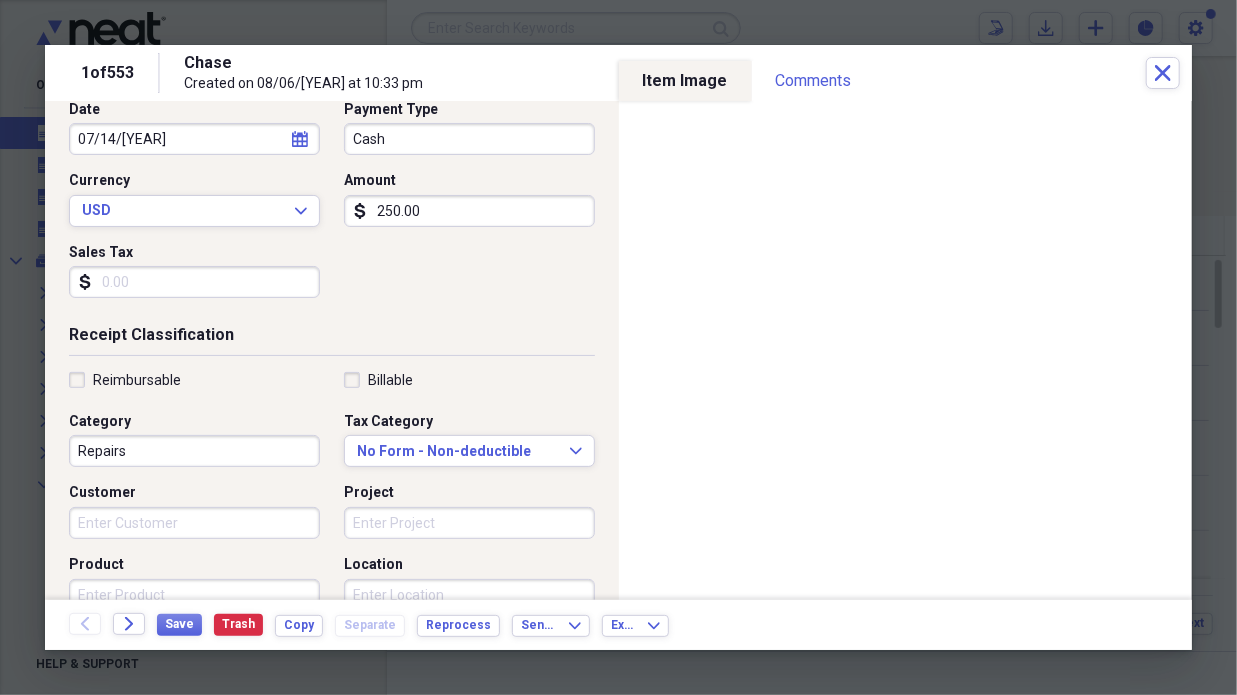 click on "Repairs" at bounding box center (194, 451) 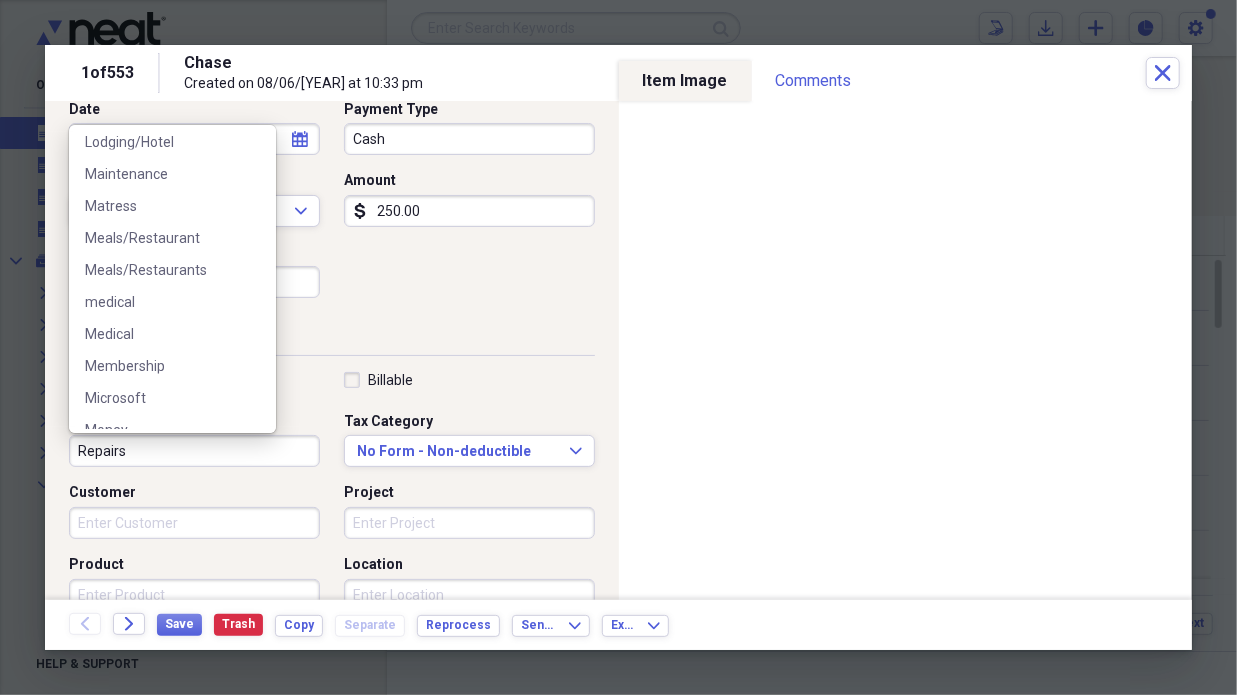 scroll, scrollTop: 1444, scrollLeft: 0, axis: vertical 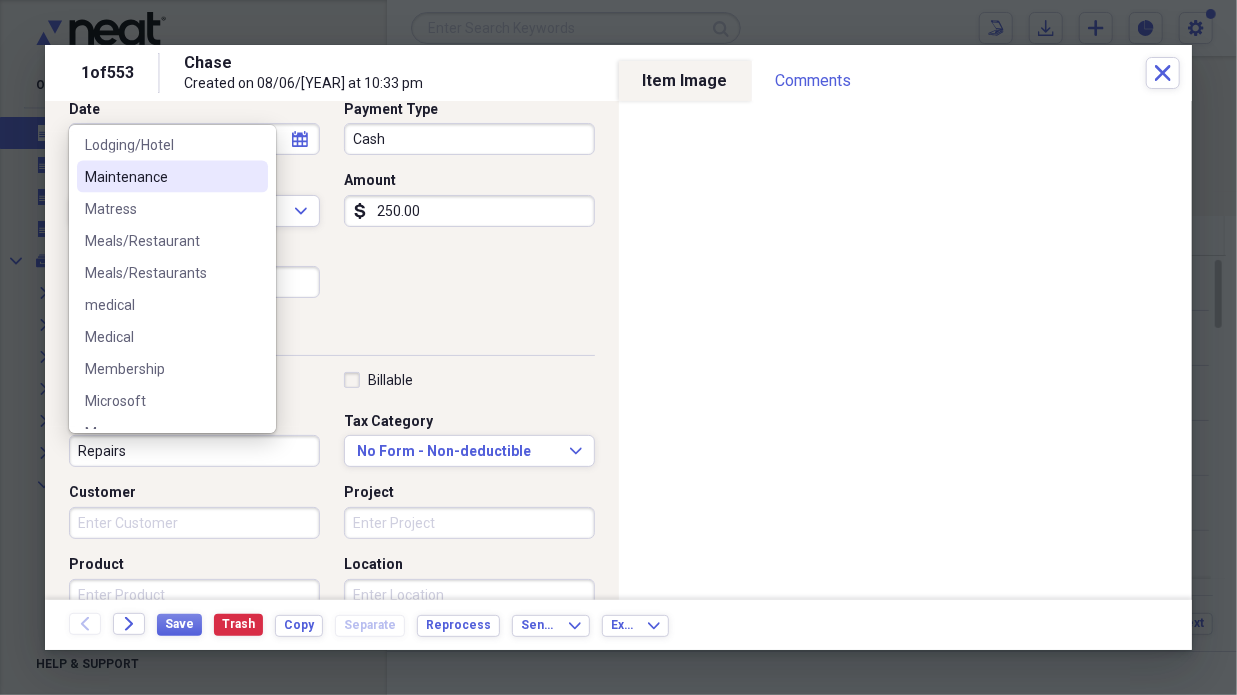 click on "Maintenance" at bounding box center [160, 177] 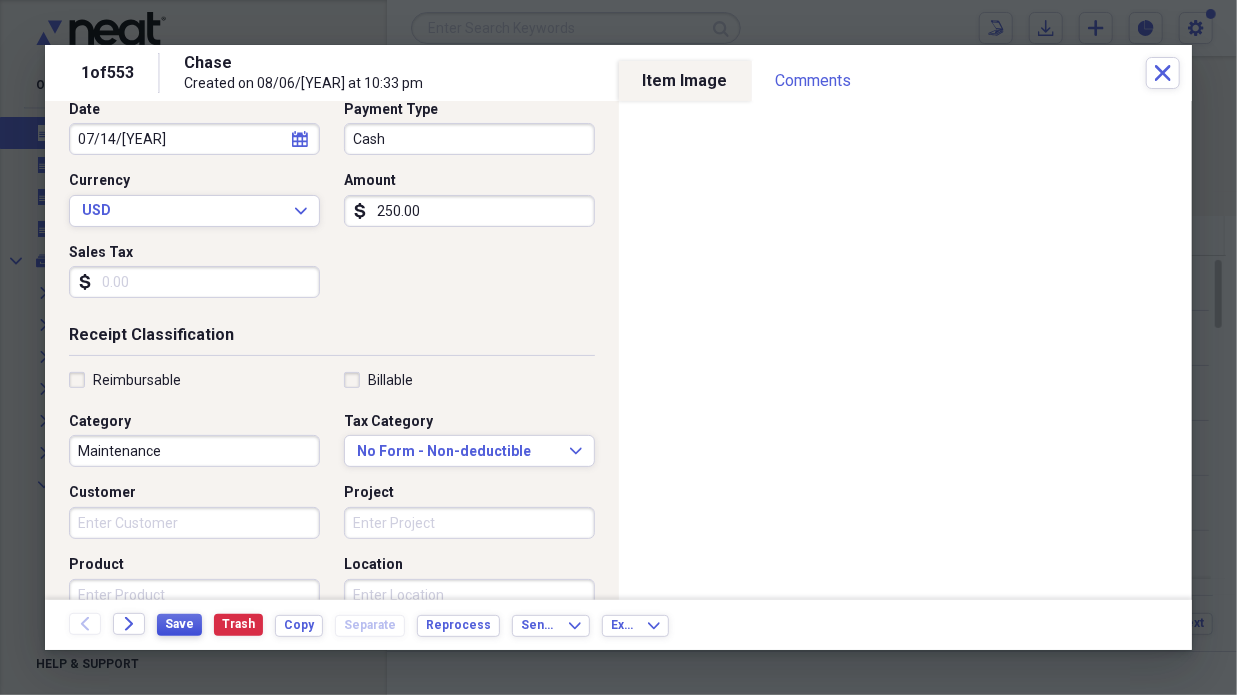 click on "Save" at bounding box center (179, 625) 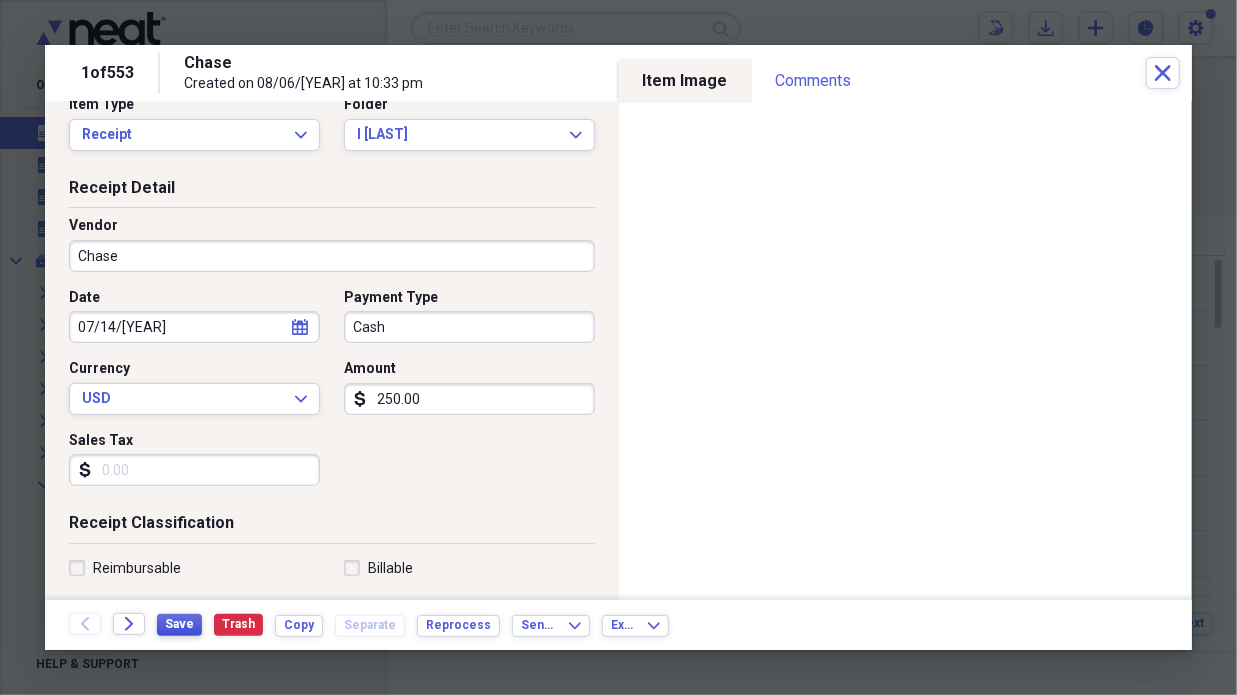 scroll, scrollTop: 18, scrollLeft: 0, axis: vertical 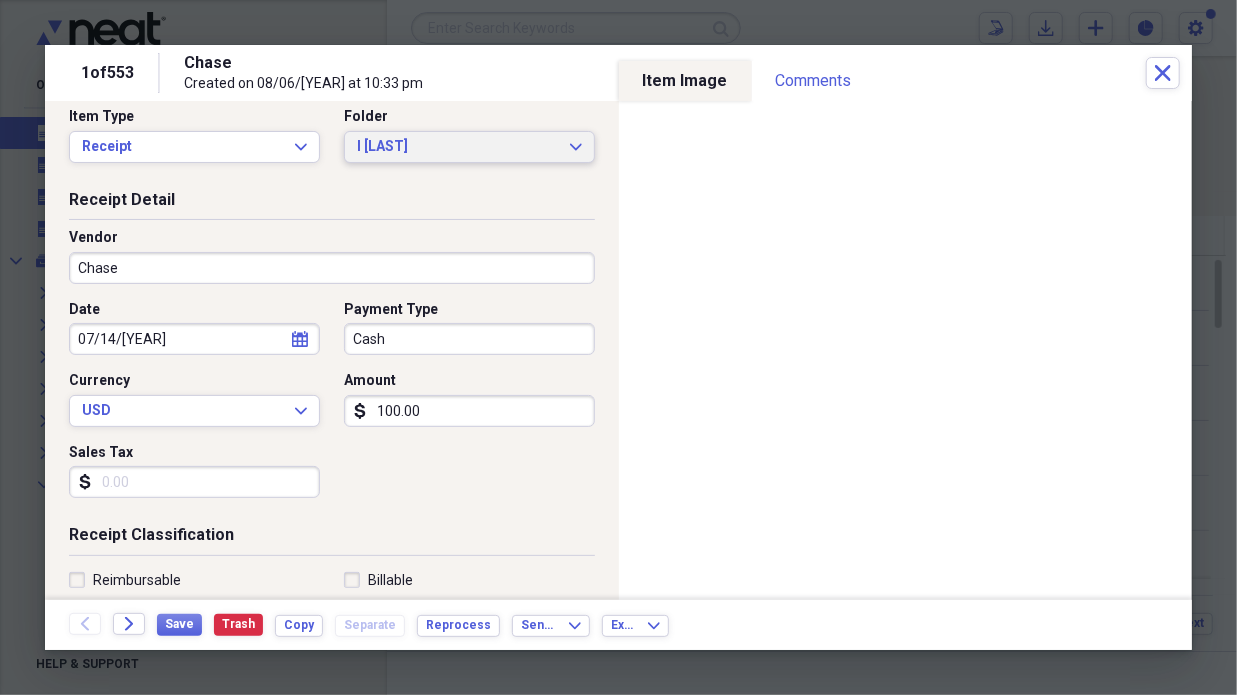 type on "100.00" 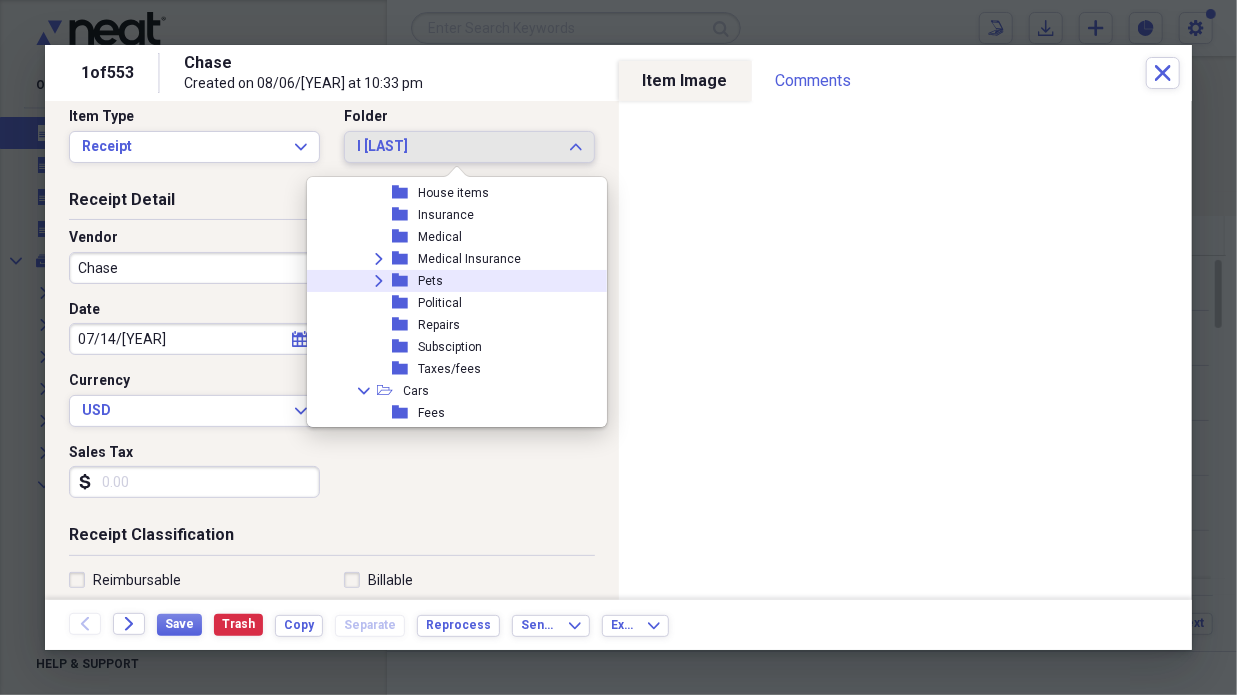 scroll, scrollTop: 1115, scrollLeft: 0, axis: vertical 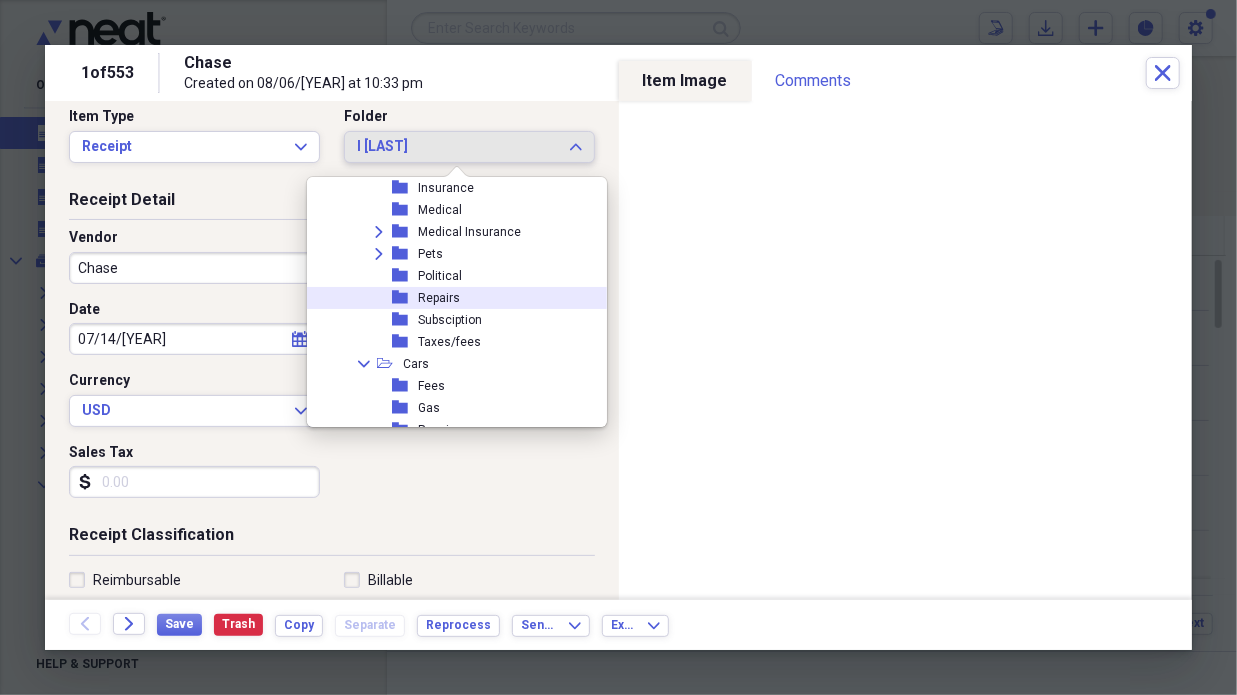 click on "Repairs" at bounding box center [439, 298] 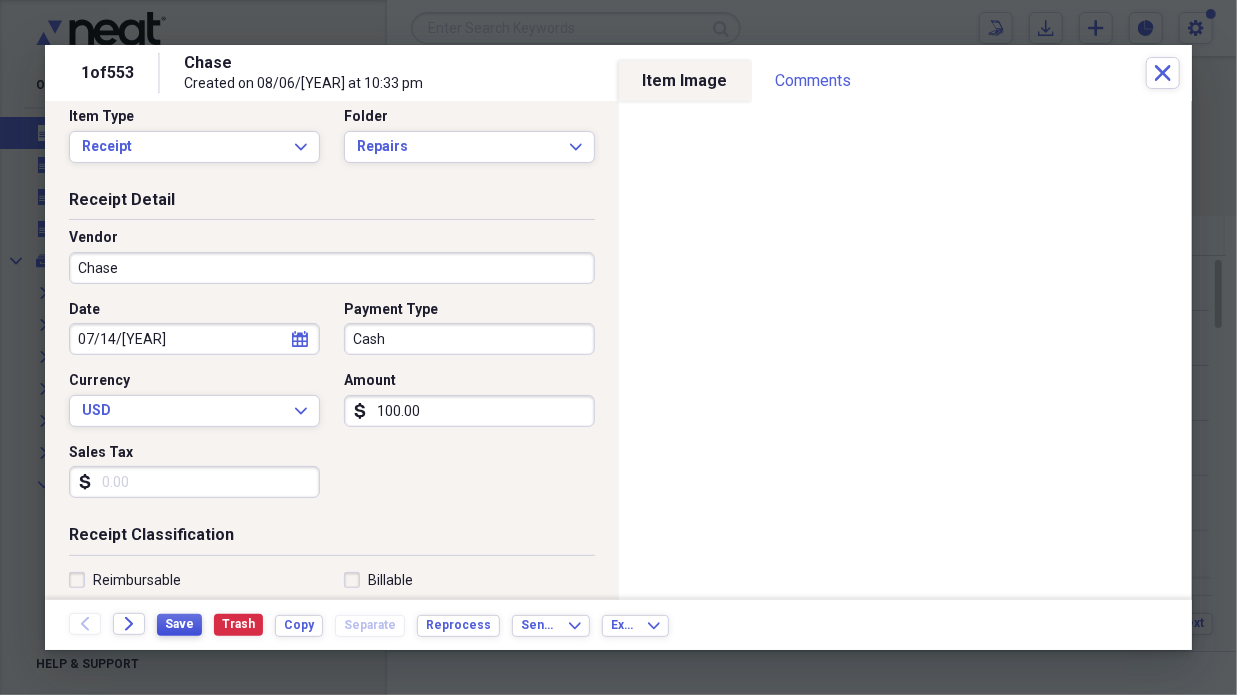 click on "Save" at bounding box center [179, 624] 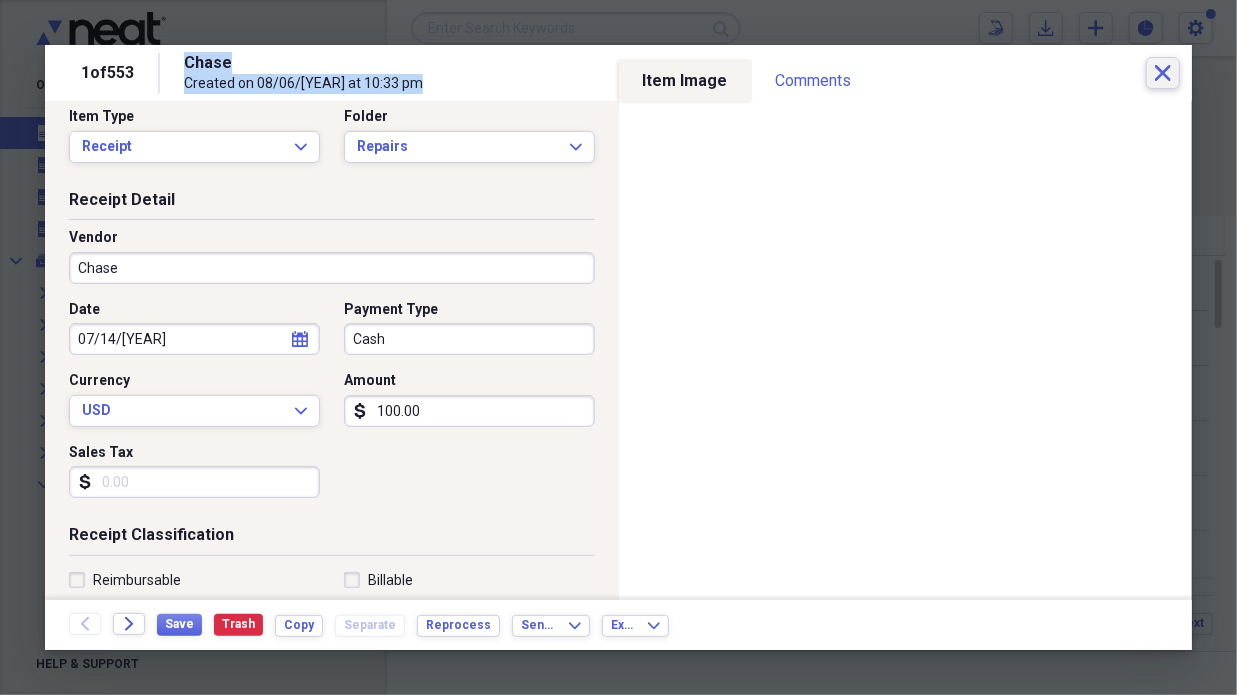 click on "1 of 553 Chase Created on 08/06/[YEAR] at 10:33 pm Close" at bounding box center (618, 73) 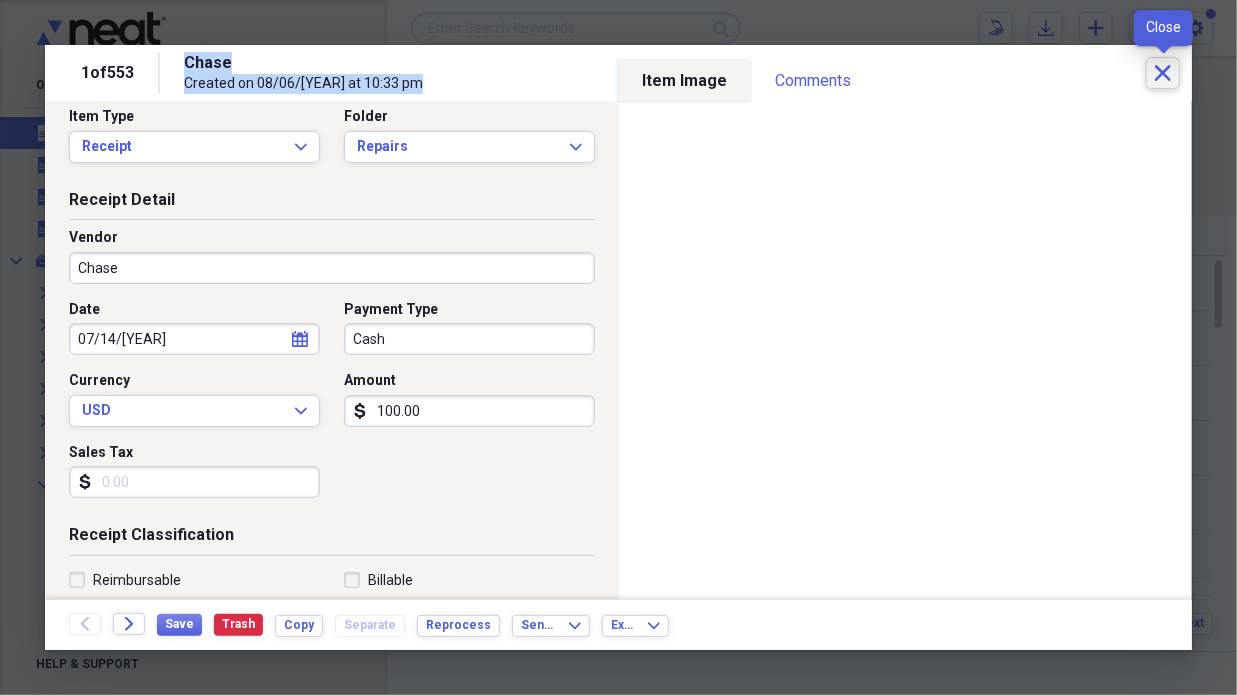 click 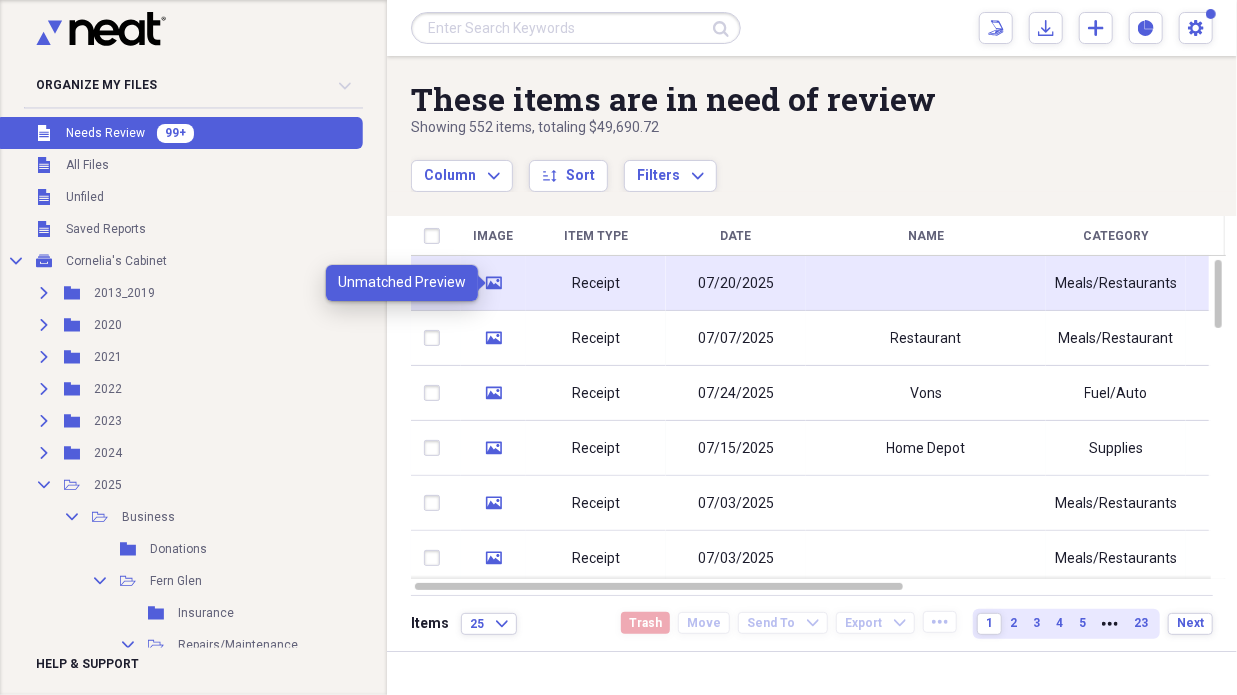 click 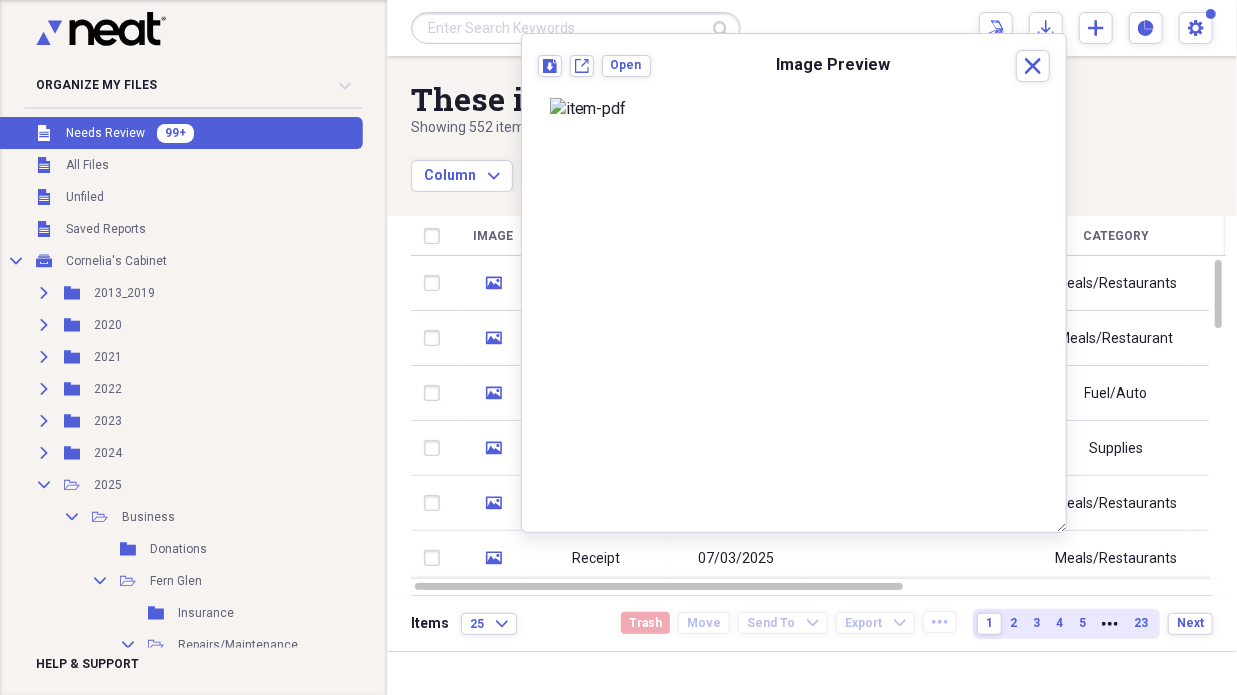 scroll, scrollTop: 0, scrollLeft: 0, axis: both 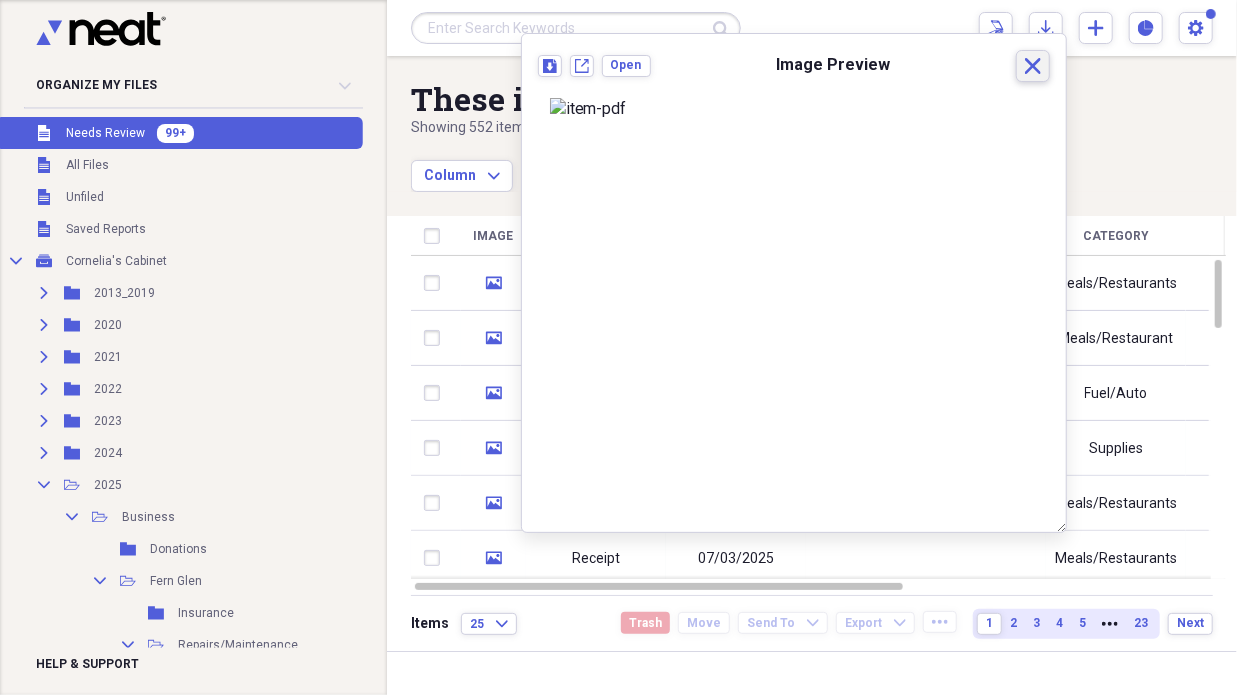 click on "Close" 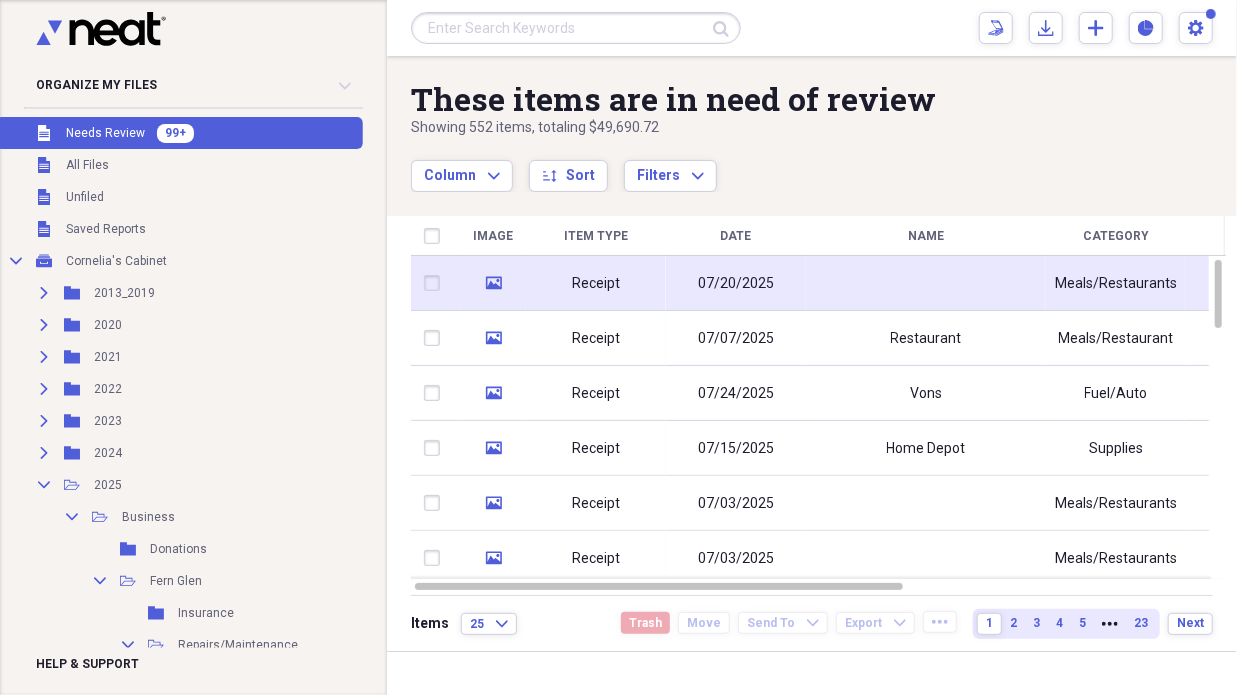 click on "Receipt" at bounding box center (596, 283) 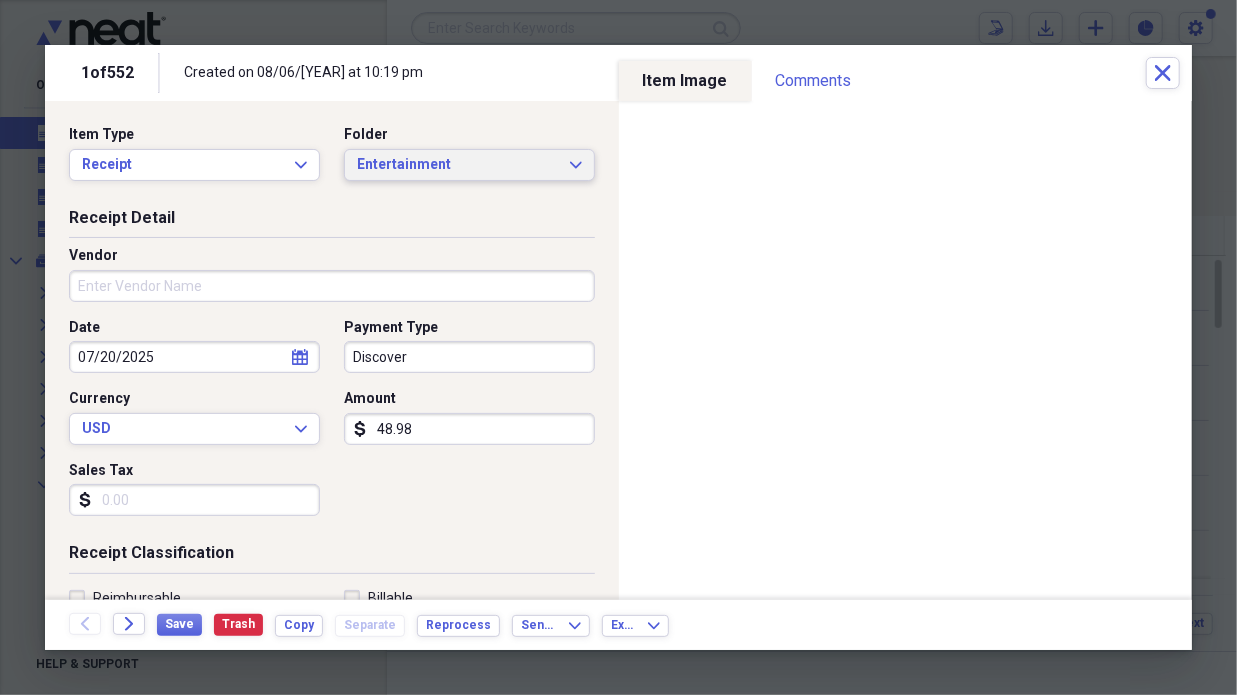 click on "Expand" 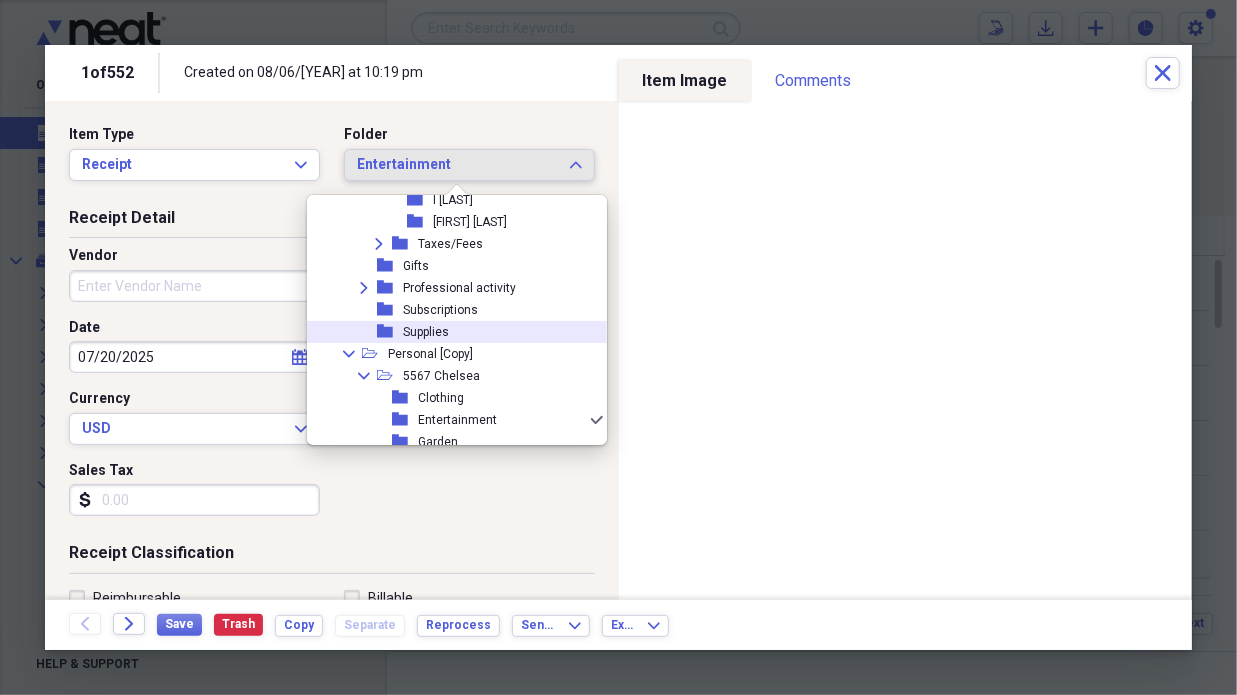 scroll, scrollTop: 935, scrollLeft: 0, axis: vertical 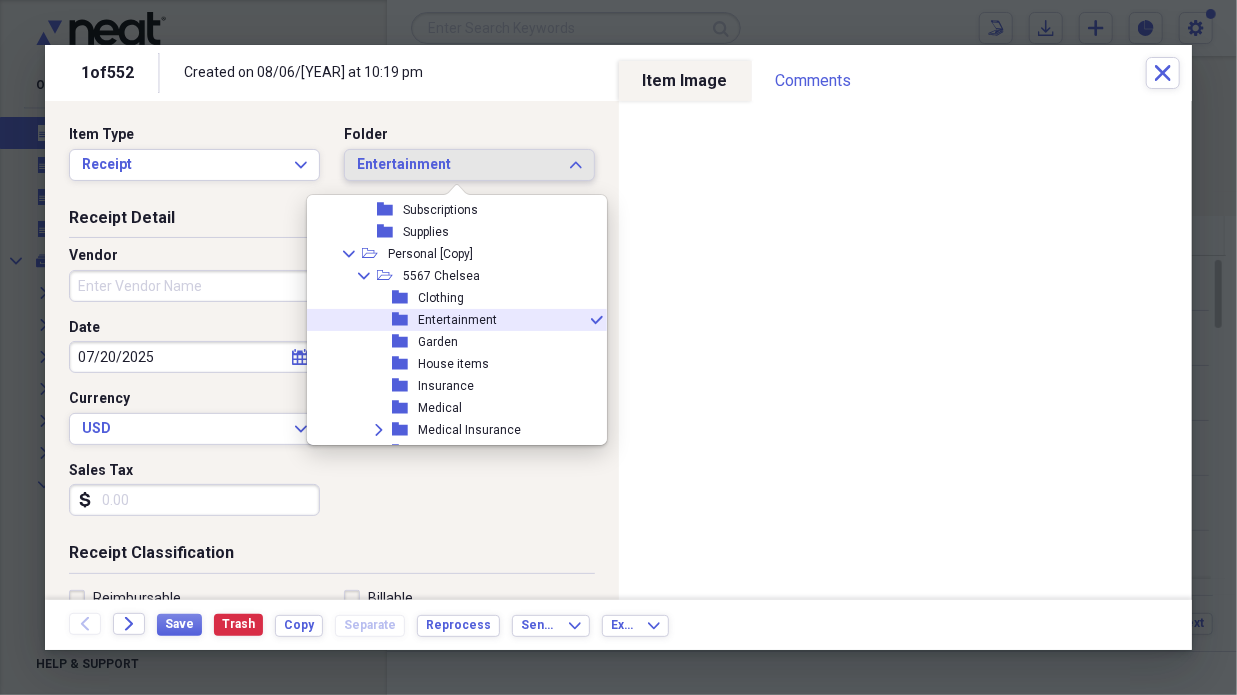 click on "Entertainment" at bounding box center (457, 320) 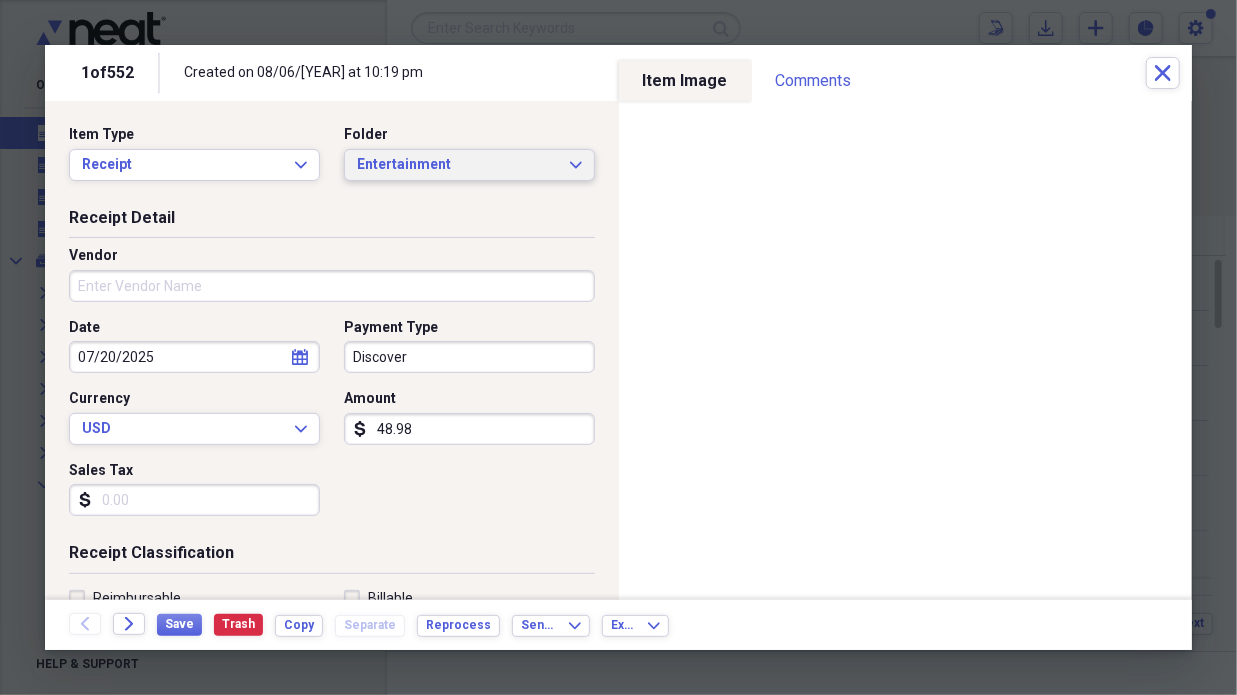 scroll, scrollTop: 100, scrollLeft: 0, axis: vertical 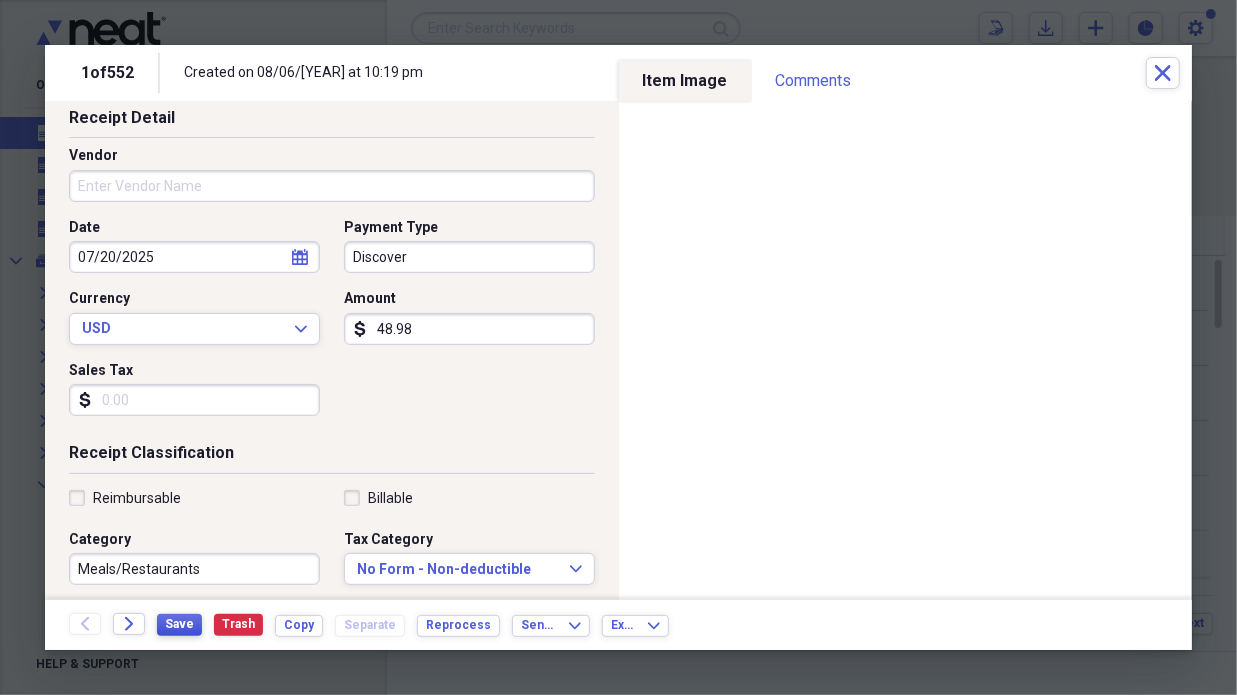 click on "Save" at bounding box center (179, 624) 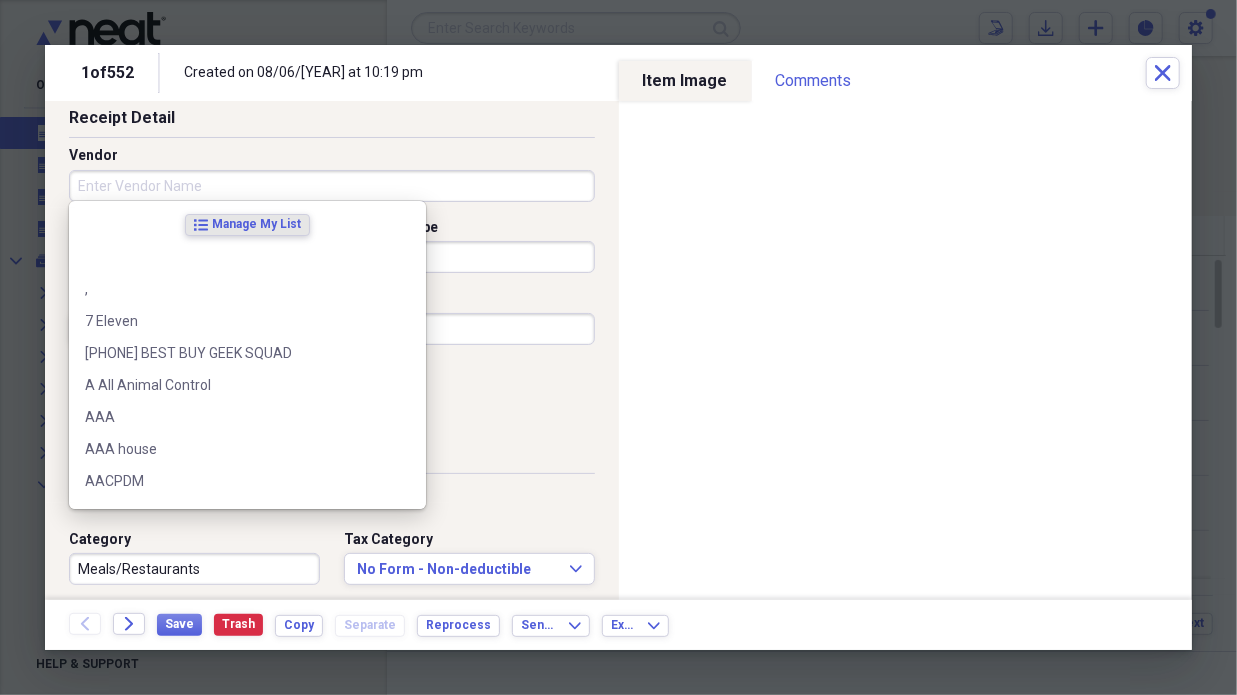 click on "Vendor" at bounding box center [332, 186] 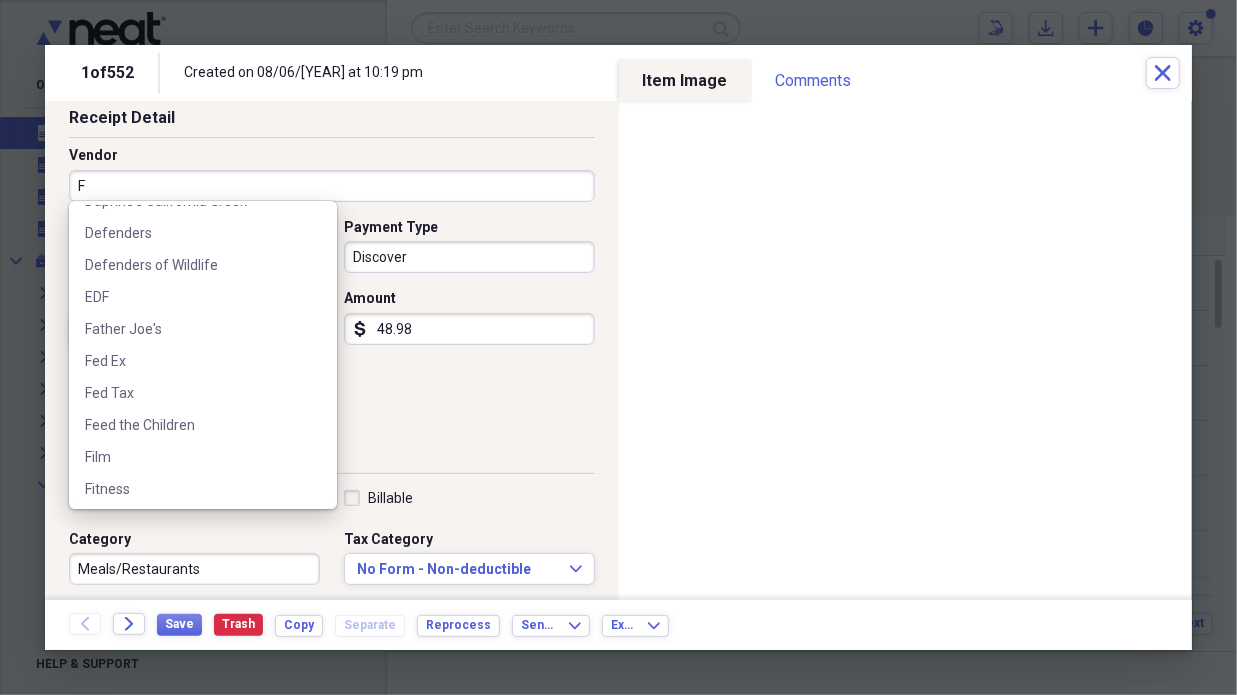 scroll, scrollTop: 700, scrollLeft: 0, axis: vertical 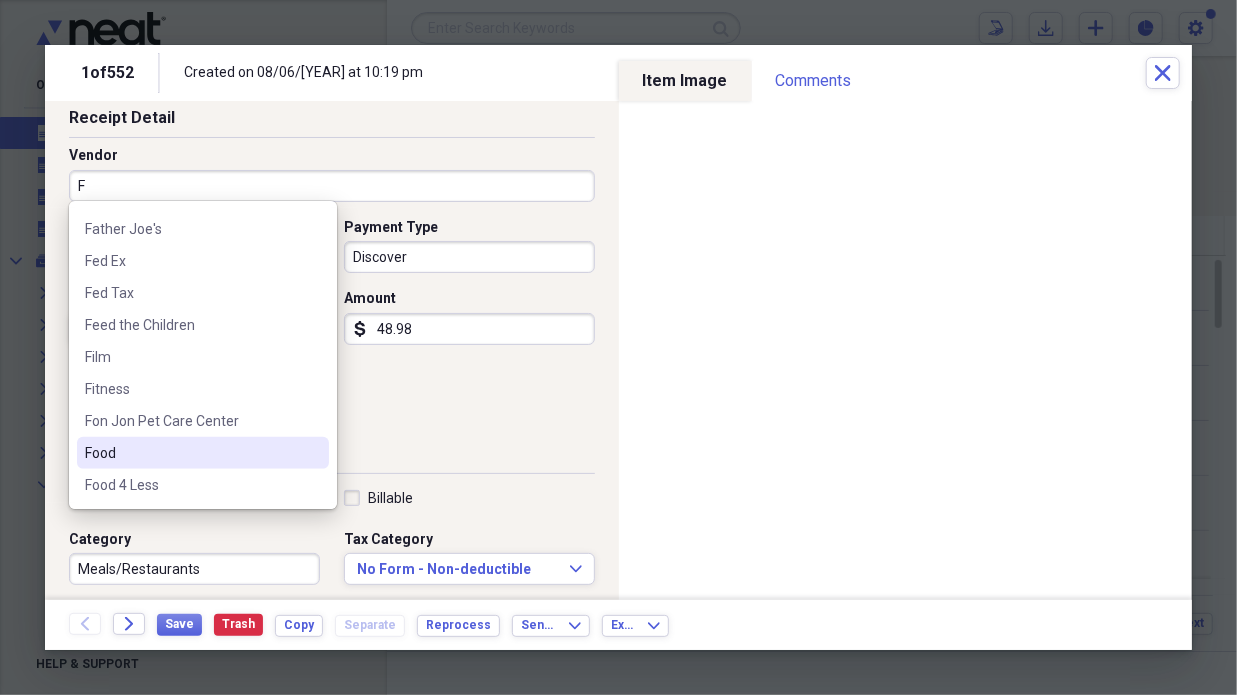 click on "Food" at bounding box center [191, 453] 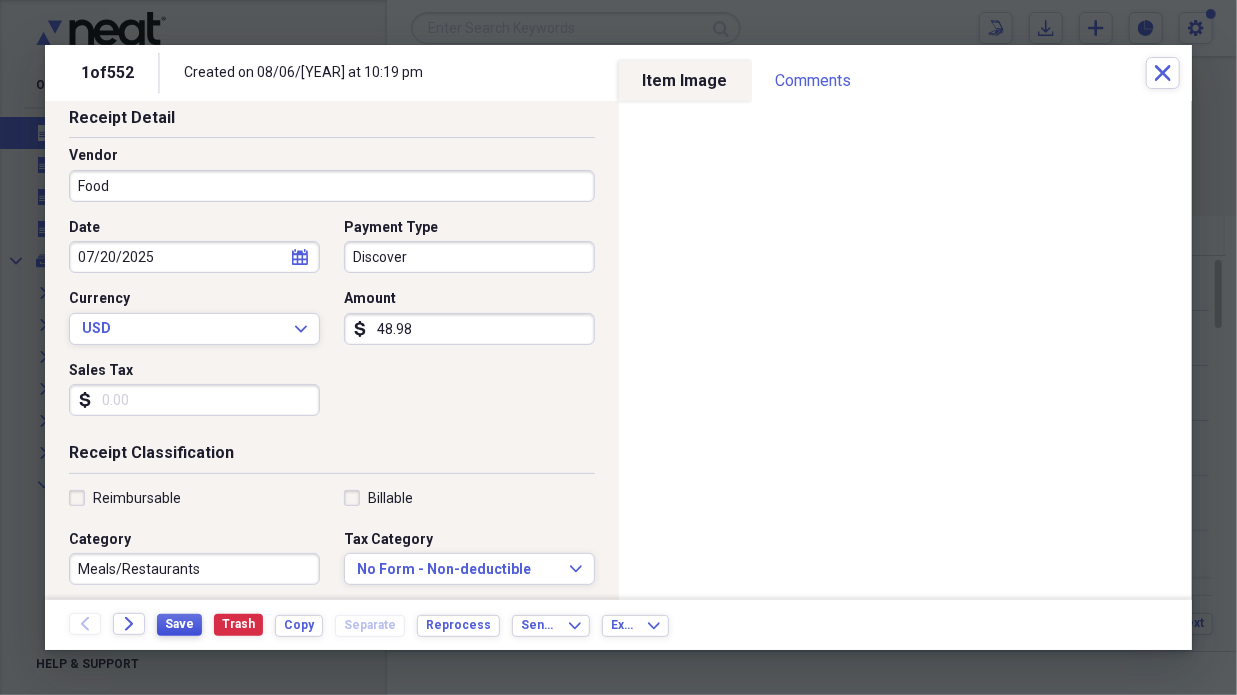 click on "Save" at bounding box center [179, 624] 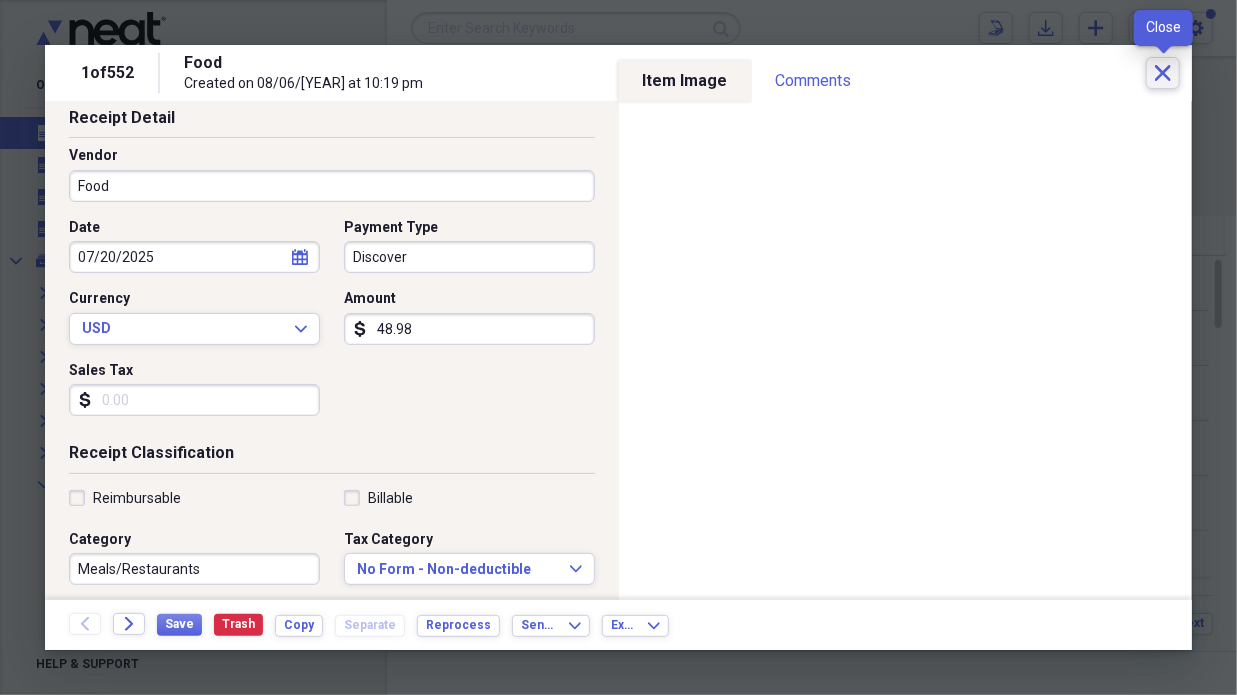click on "Close" at bounding box center (1163, 73) 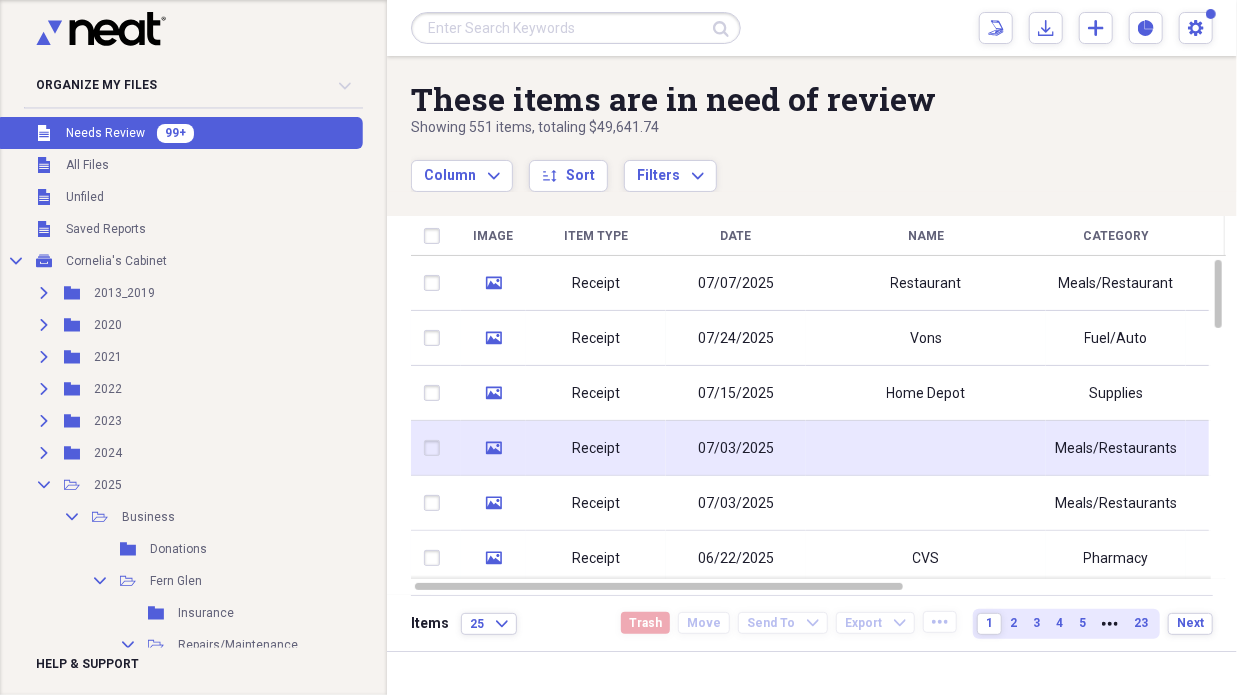 click on "media" at bounding box center (493, 448) 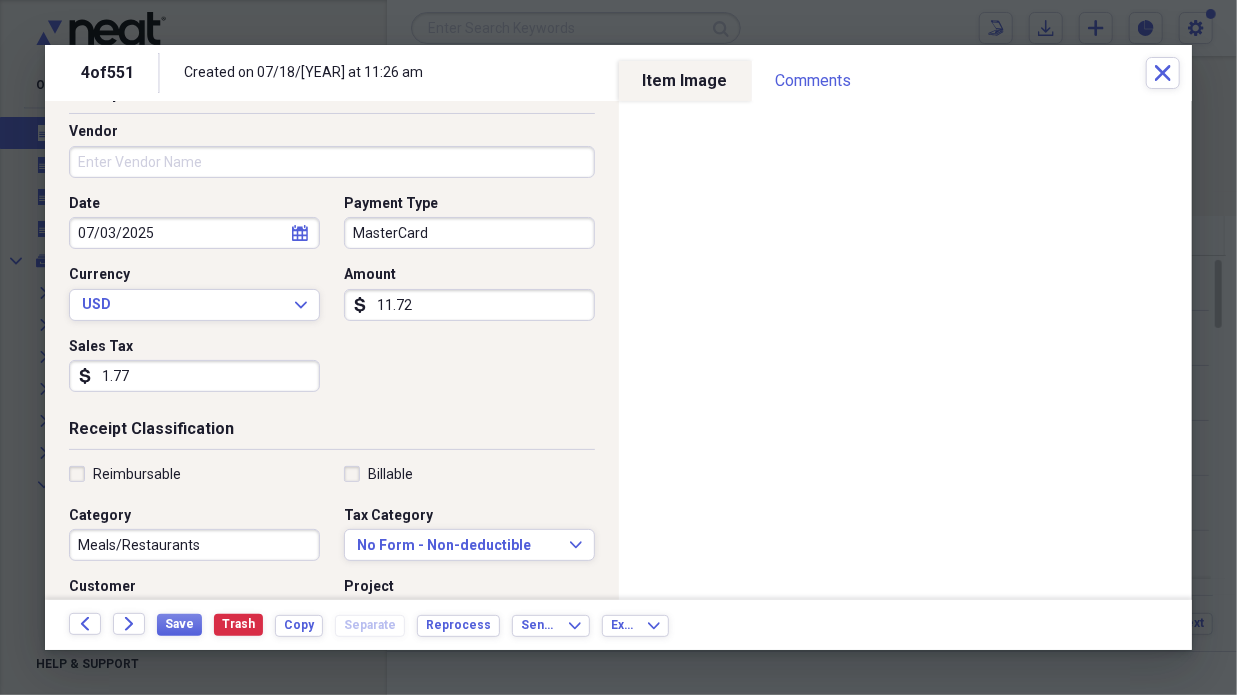 scroll, scrollTop: 100, scrollLeft: 0, axis: vertical 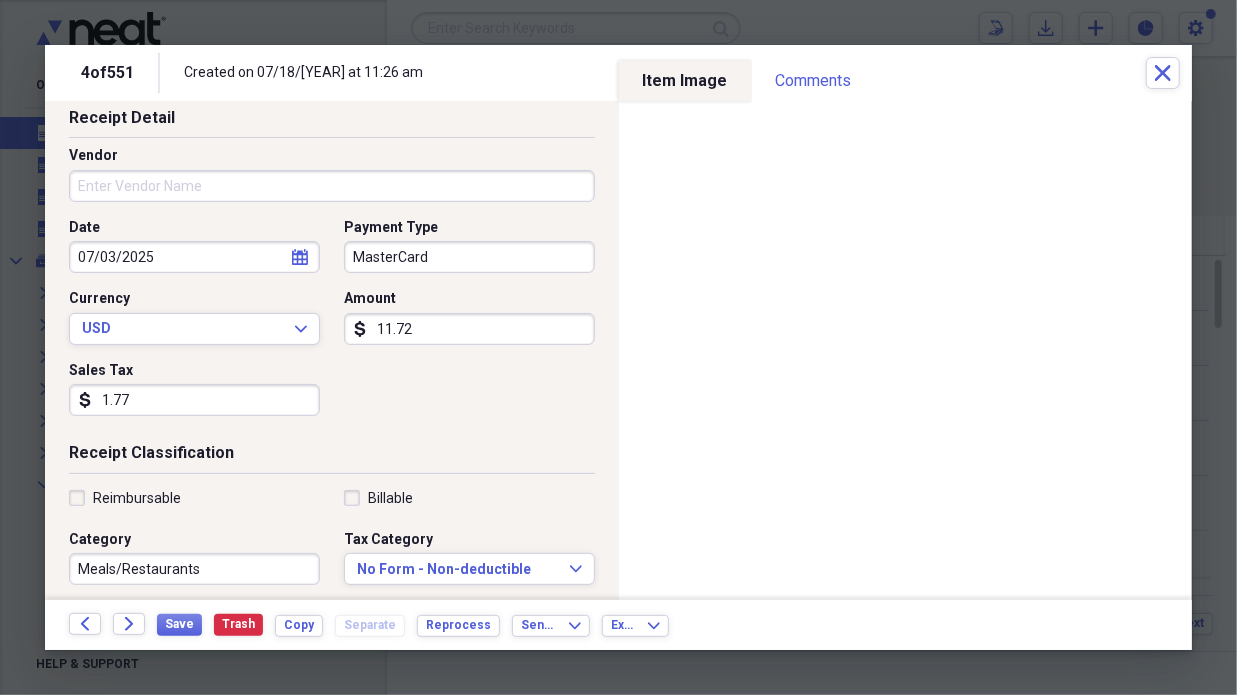 click on "Vendor" at bounding box center (332, 186) 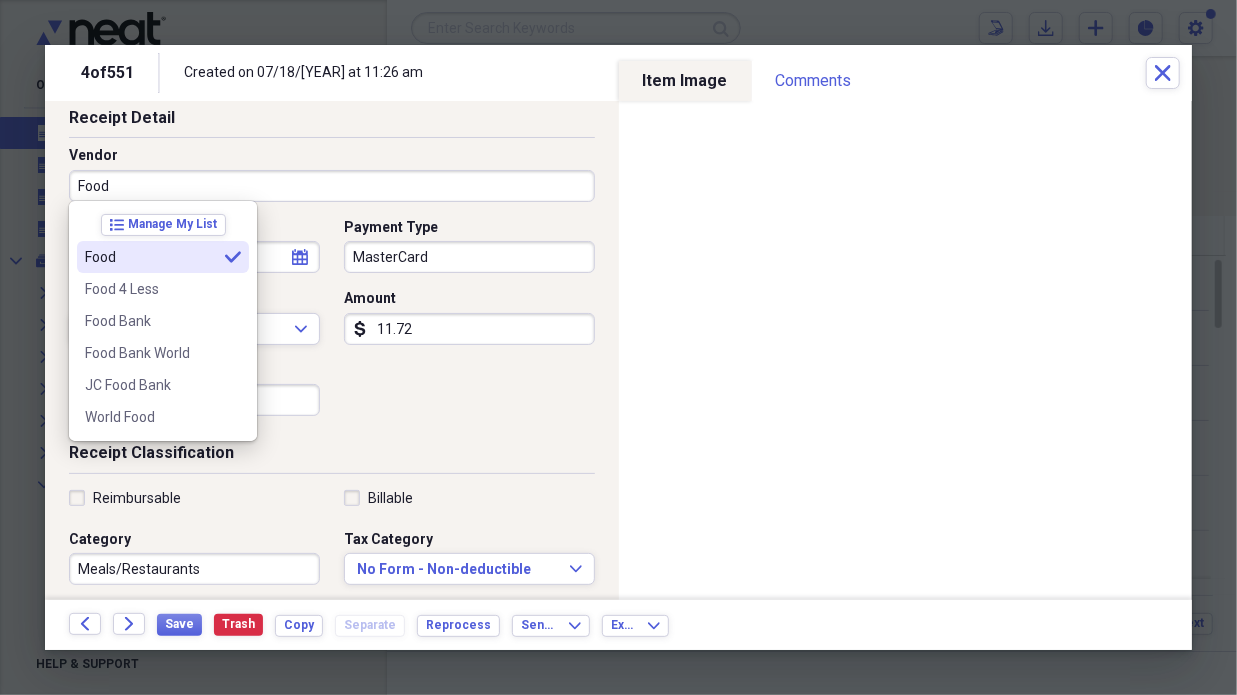 type on "Food" 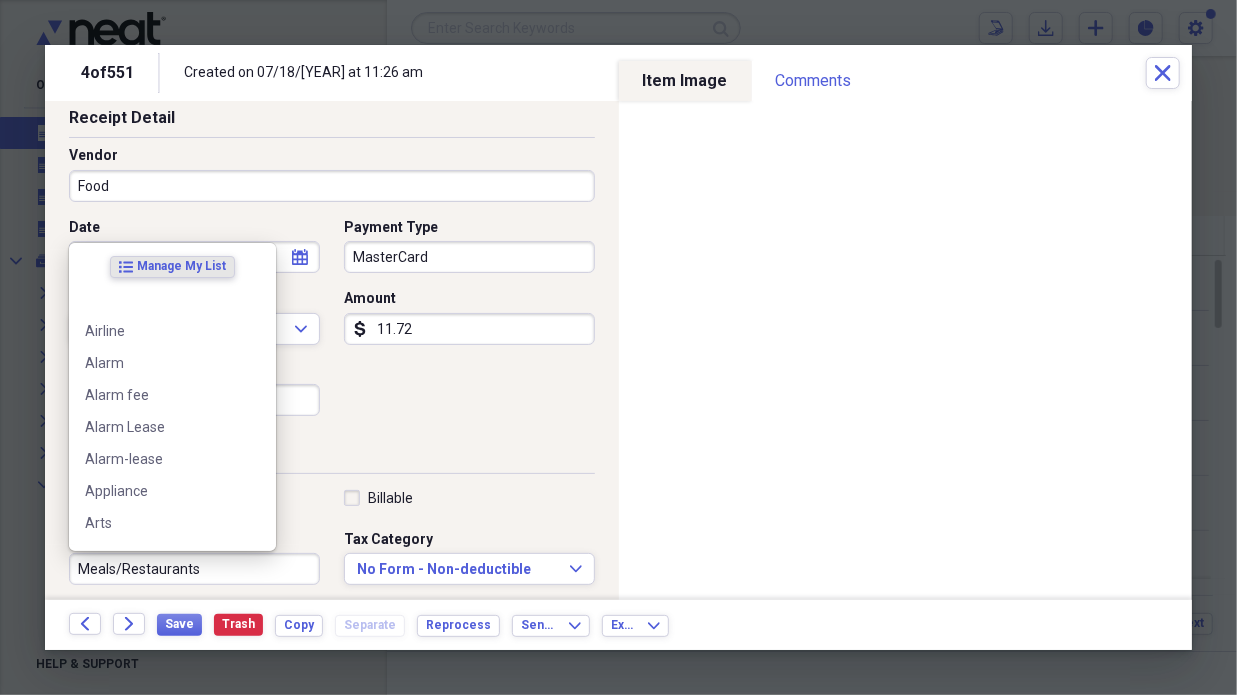 click on "Meals/Restaurants" at bounding box center (194, 569) 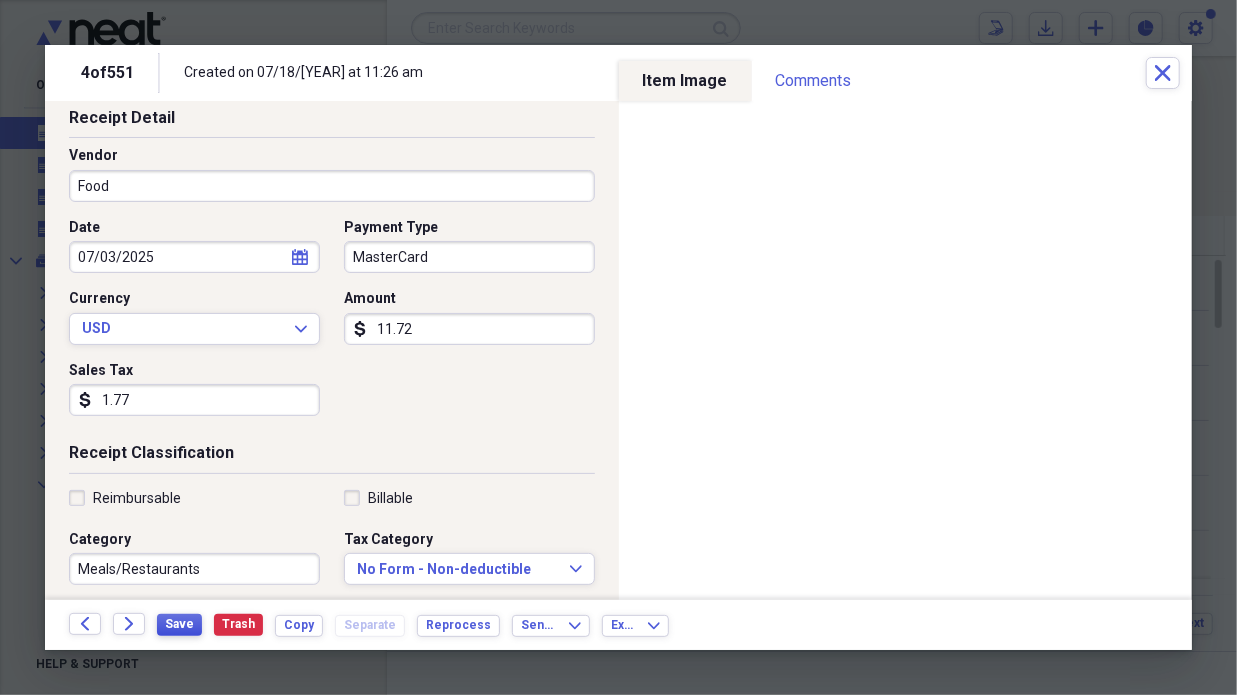 click on "Save" at bounding box center (179, 625) 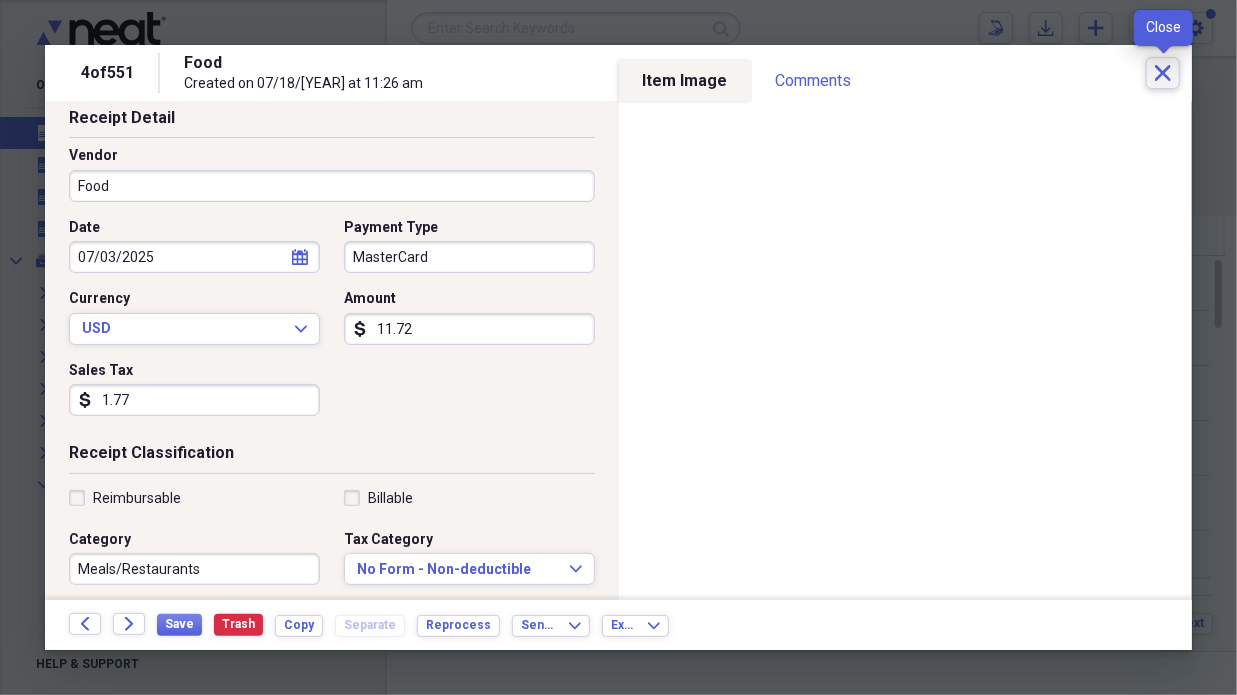 click on "Close" 